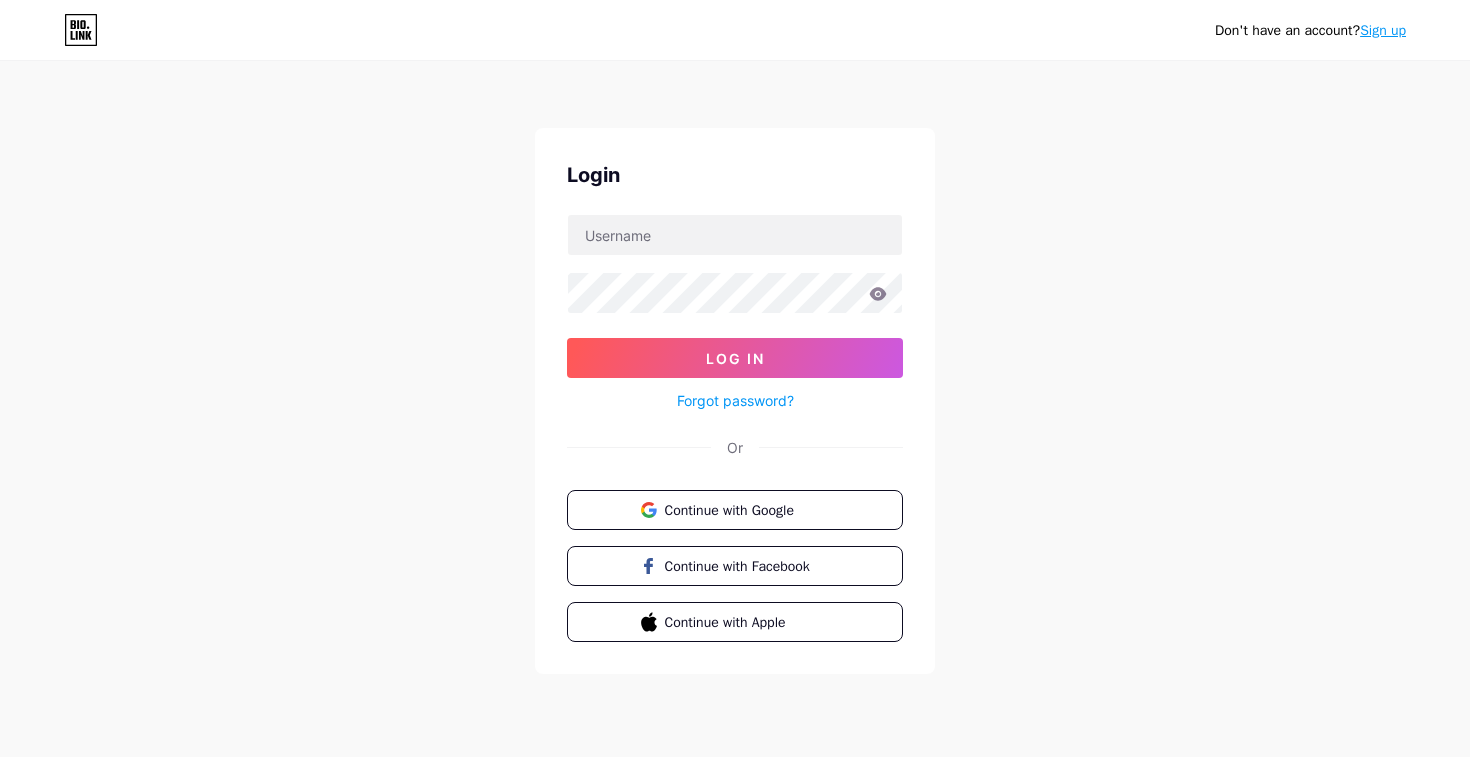 scroll, scrollTop: 0, scrollLeft: 0, axis: both 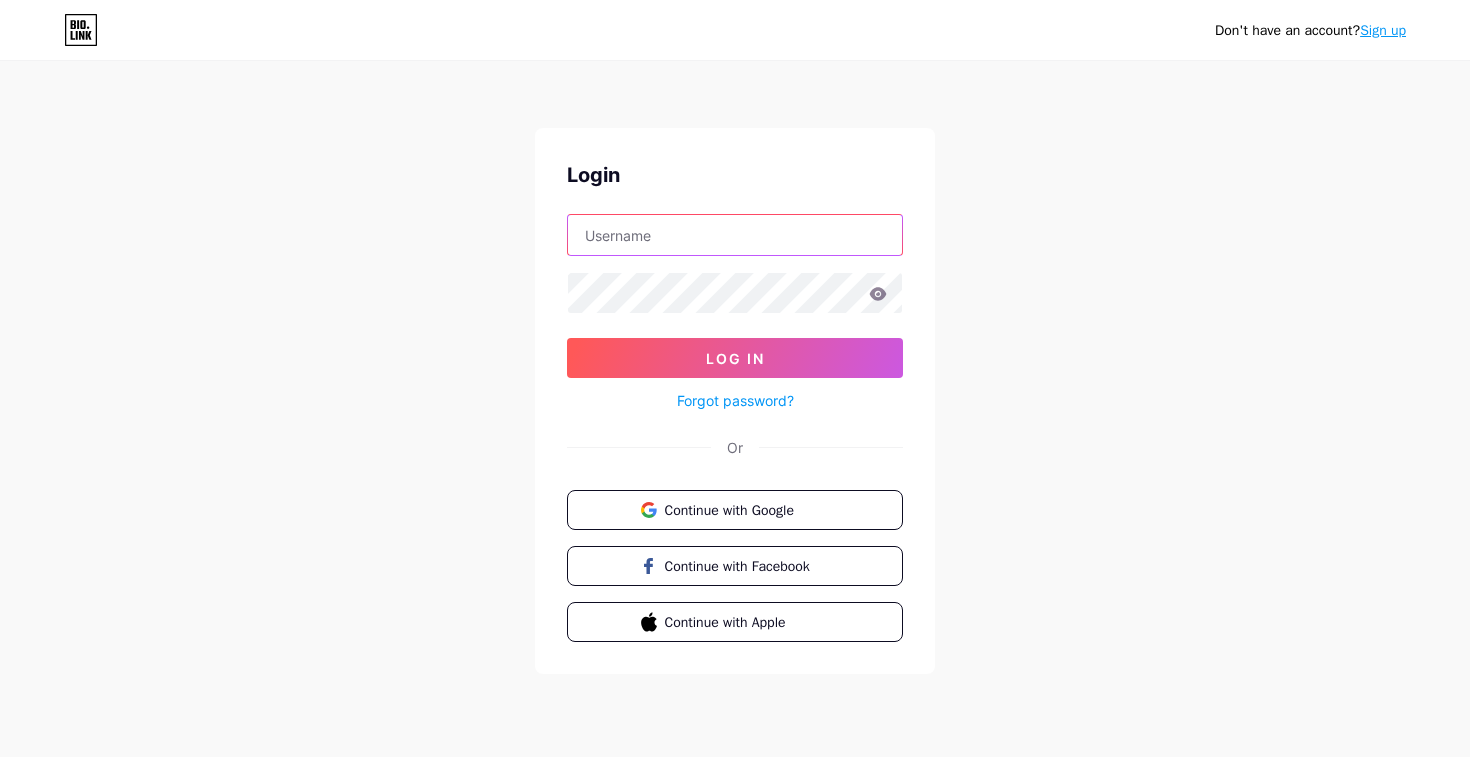 click at bounding box center (735, 235) 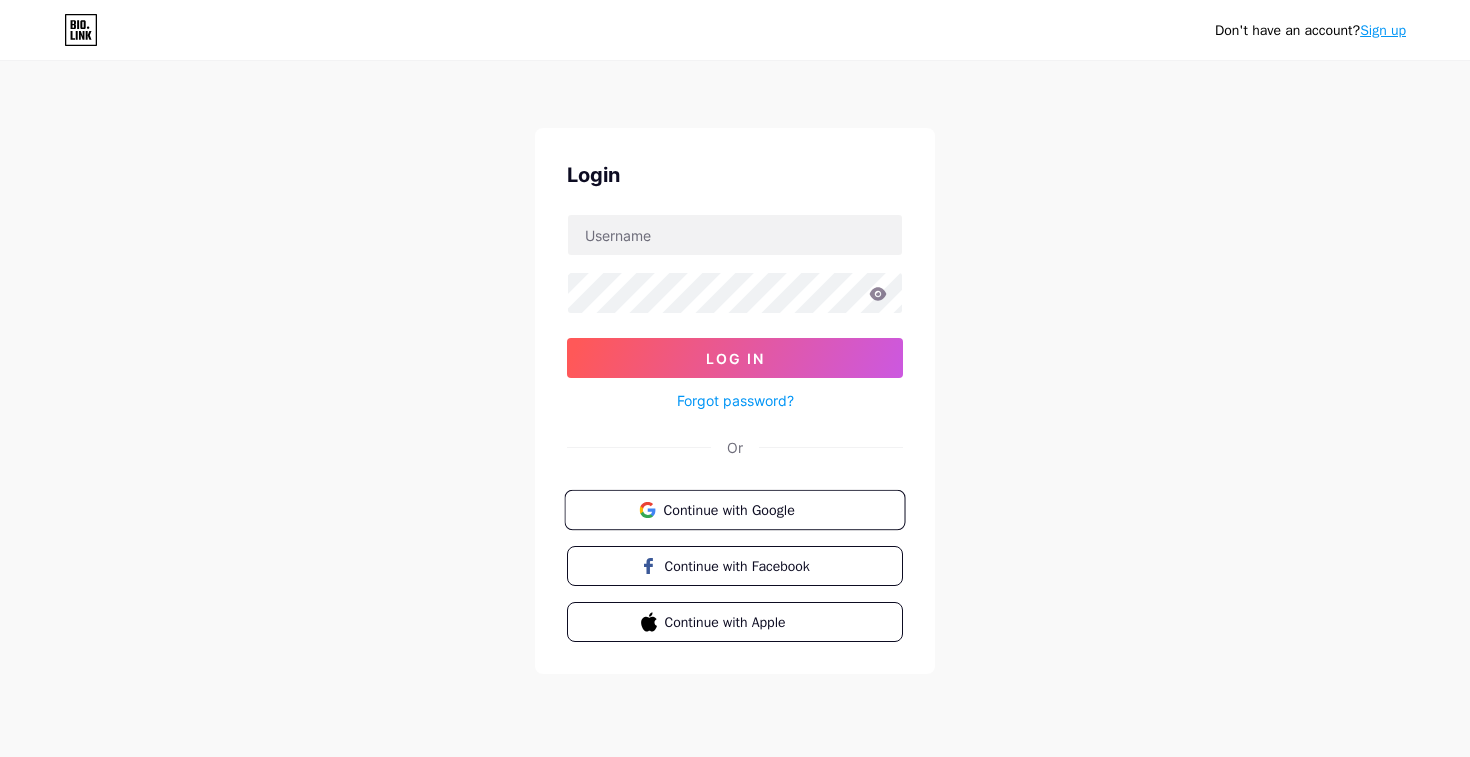 click on "Continue with Google" at bounding box center [746, 509] 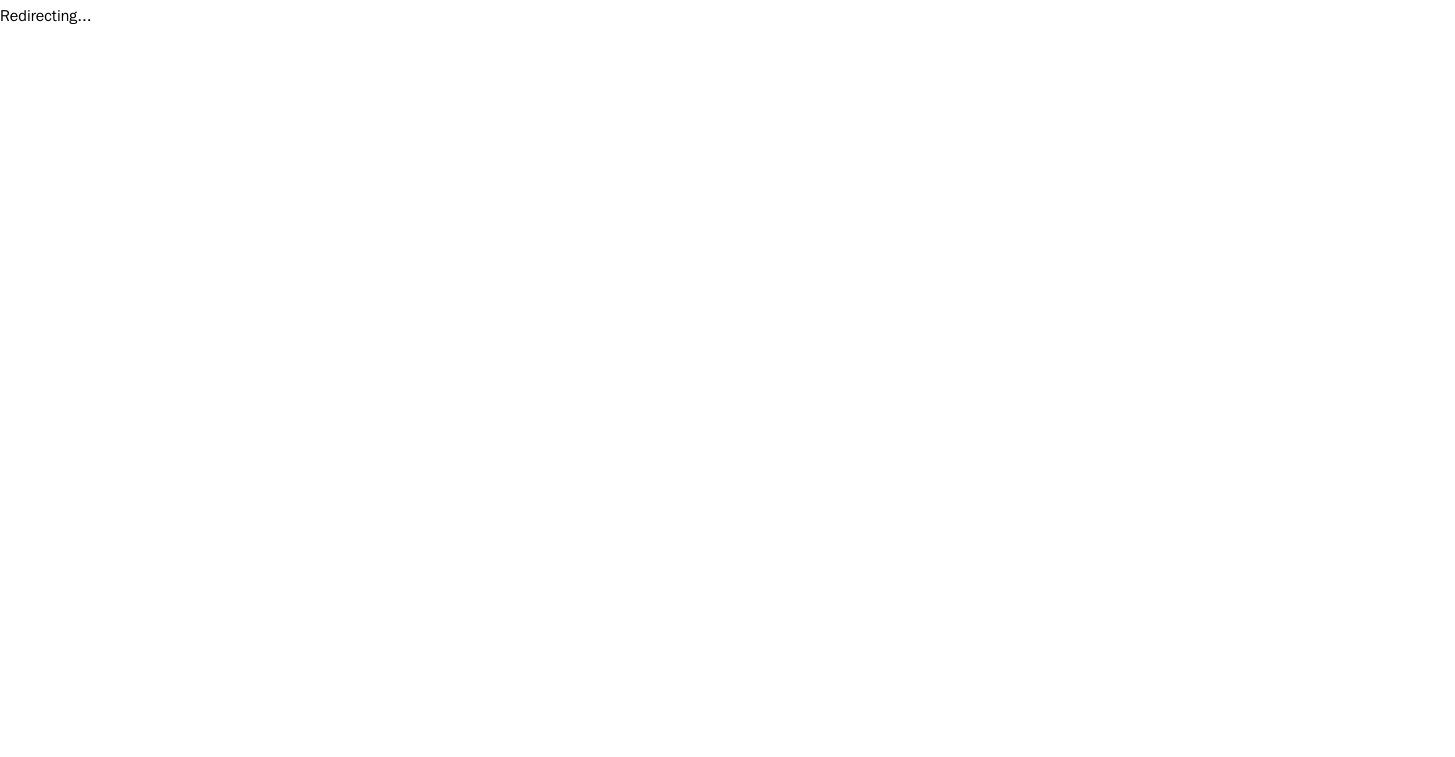 scroll, scrollTop: 0, scrollLeft: 0, axis: both 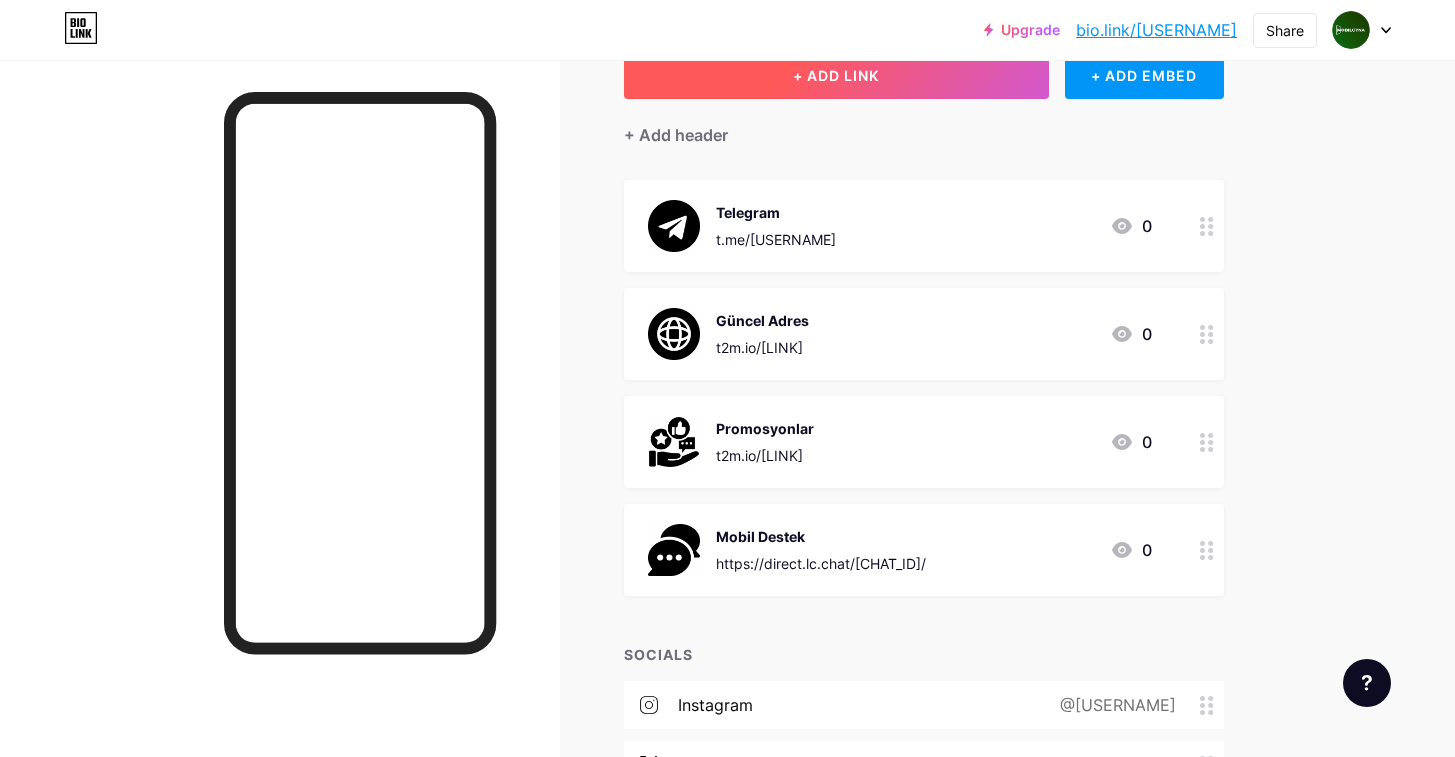click on "+ ADD LINK" at bounding box center [836, 75] 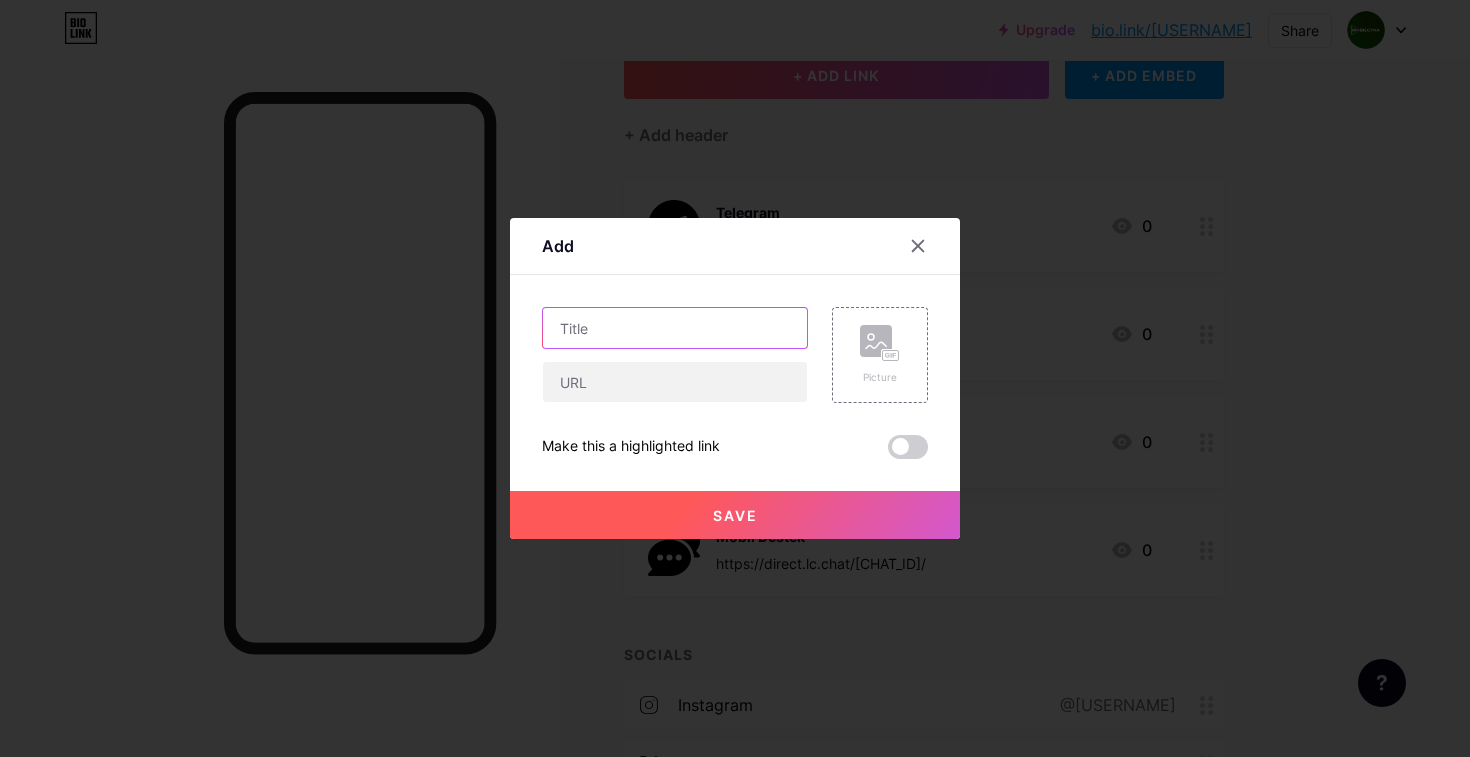 click at bounding box center [675, 328] 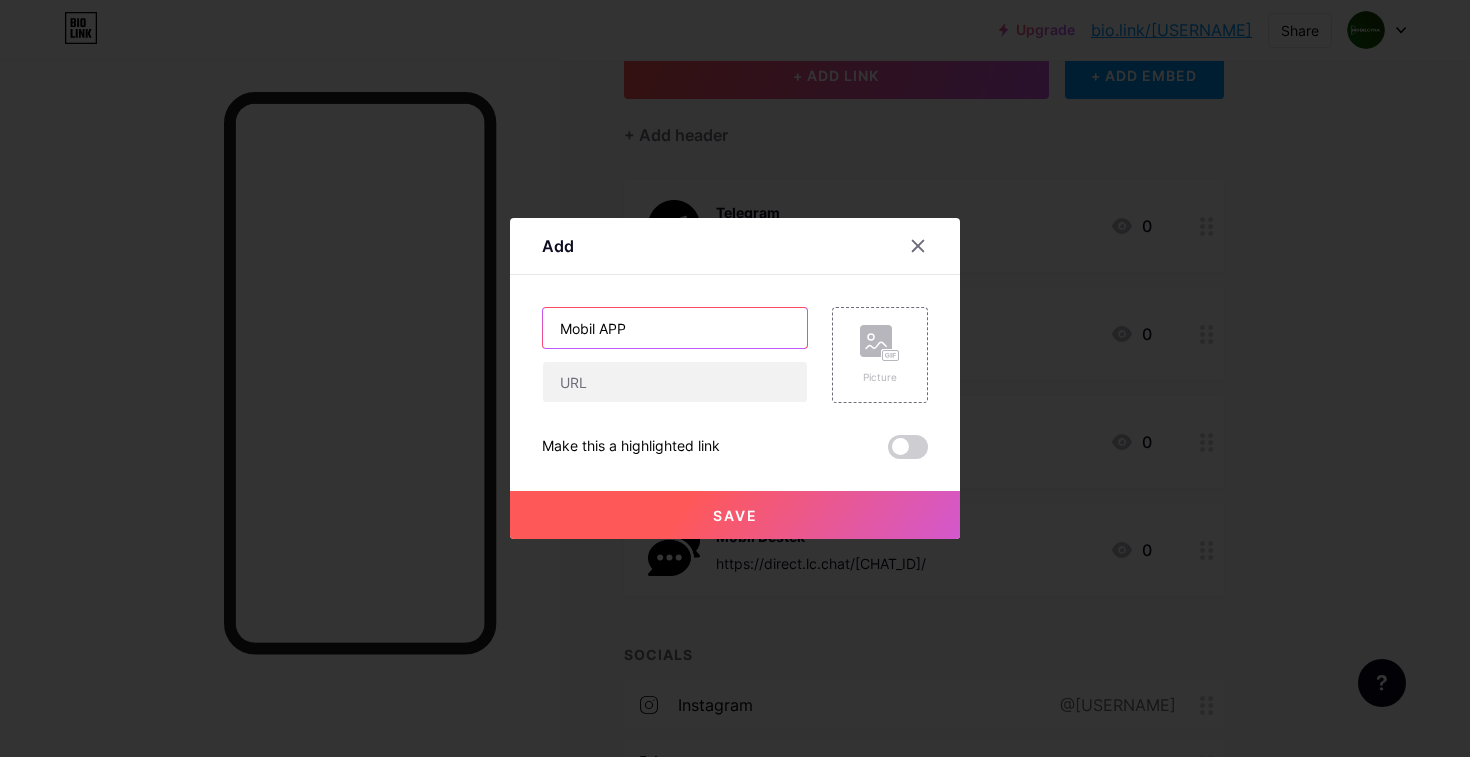 type on "Mobil APP" 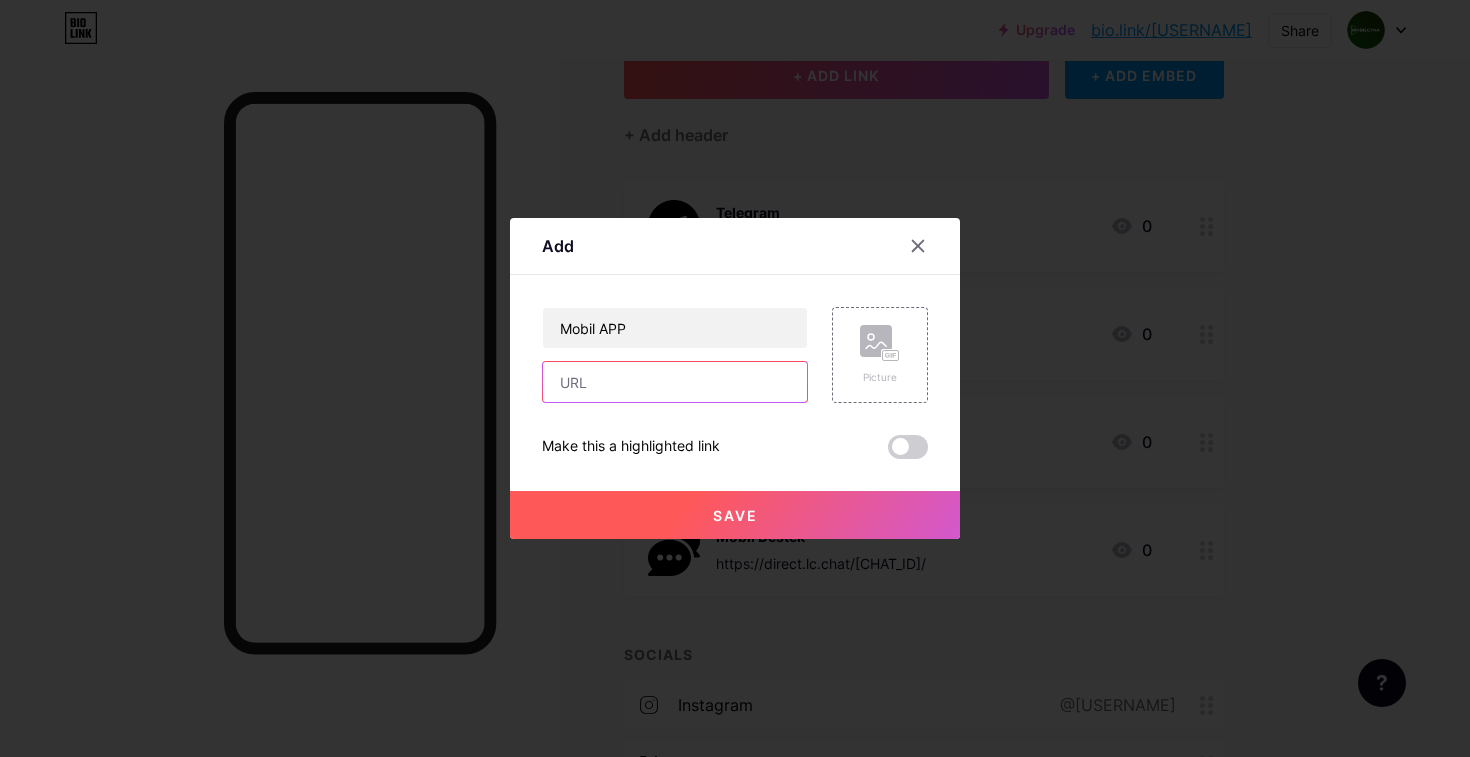 paste on "https://t2m.io/mobilpartners" 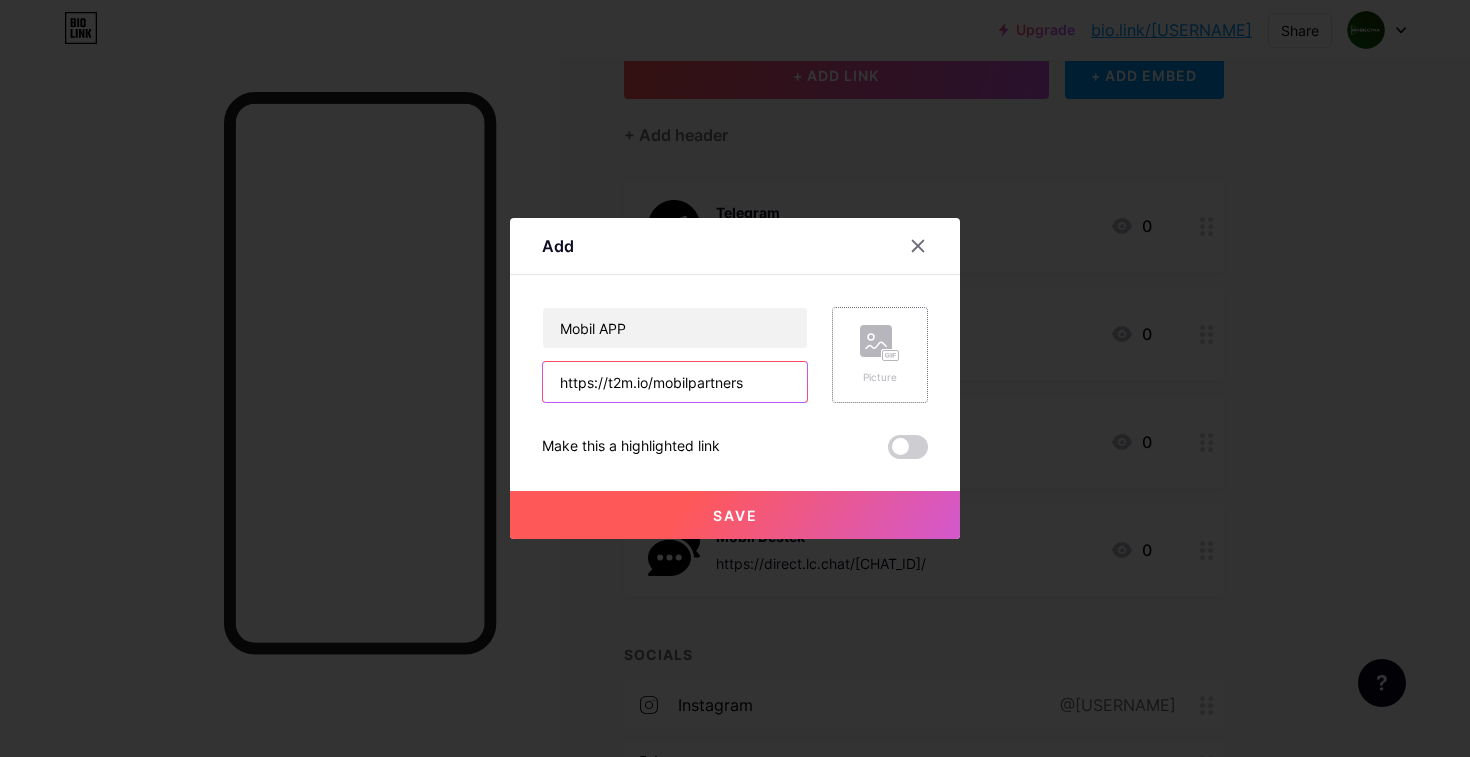 type on "https://t2m.io/mobilpartners" 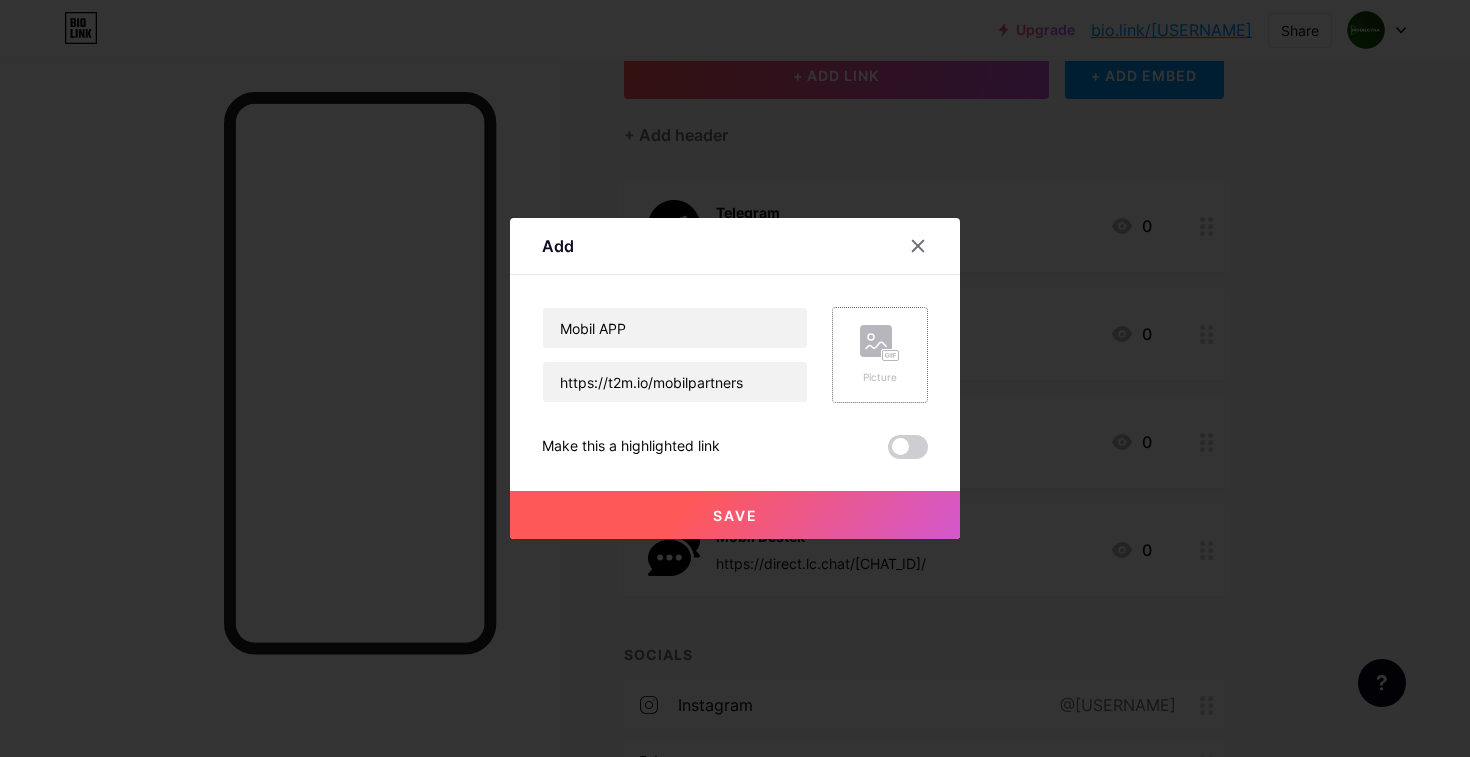 click 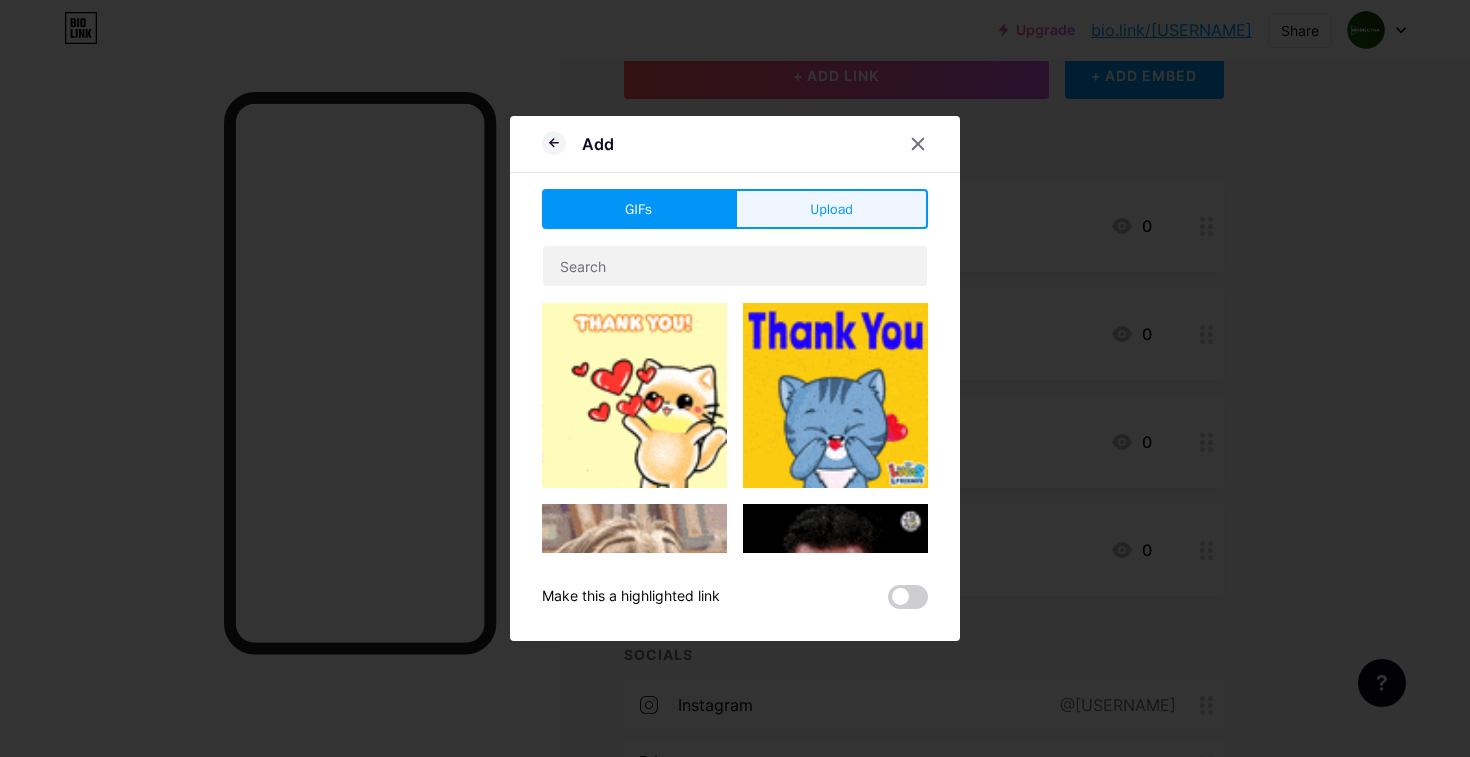 click on "Upload" at bounding box center [831, 209] 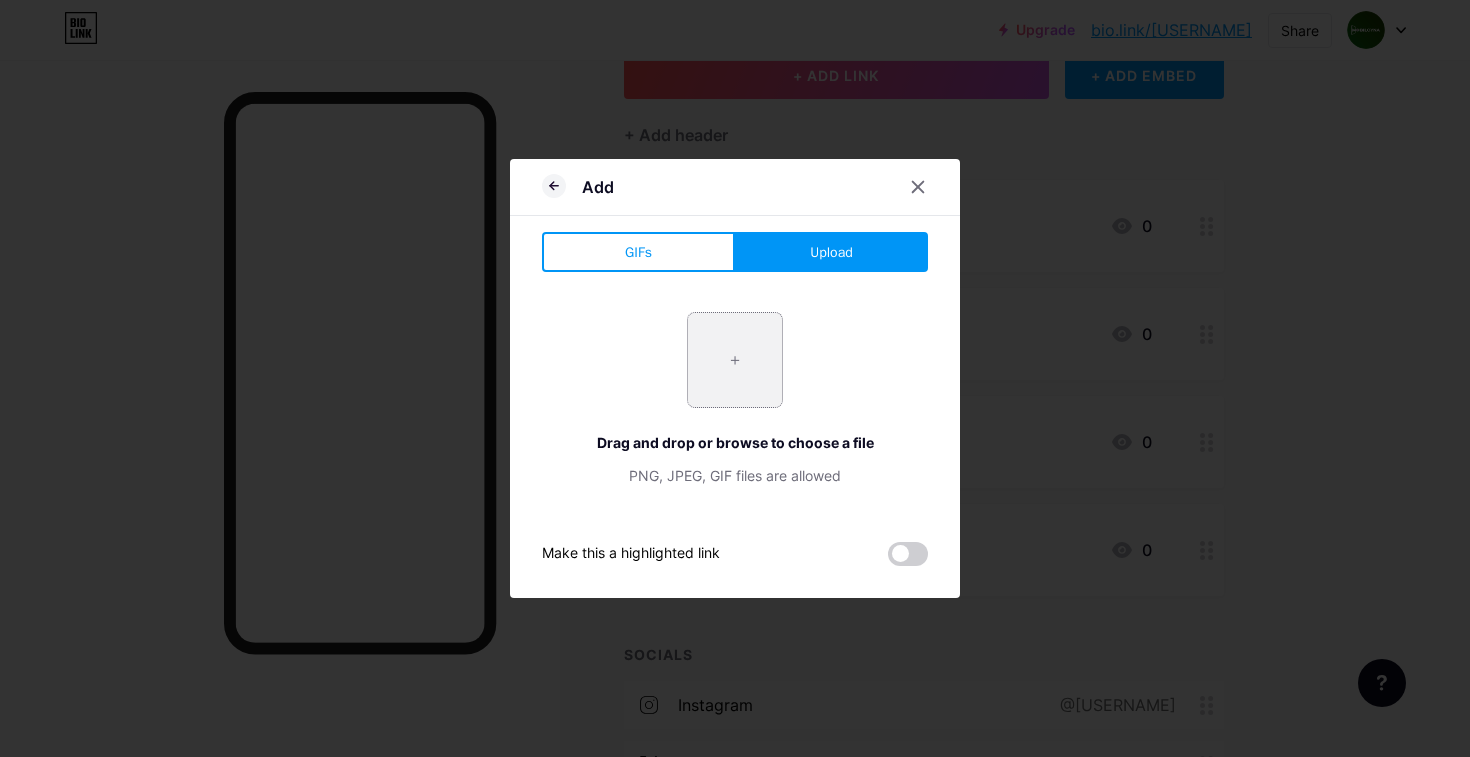 click at bounding box center (735, 360) 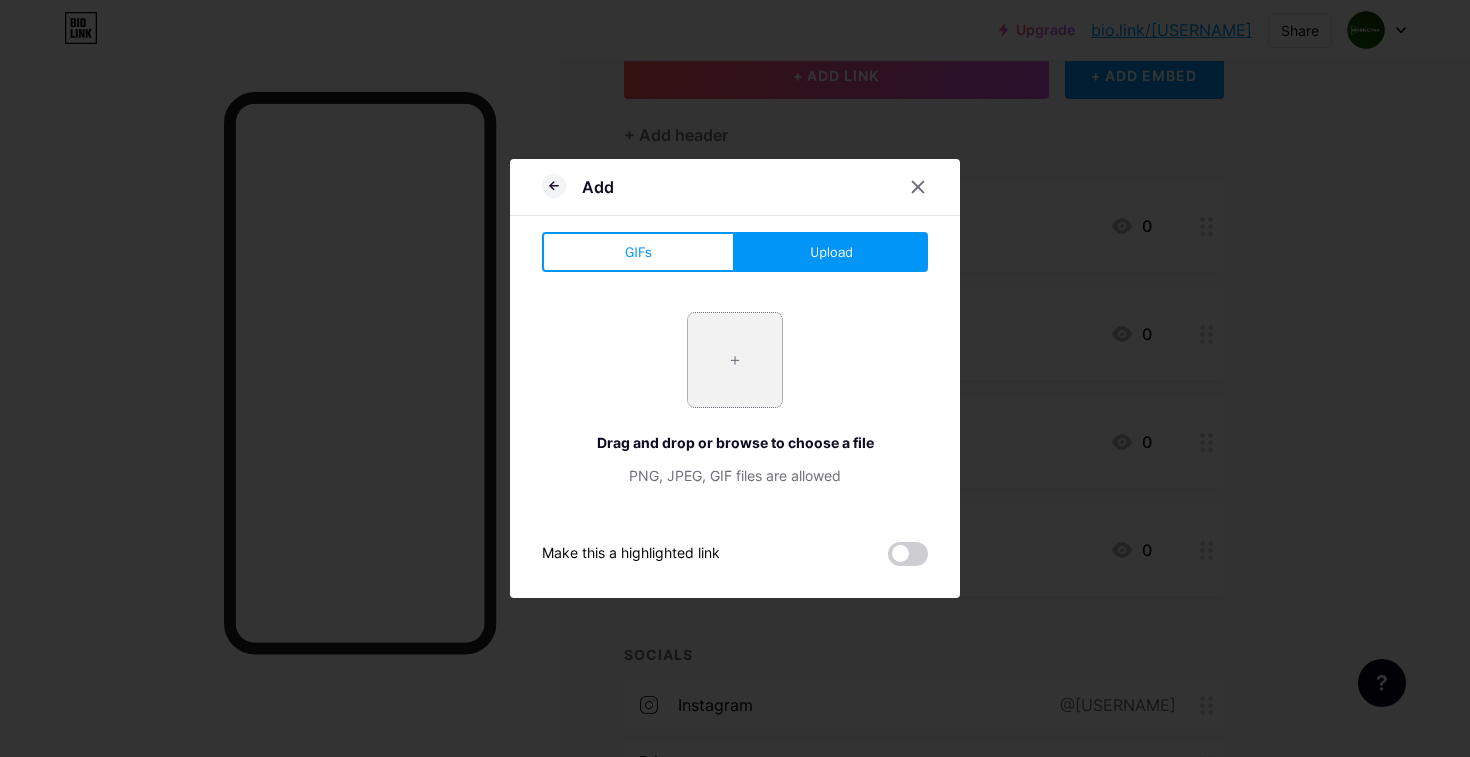 type on "C:\fakepath\check.png" 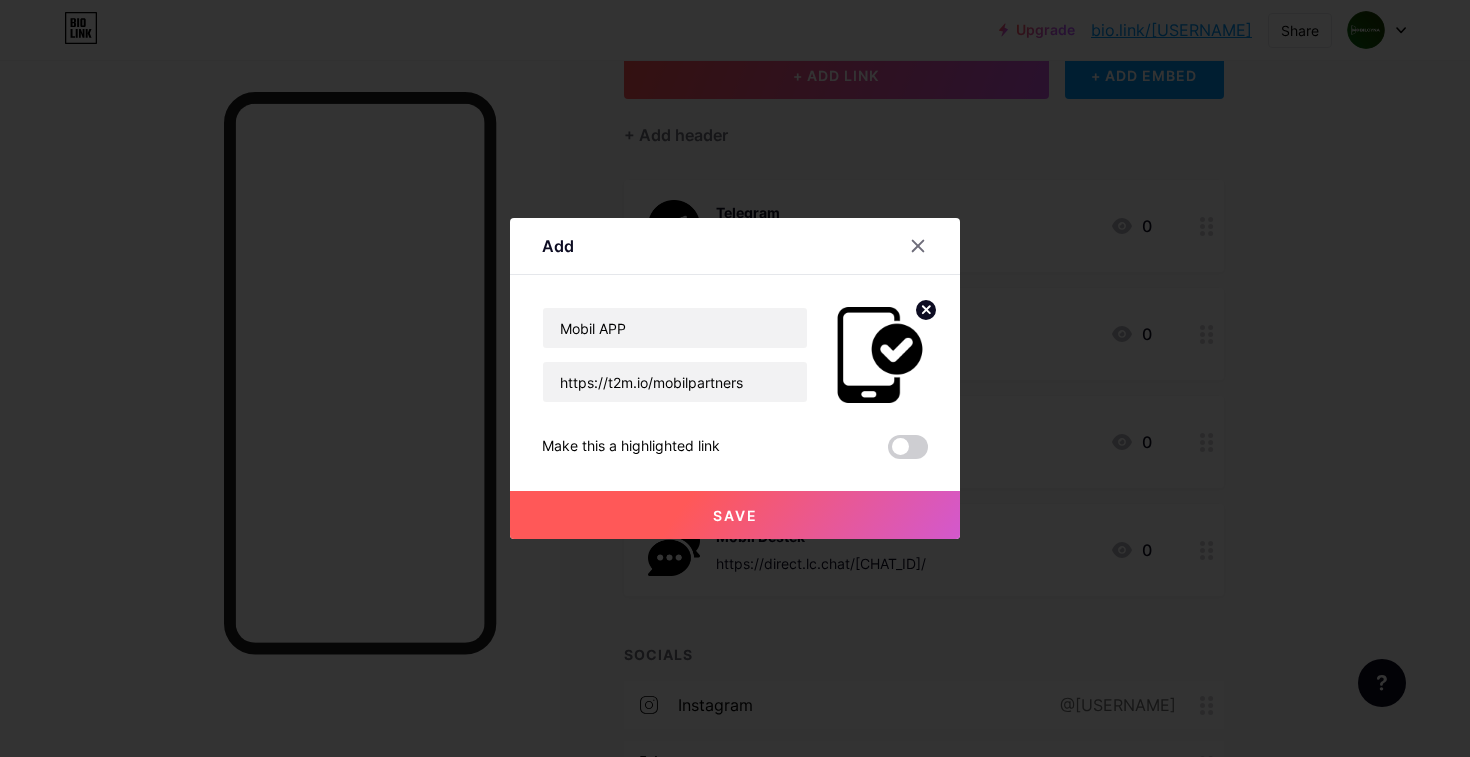click on "Save" at bounding box center [735, 515] 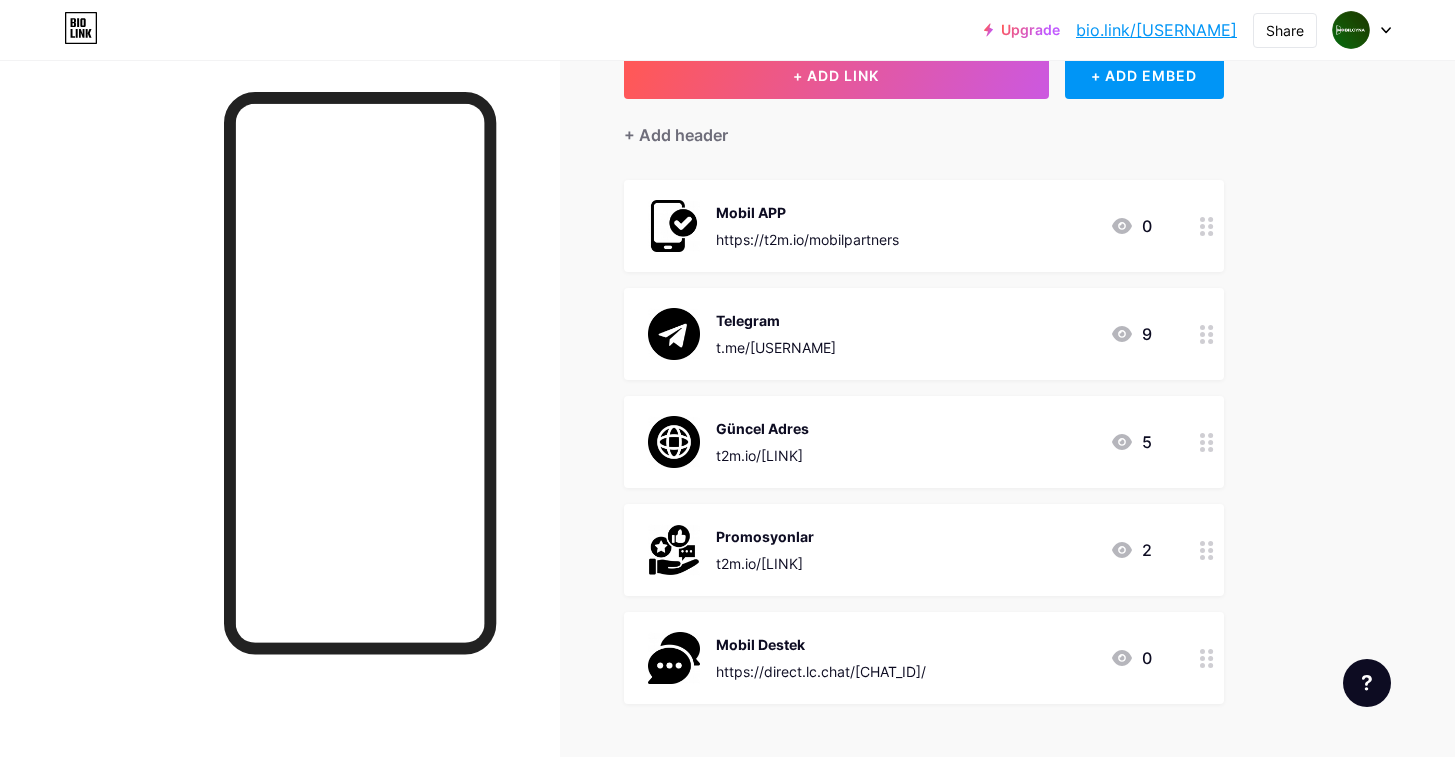 drag, startPoint x: 940, startPoint y: 233, endPoint x: 965, endPoint y: 412, distance: 180.73738 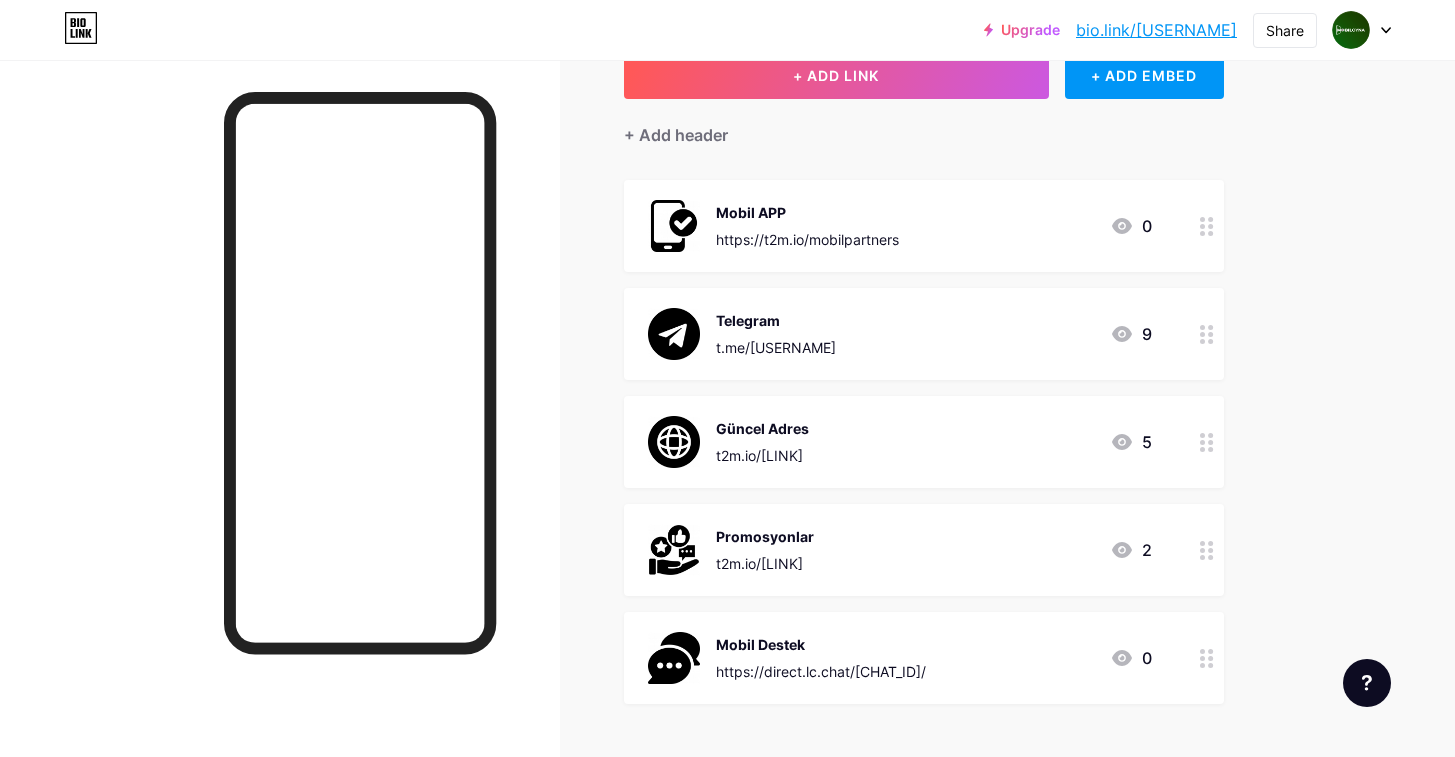 click on "Mobil APP
https://t2m.io/[LINK]
0
Telegram
t.me/[USERNAME]
9
Güncel Adres
t2m.io/[LINK]
5
Promosyonlar
t2m.io/[LINK]
2
Mobil Destek
https://direct.lc.chat/[CHAT_ID]/
0" at bounding box center [924, 442] 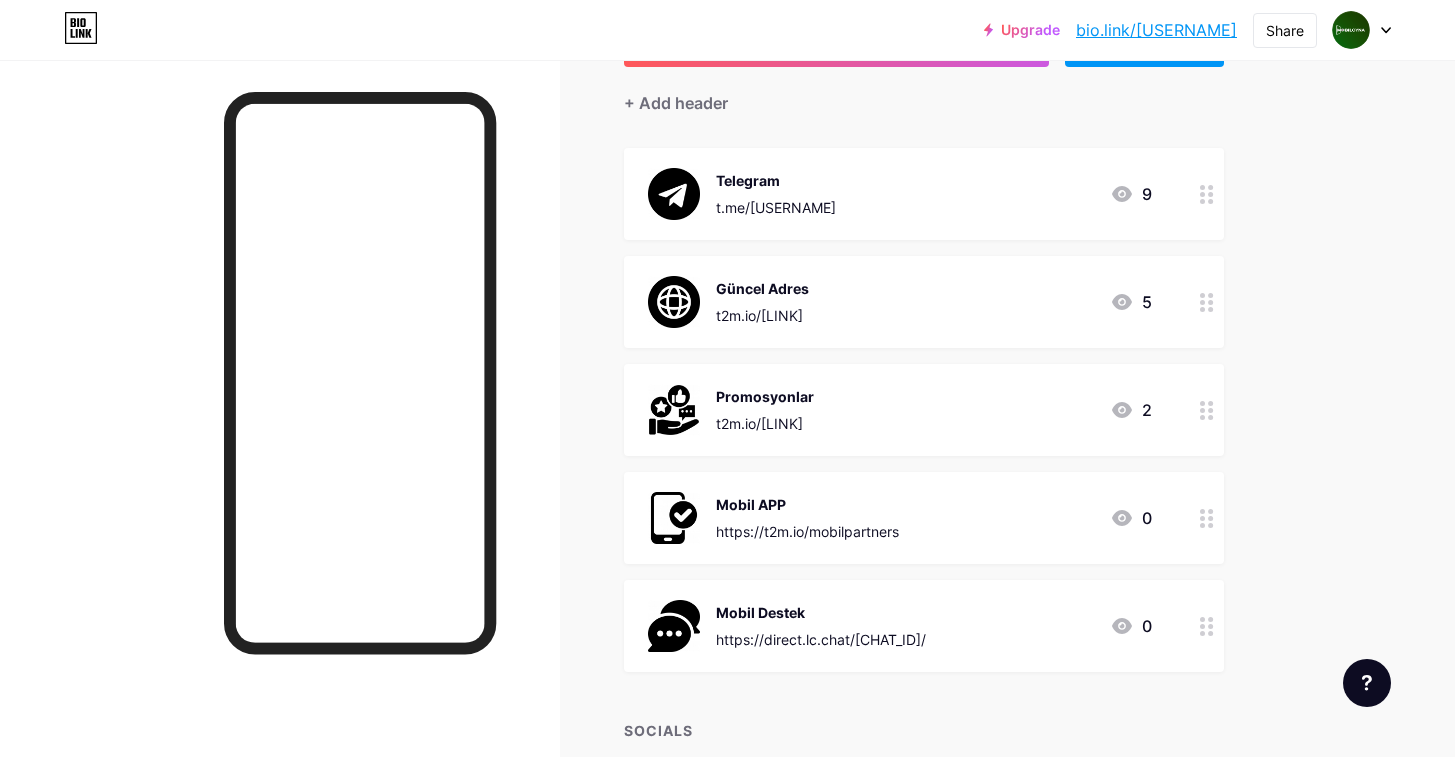 scroll, scrollTop: 169, scrollLeft: 0, axis: vertical 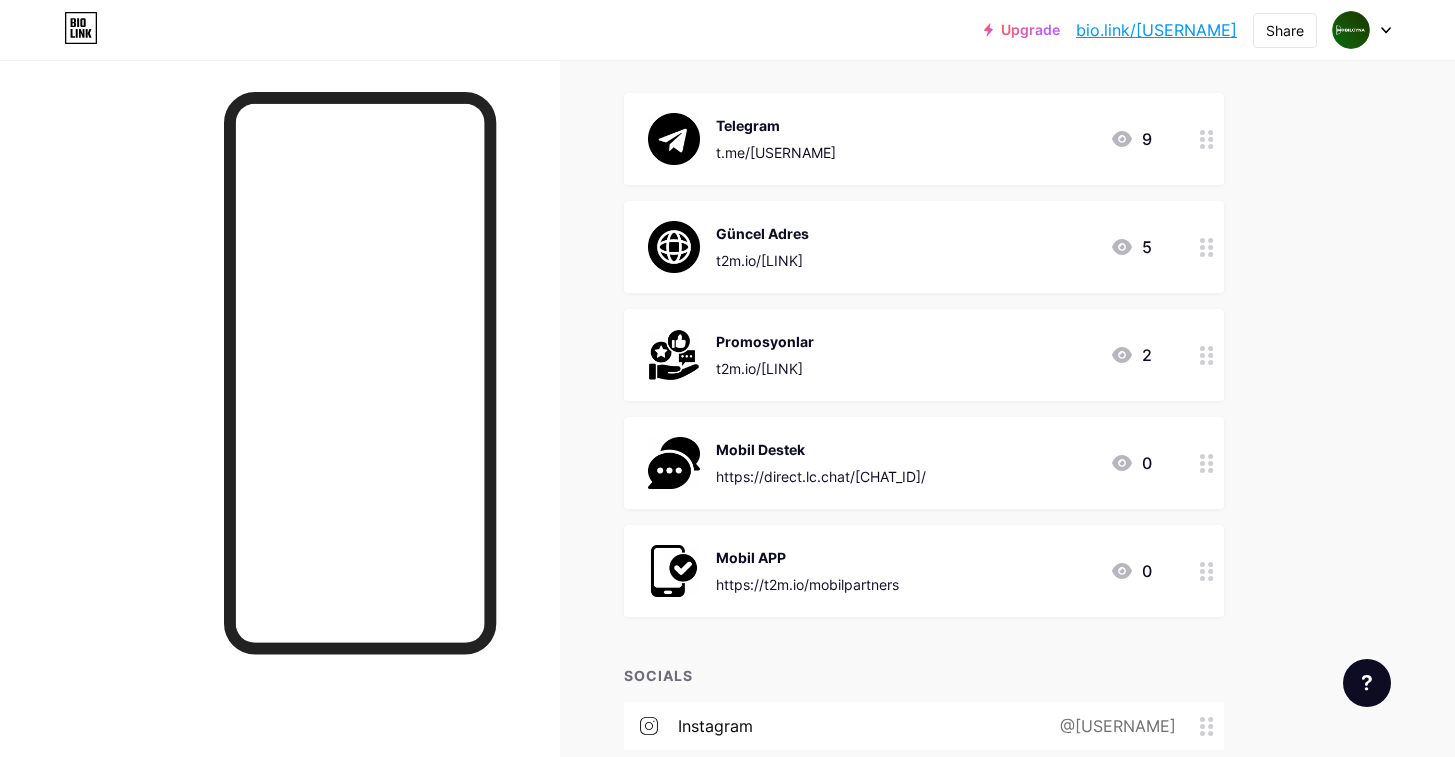 click on "Mobil Destek" at bounding box center (821, 449) 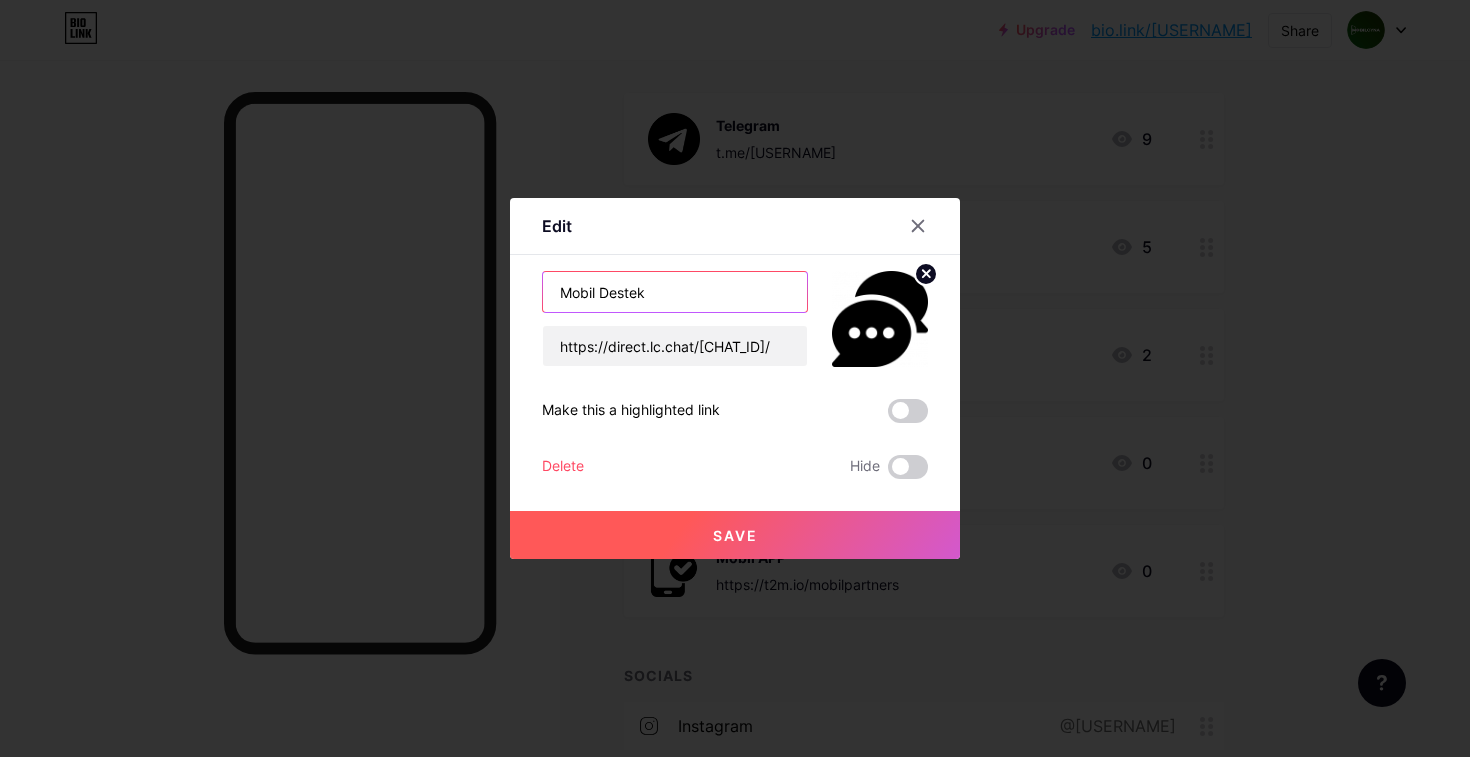 drag, startPoint x: 590, startPoint y: 290, endPoint x: 545, endPoint y: 290, distance: 45 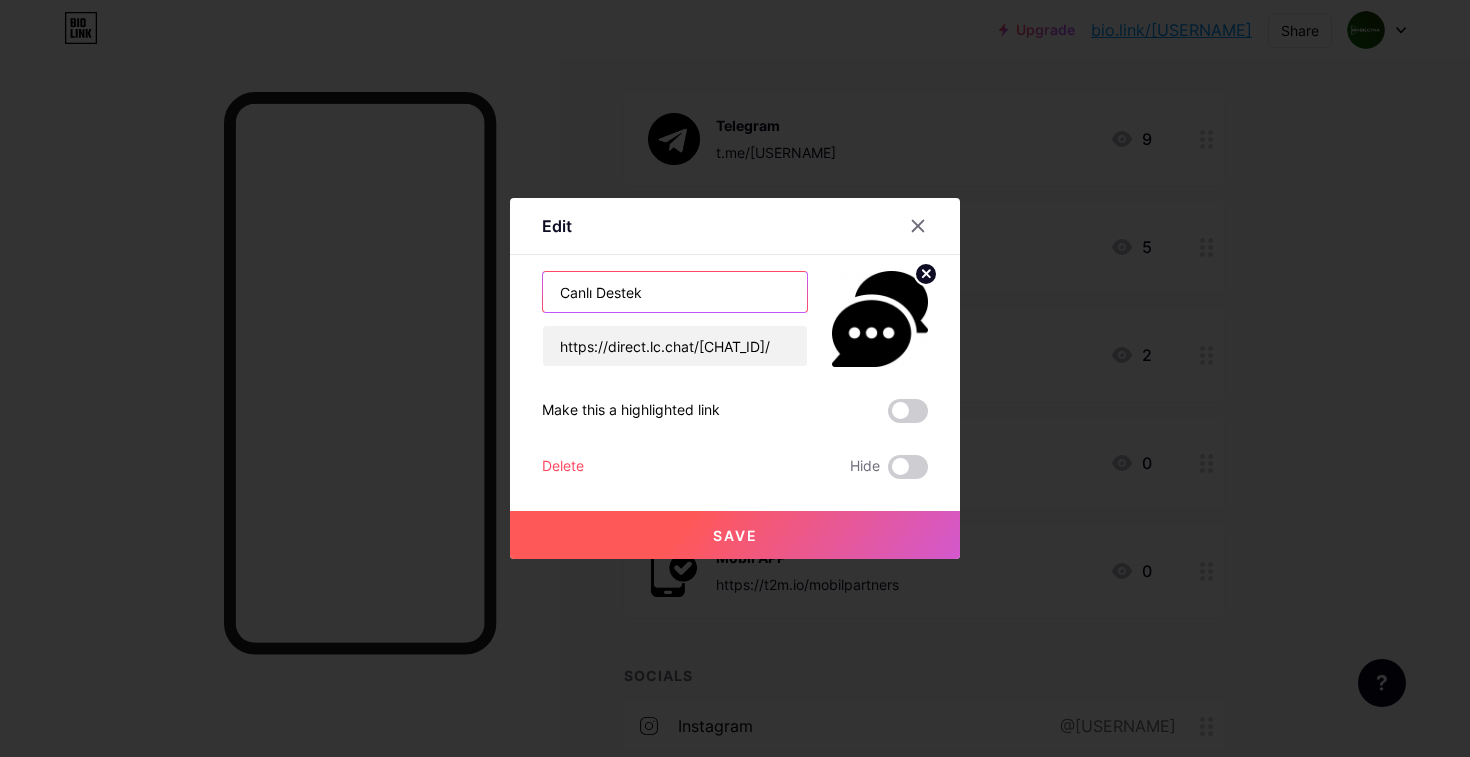 type on "Canlı Destek" 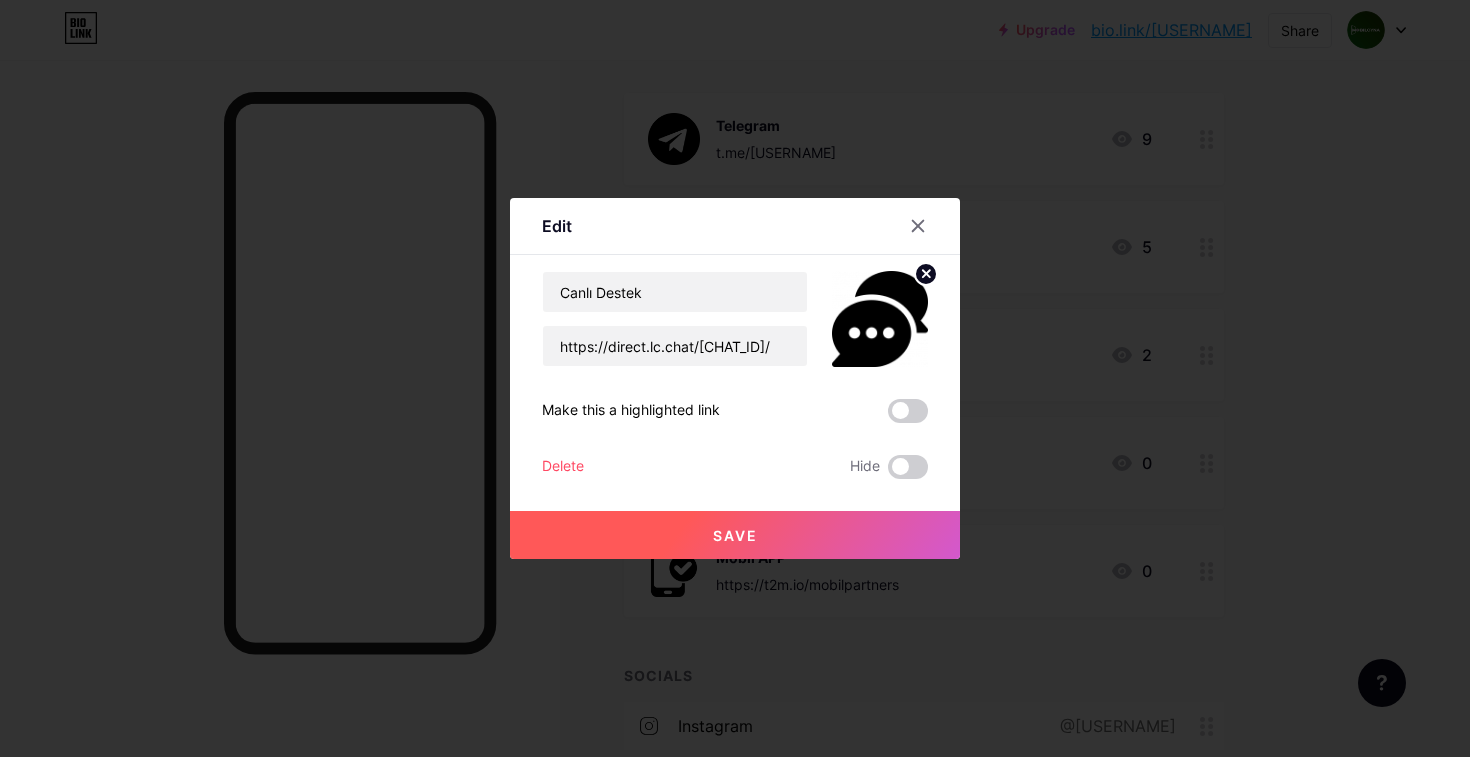 click on "Save" at bounding box center [735, 535] 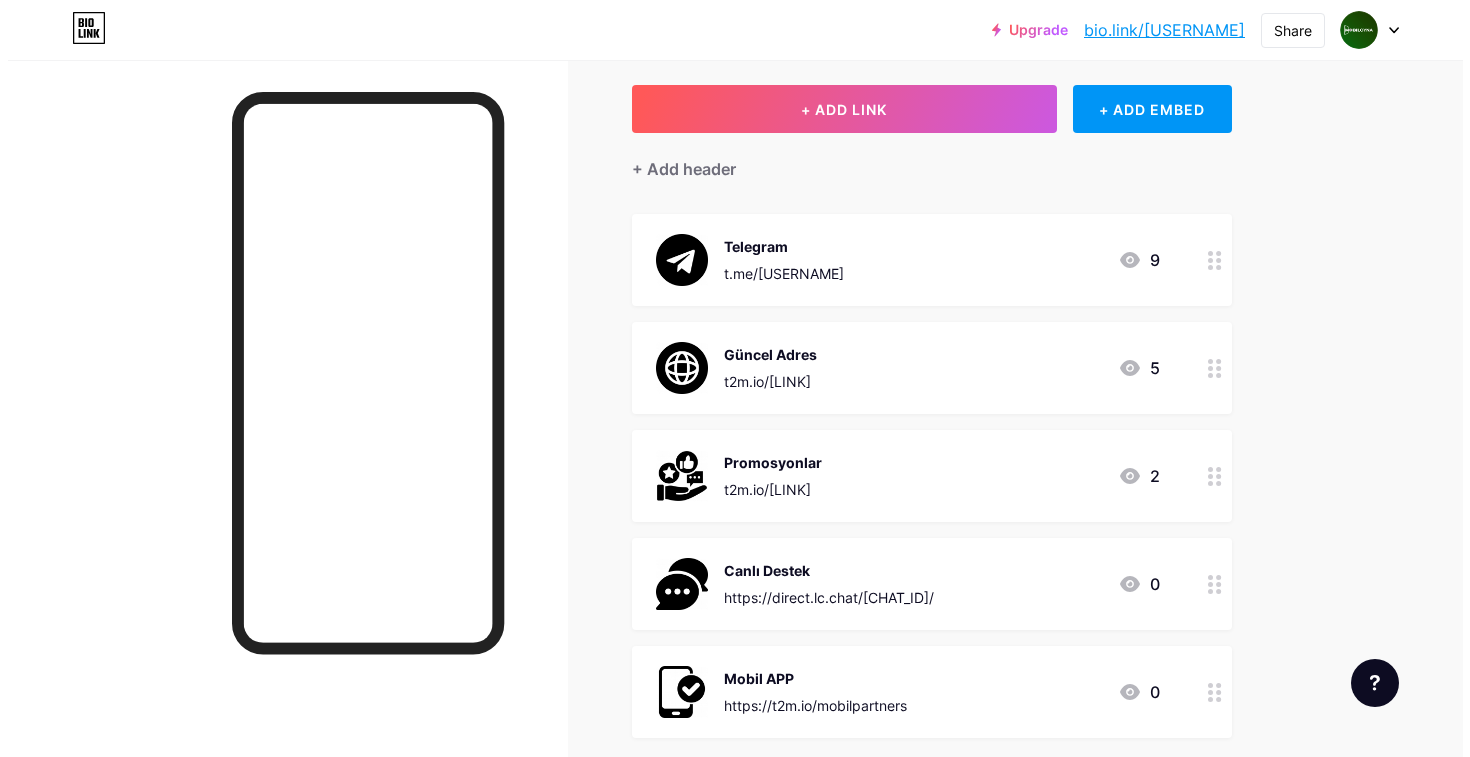 scroll, scrollTop: 58, scrollLeft: 0, axis: vertical 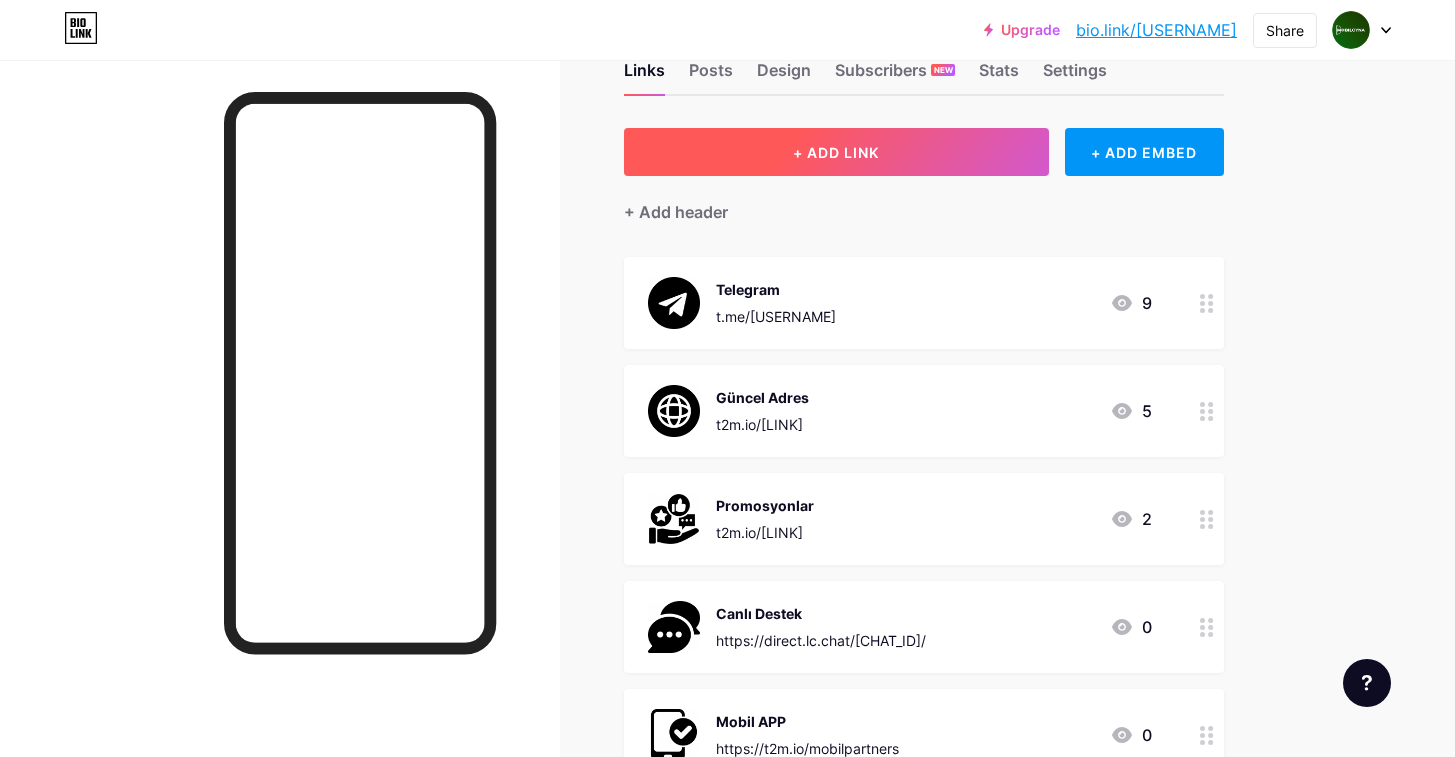 click on "+ ADD LINK" at bounding box center (836, 152) 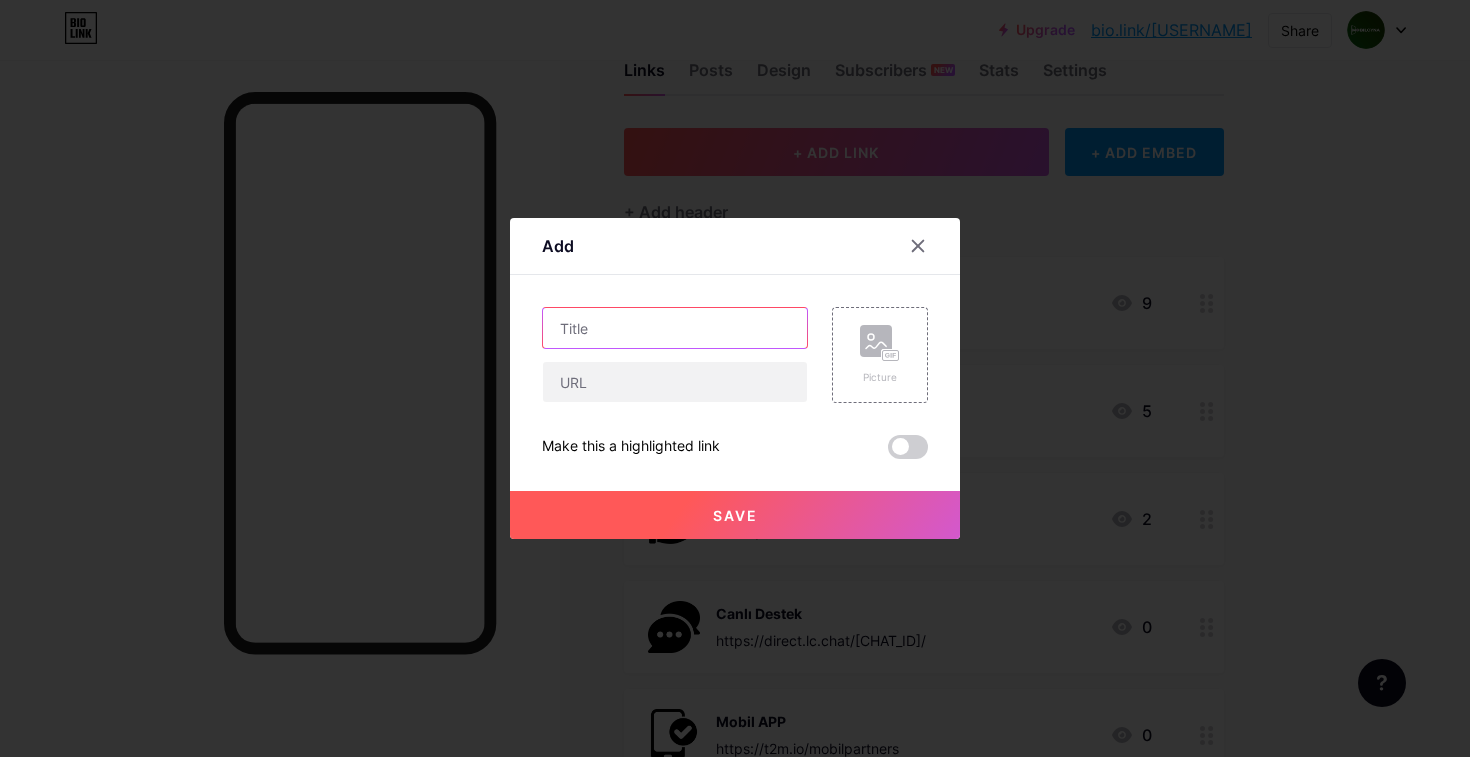 click at bounding box center [675, 328] 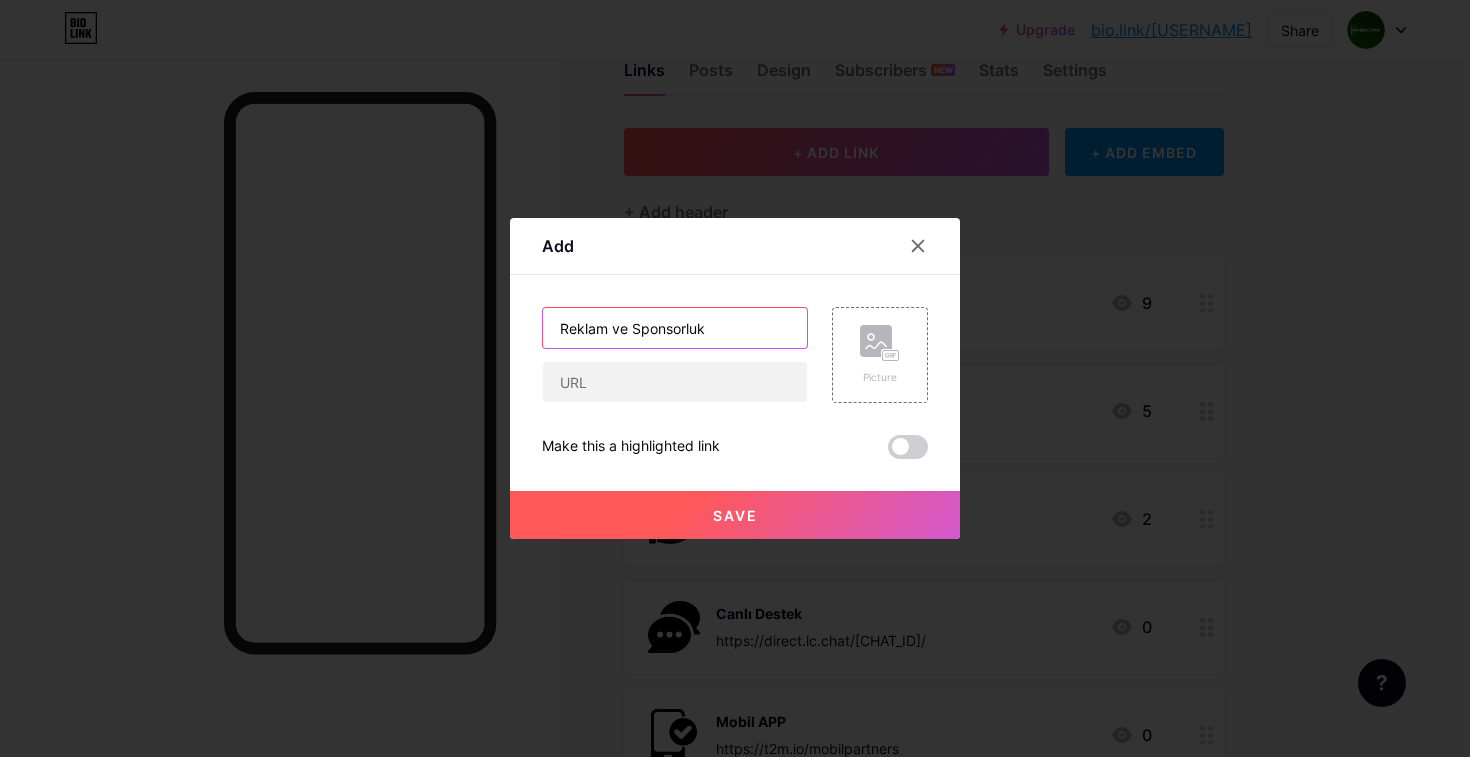 type on "Reklam ve Sponsorluk" 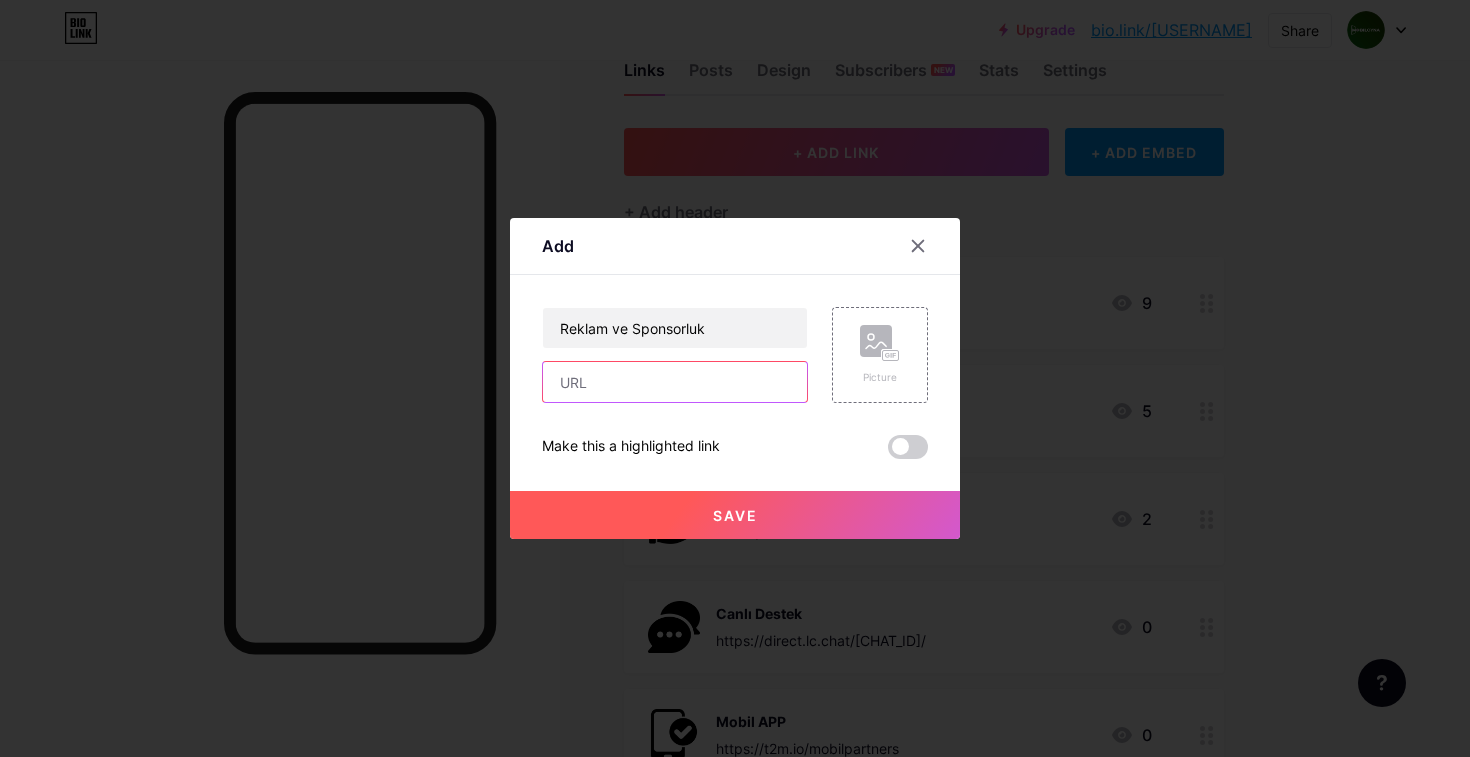 paste on "https://docs.google.com/forms/d/e/[FORM_ID]/viewform?usp=sharing&ouid=[USER_ID]" 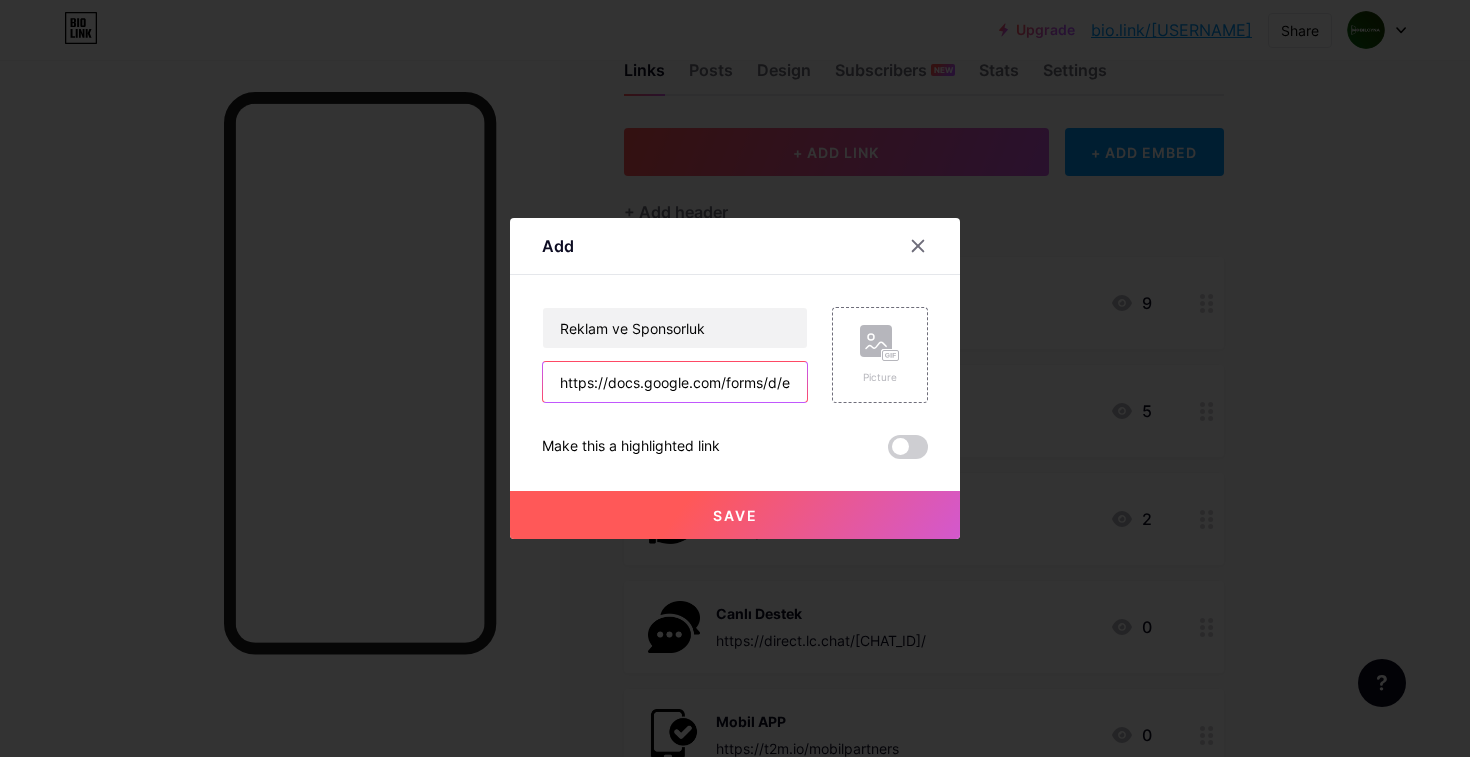 scroll, scrollTop: 0, scrollLeft: 848, axis: horizontal 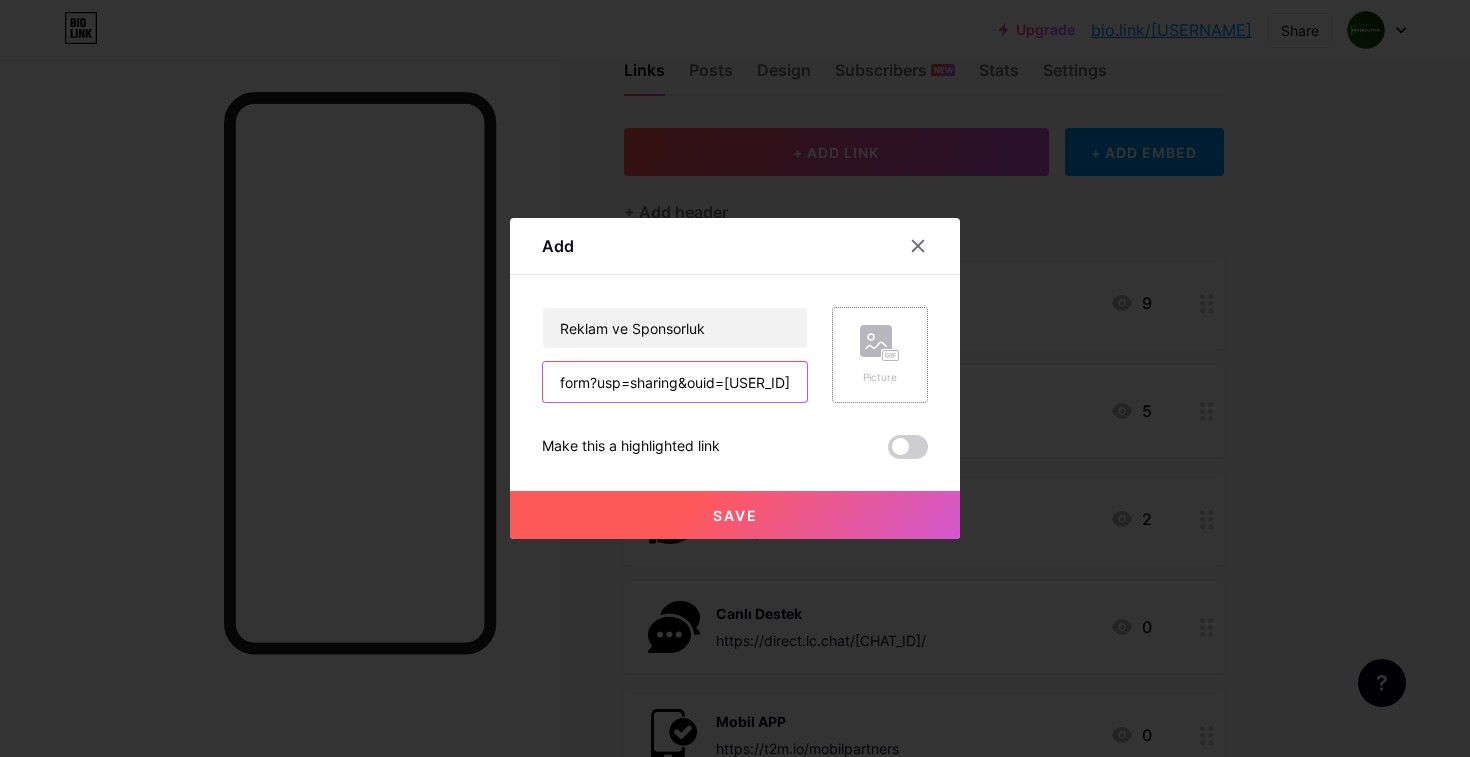 type on "https://docs.google.com/forms/d/e/[FORM_ID]/viewform?usp=sharing&ouid=[USER_ID]" 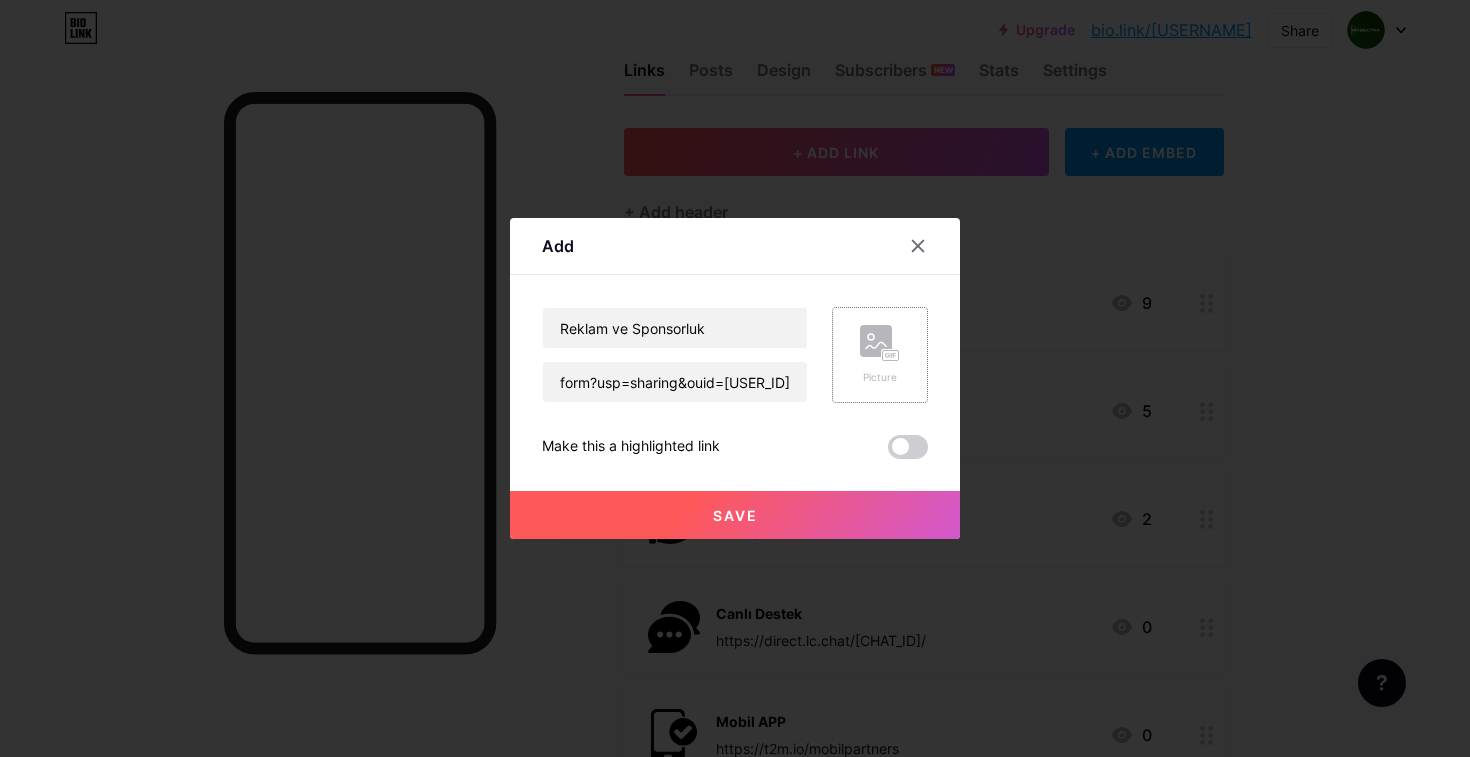 scroll, scrollTop: 0, scrollLeft: 0, axis: both 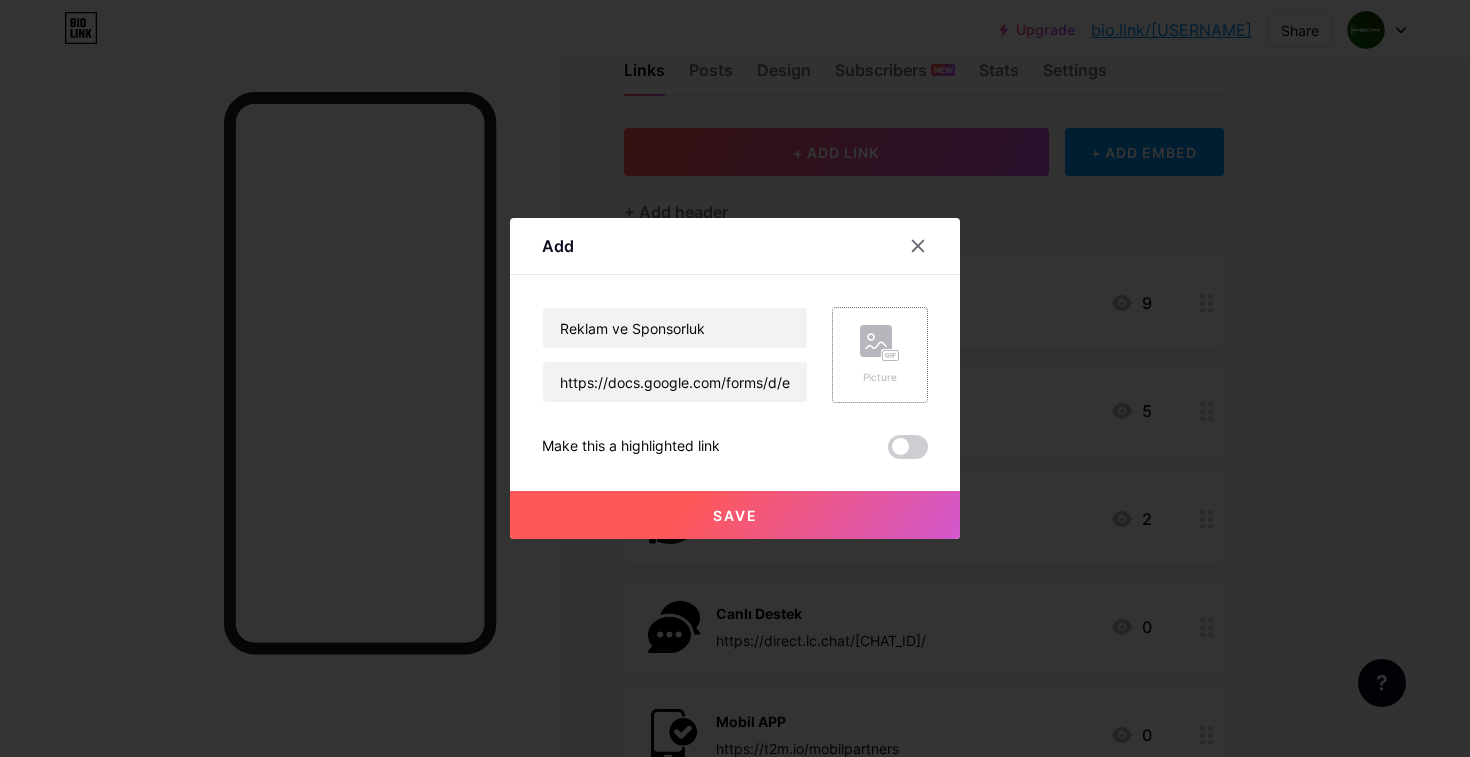 click 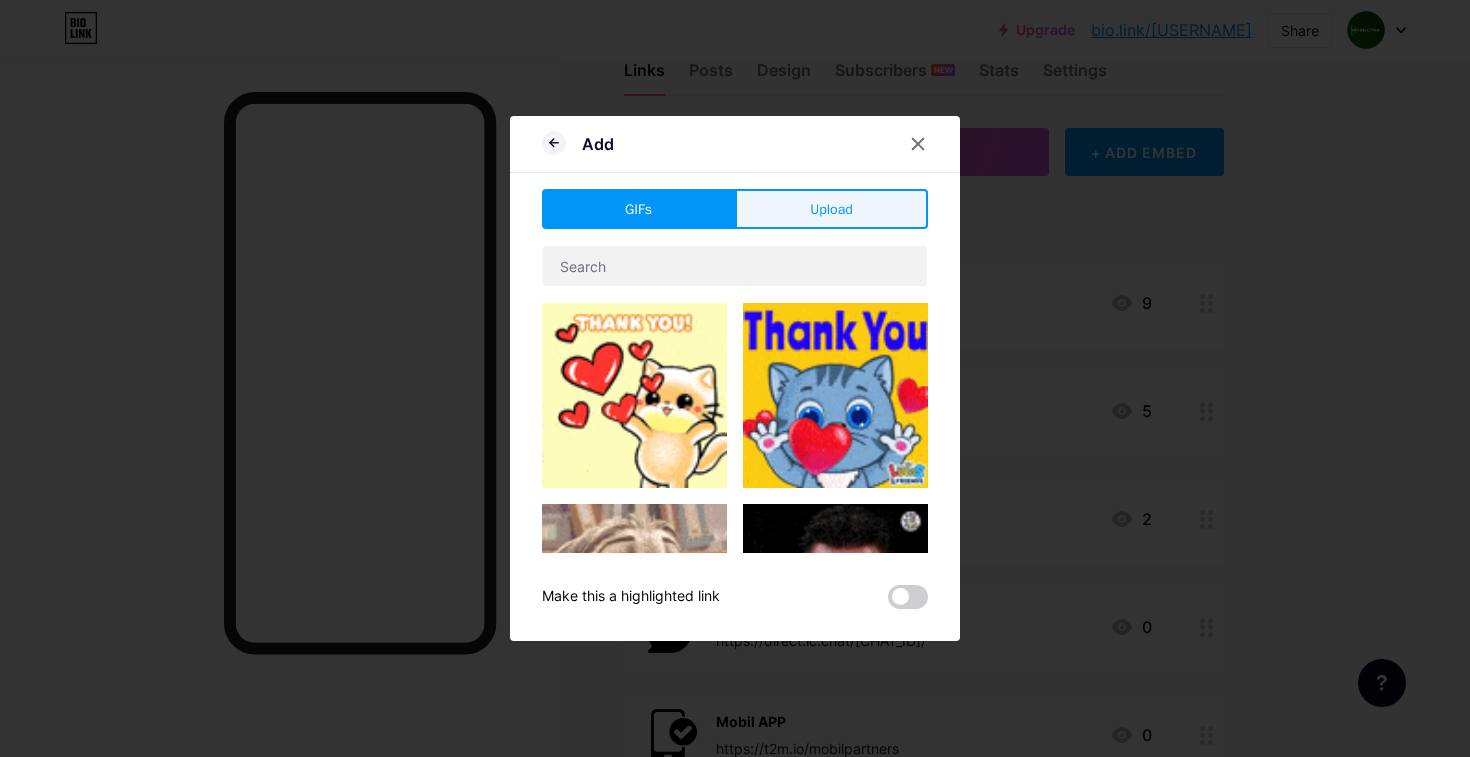 click on "Upload" at bounding box center [831, 209] 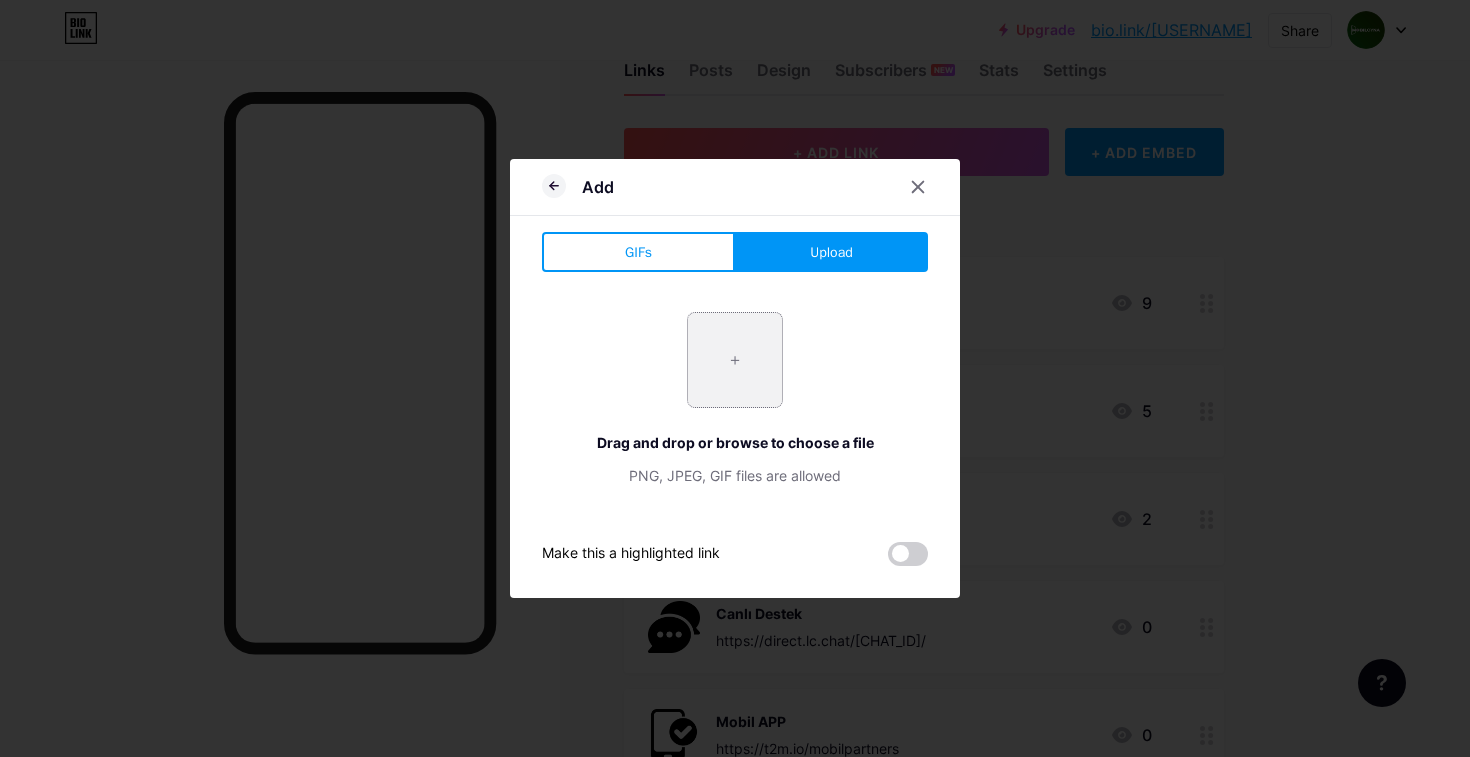 click at bounding box center (735, 360) 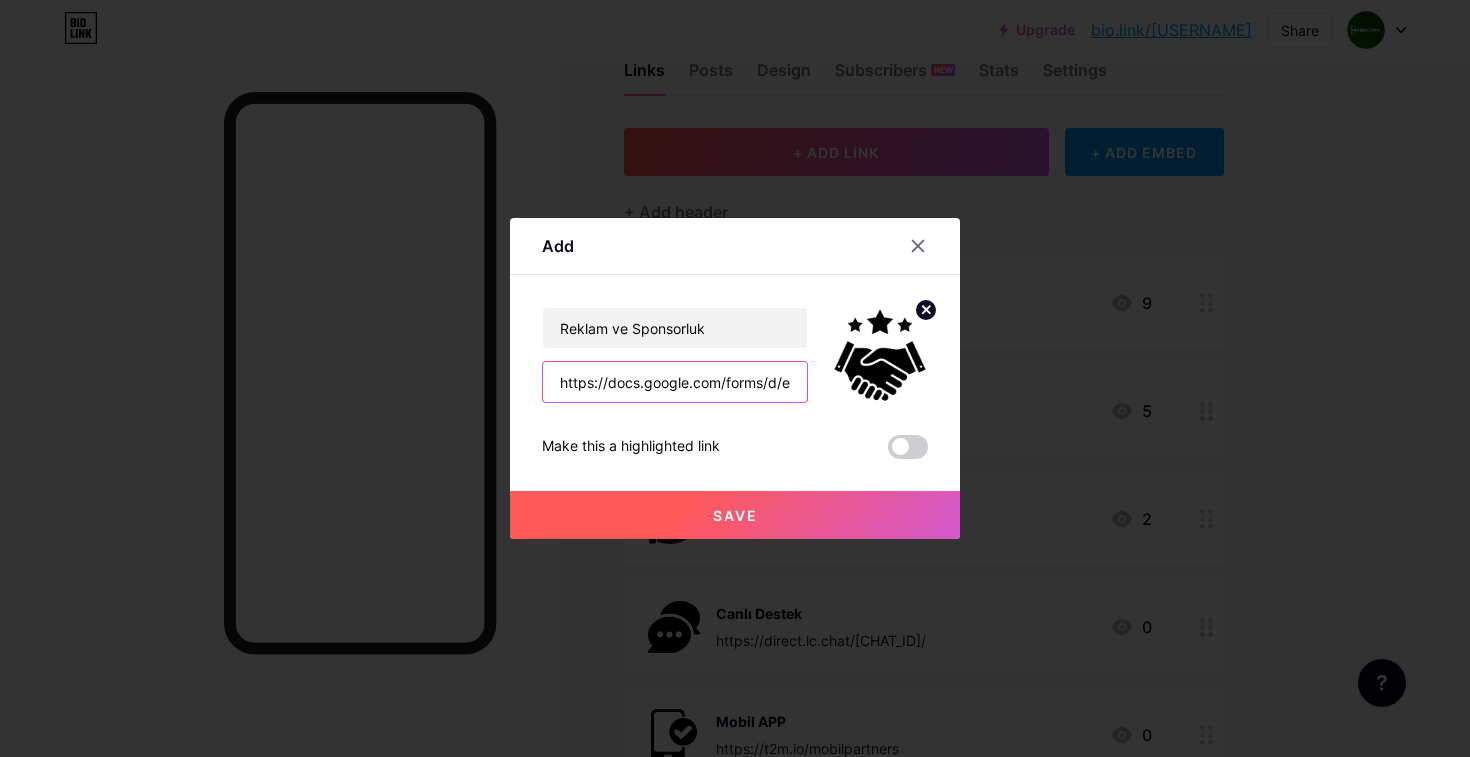 click on "https://docs.google.com/forms/d/e/[FORM_ID]/viewform?usp=sharing&ouid=[USER_ID]" at bounding box center (675, 382) 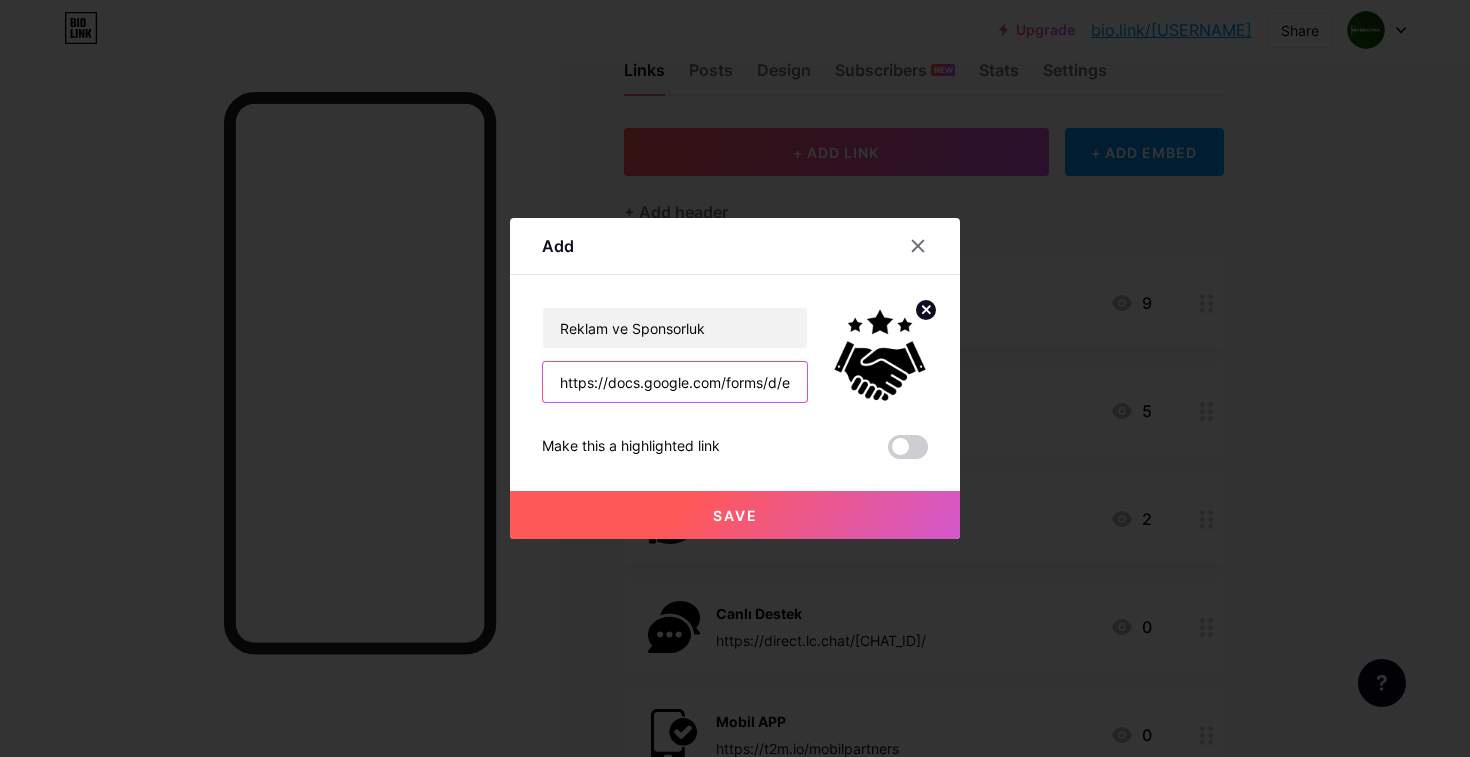 paste on "forms.gle/[LINK]" 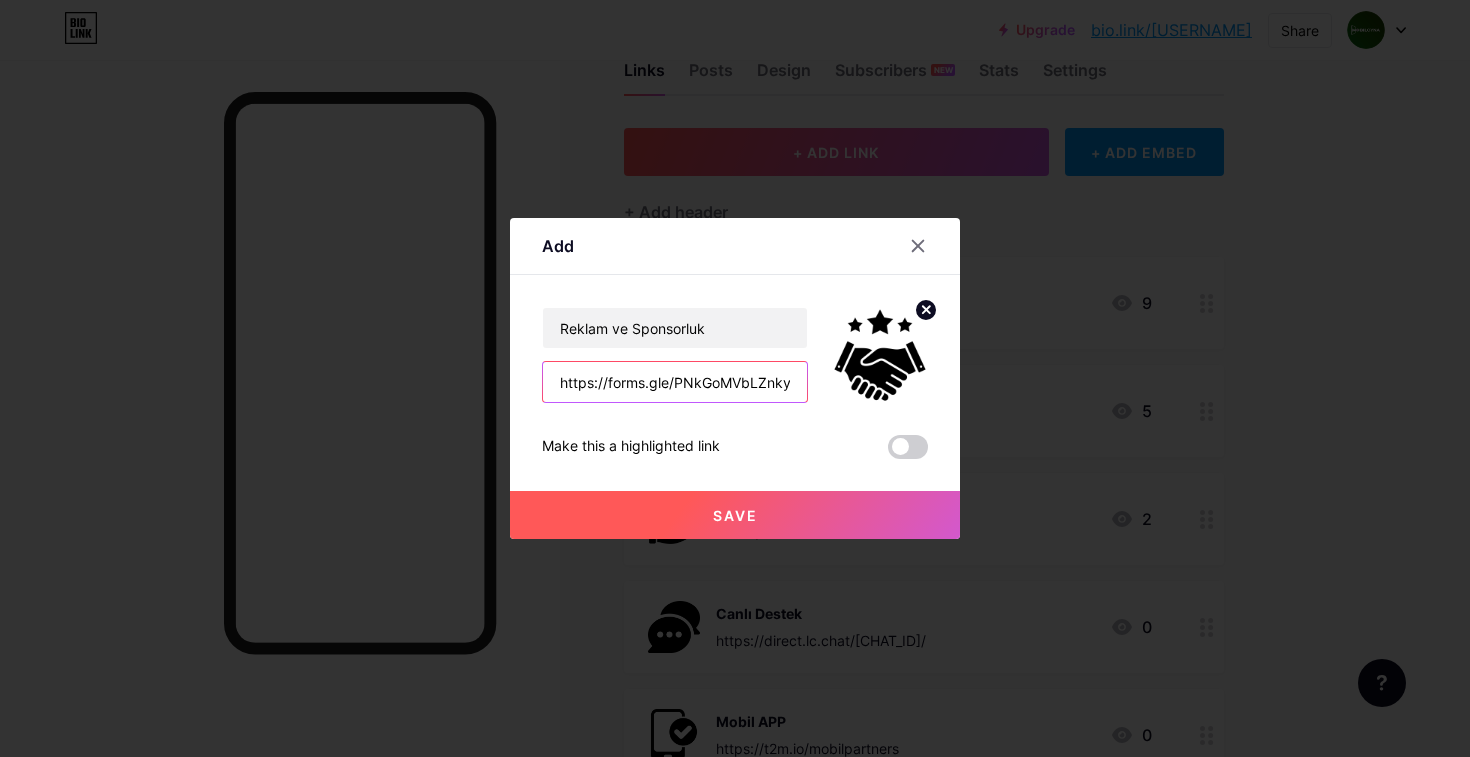 scroll, scrollTop: 0, scrollLeft: 35, axis: horizontal 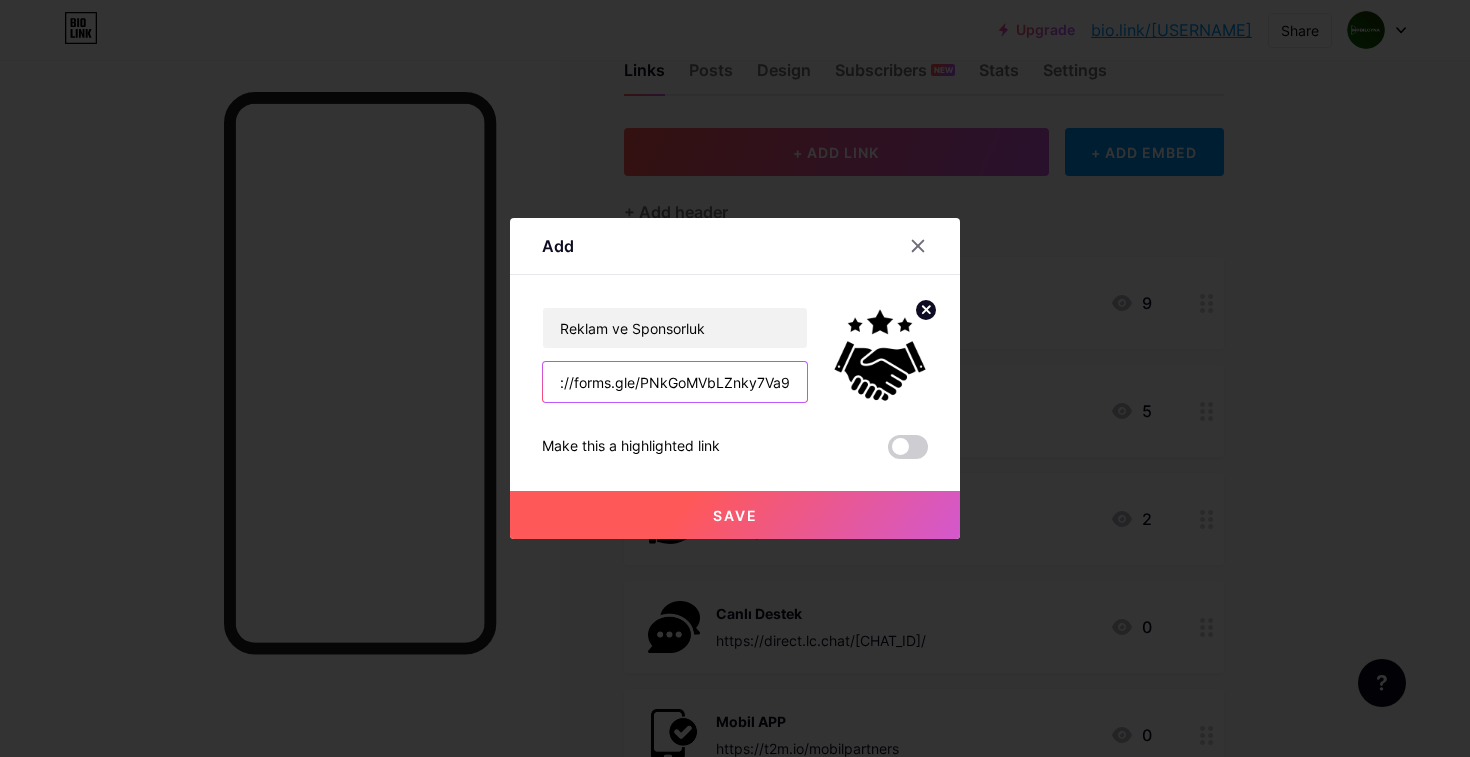 type on "https://forms.gle/PNkGoMVbLZnky7Va9" 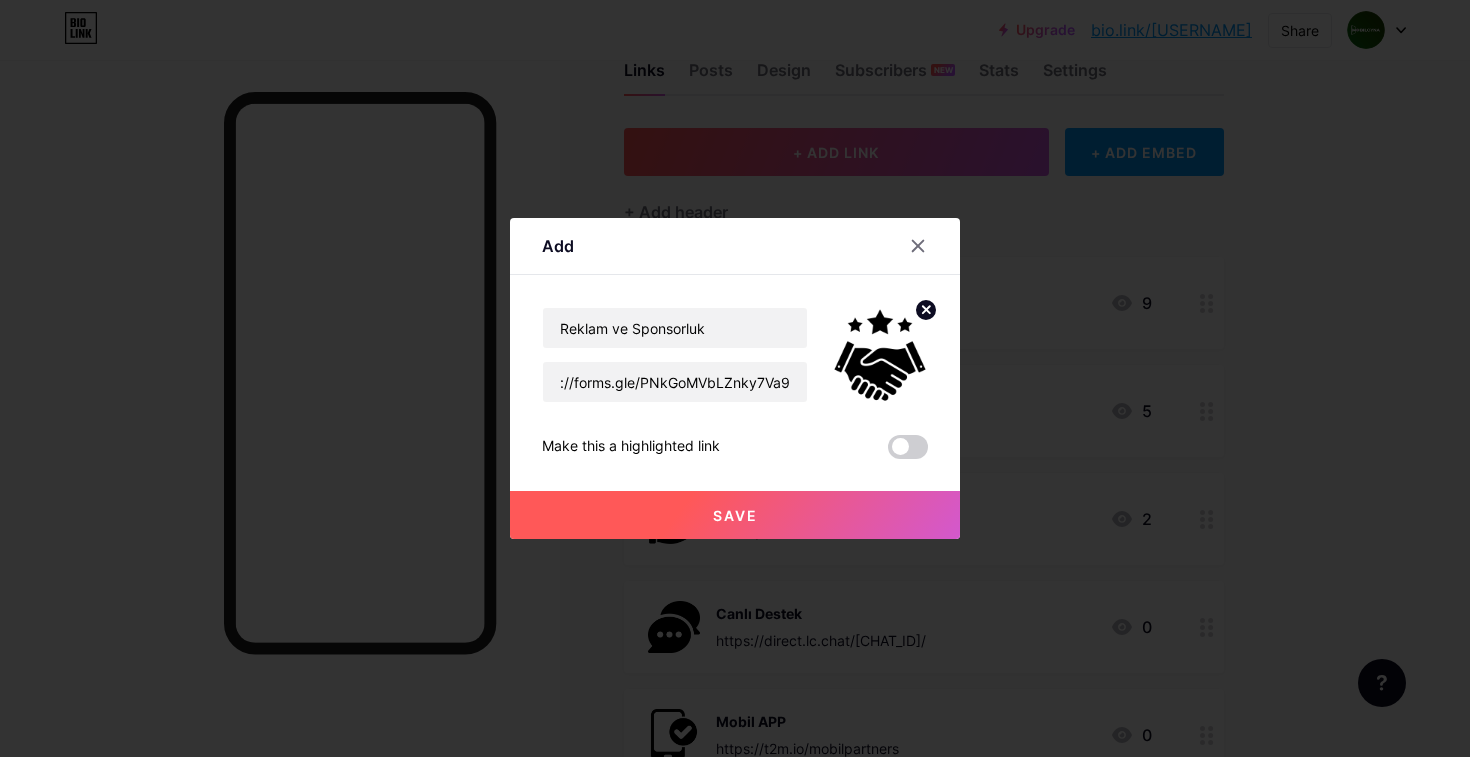 click on "Save" at bounding box center (735, 515) 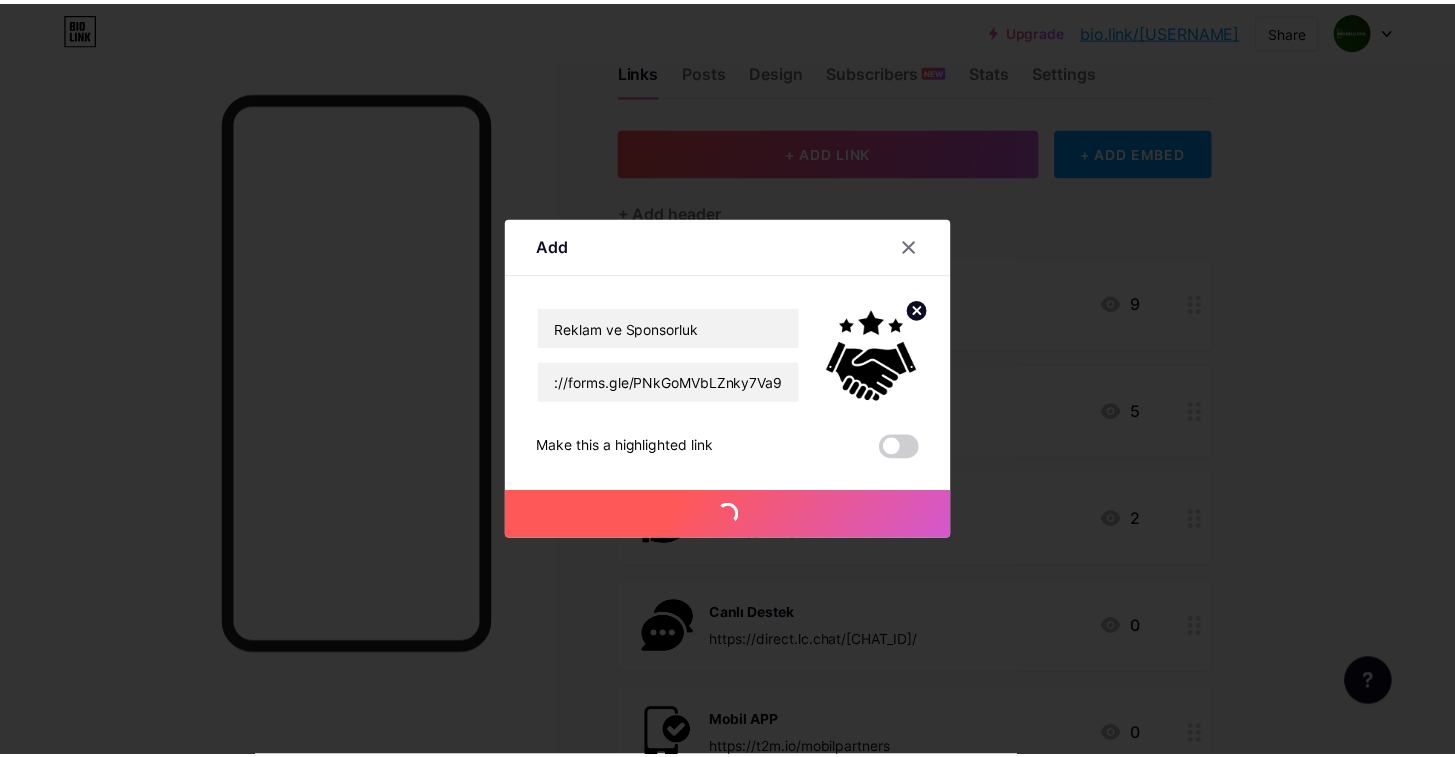 scroll, scrollTop: 0, scrollLeft: 0, axis: both 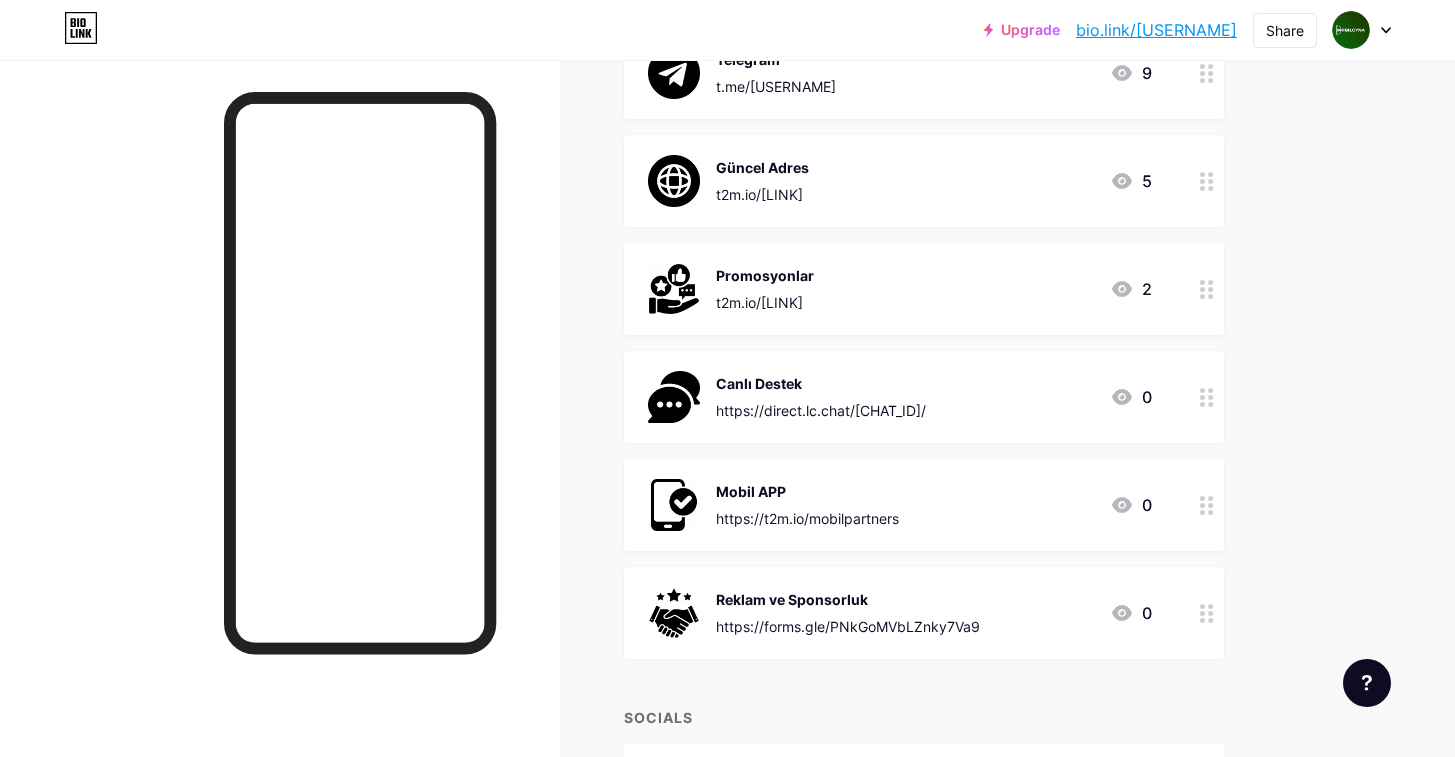 click on "Promosyonlar
t2m.io/[LINK]
2" at bounding box center (900, 289) 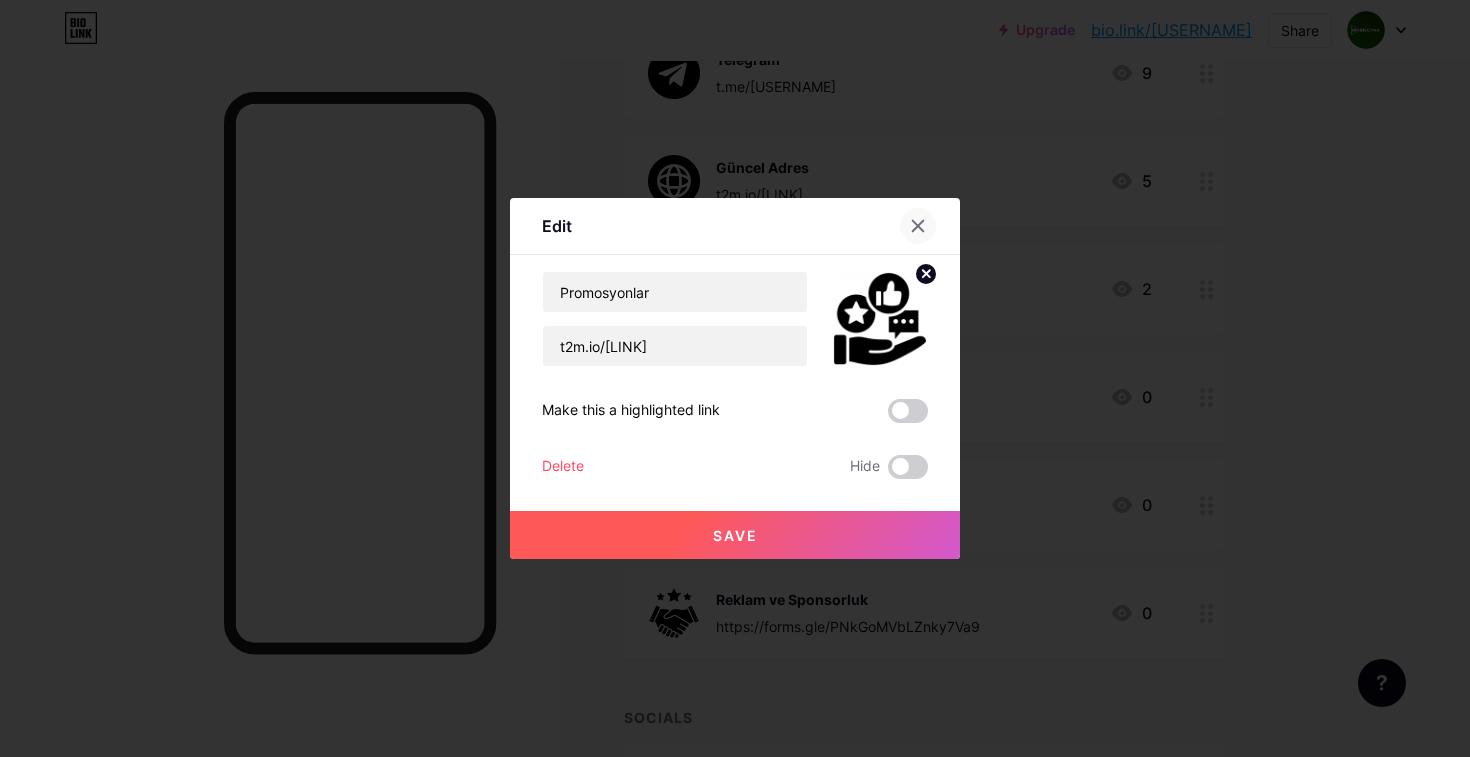 click at bounding box center [918, 226] 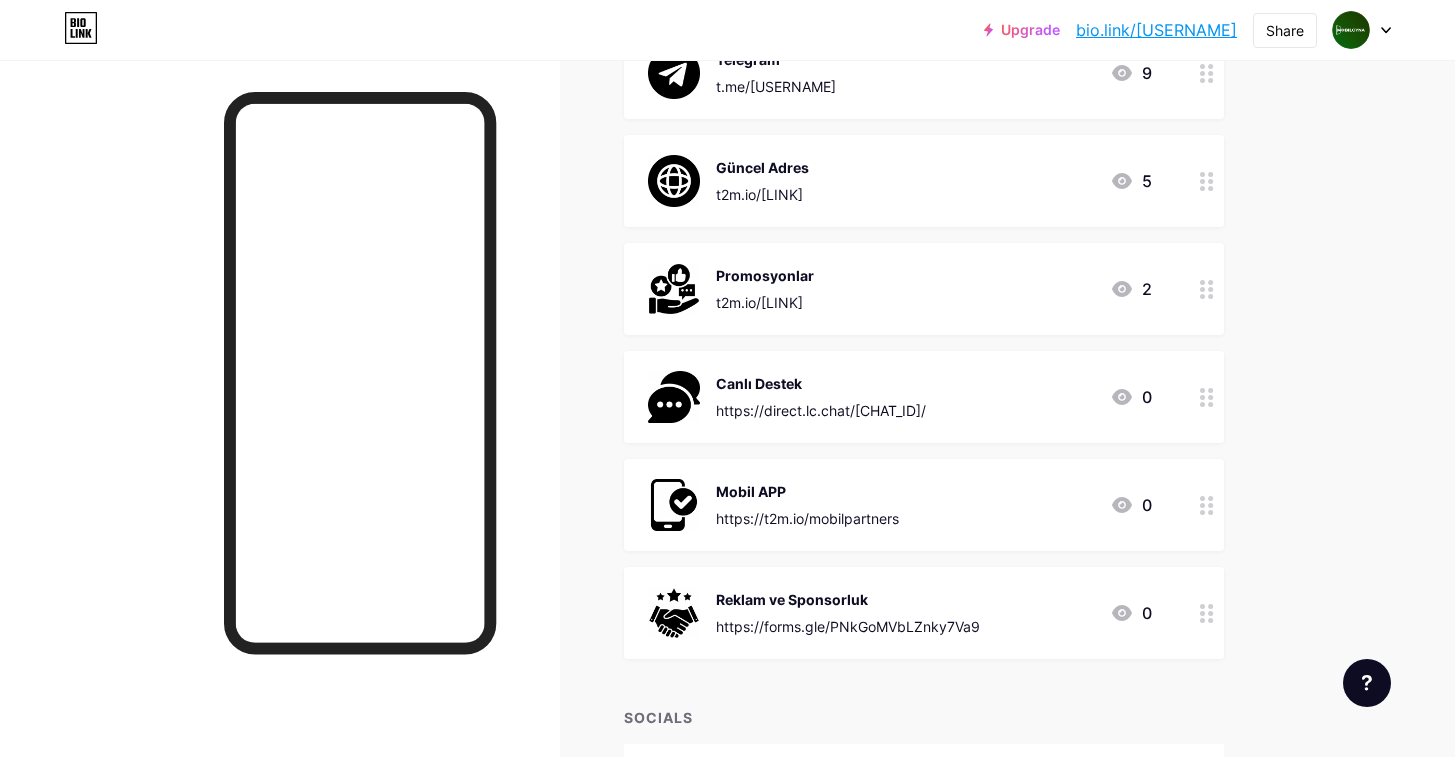 click on "Promosyonlar
t2m.io/[LINK]
2" at bounding box center [924, 289] 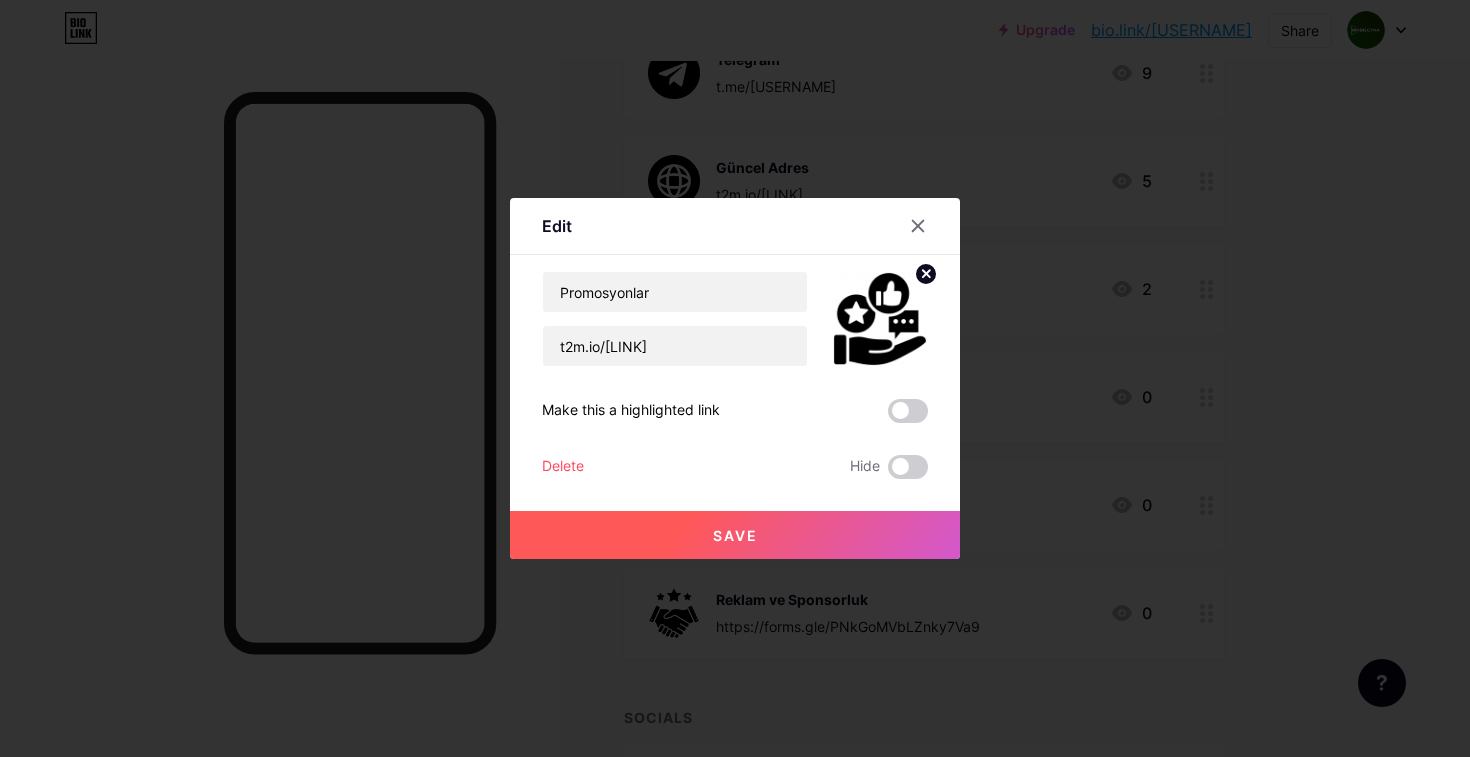 click on "Delete" at bounding box center [563, 467] 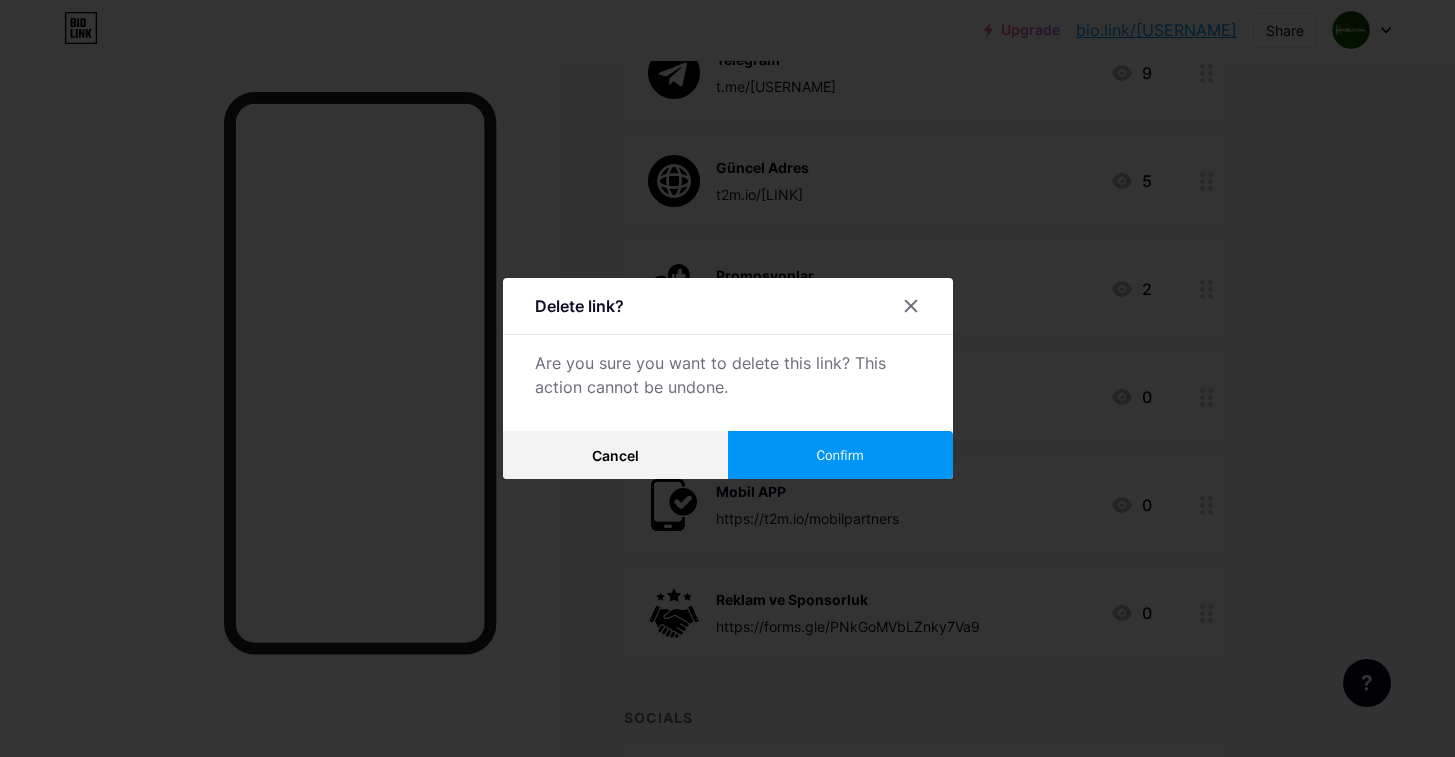 click on "Confirm" at bounding box center (839, 455) 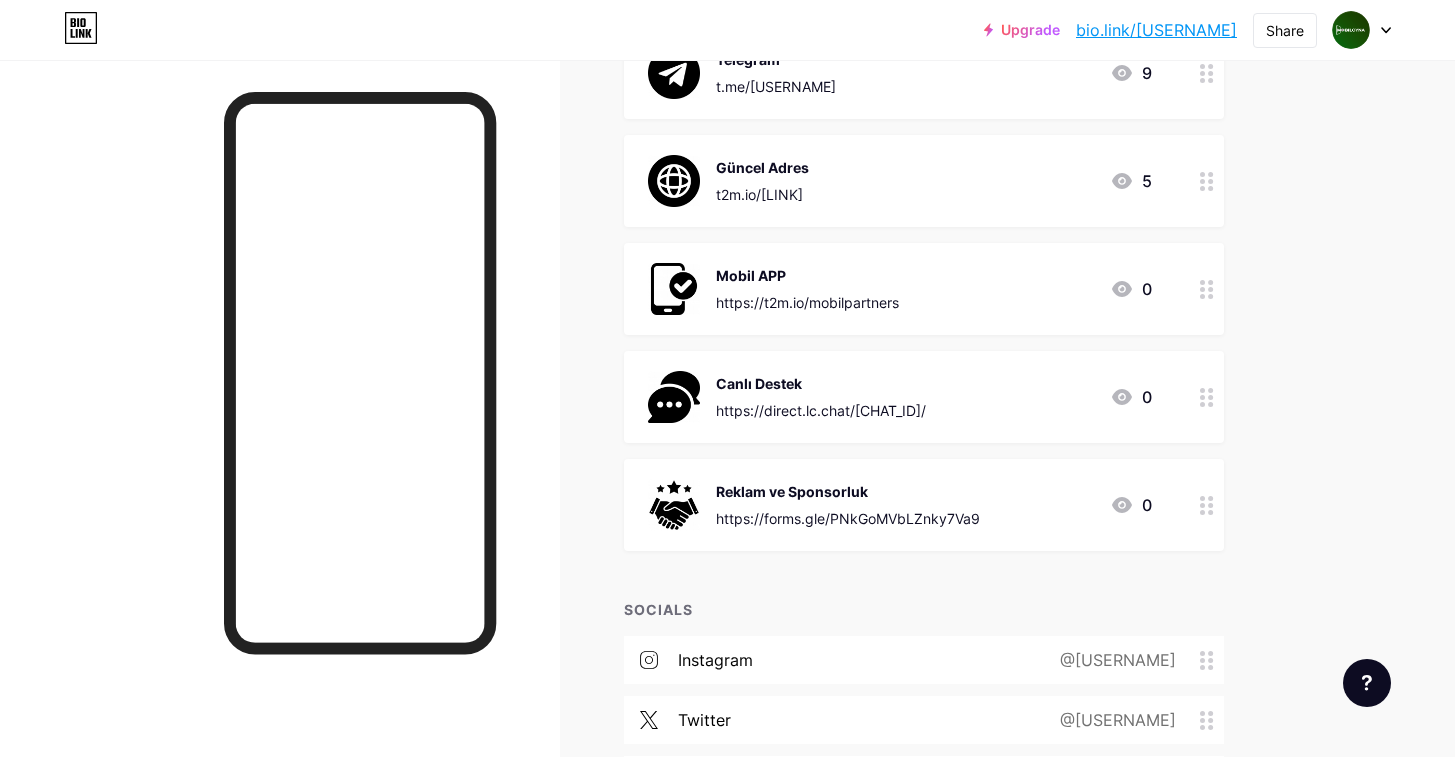 click on "https://t2m.io/mobilpartners" at bounding box center [807, 302] 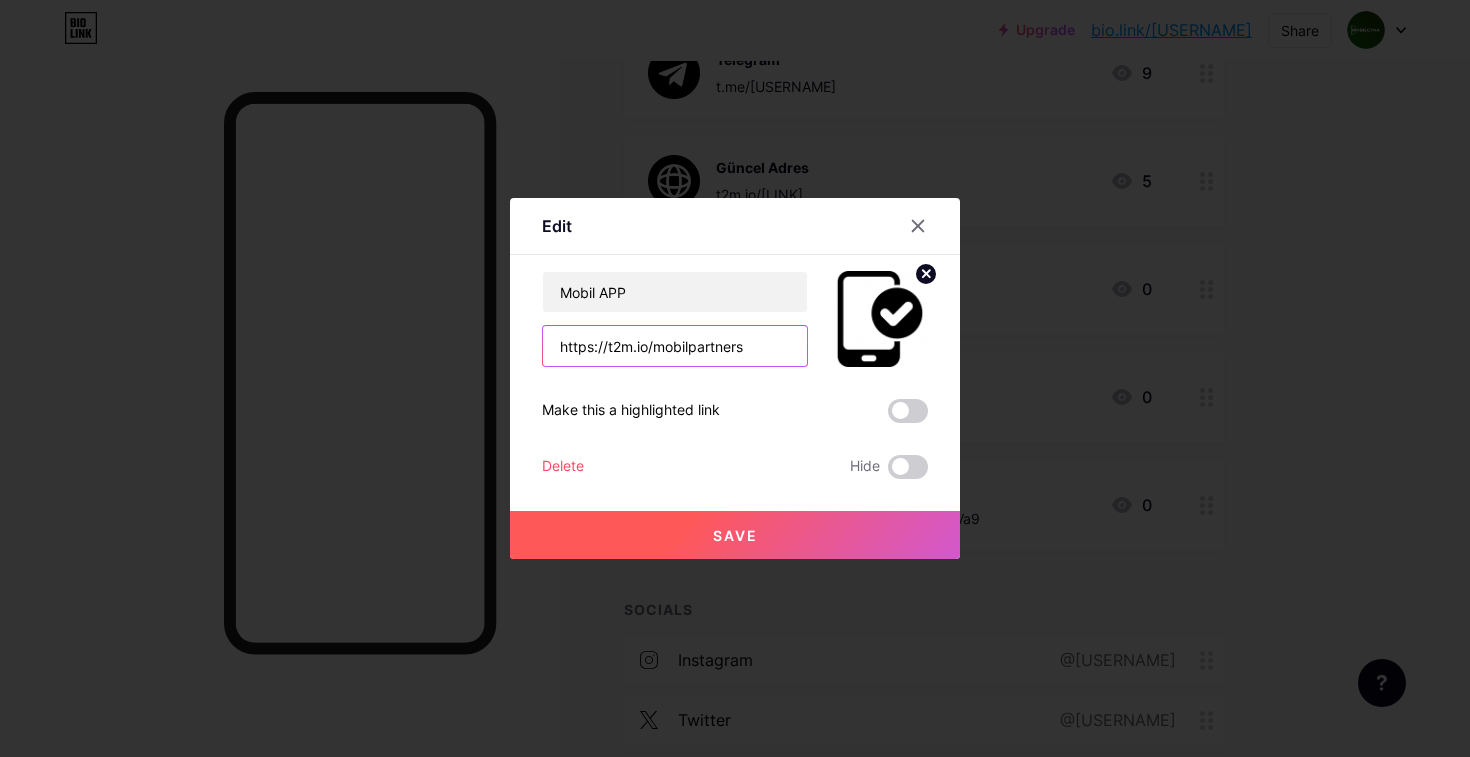 click on "https://t2m.io/mobilpartners" at bounding box center [675, 346] 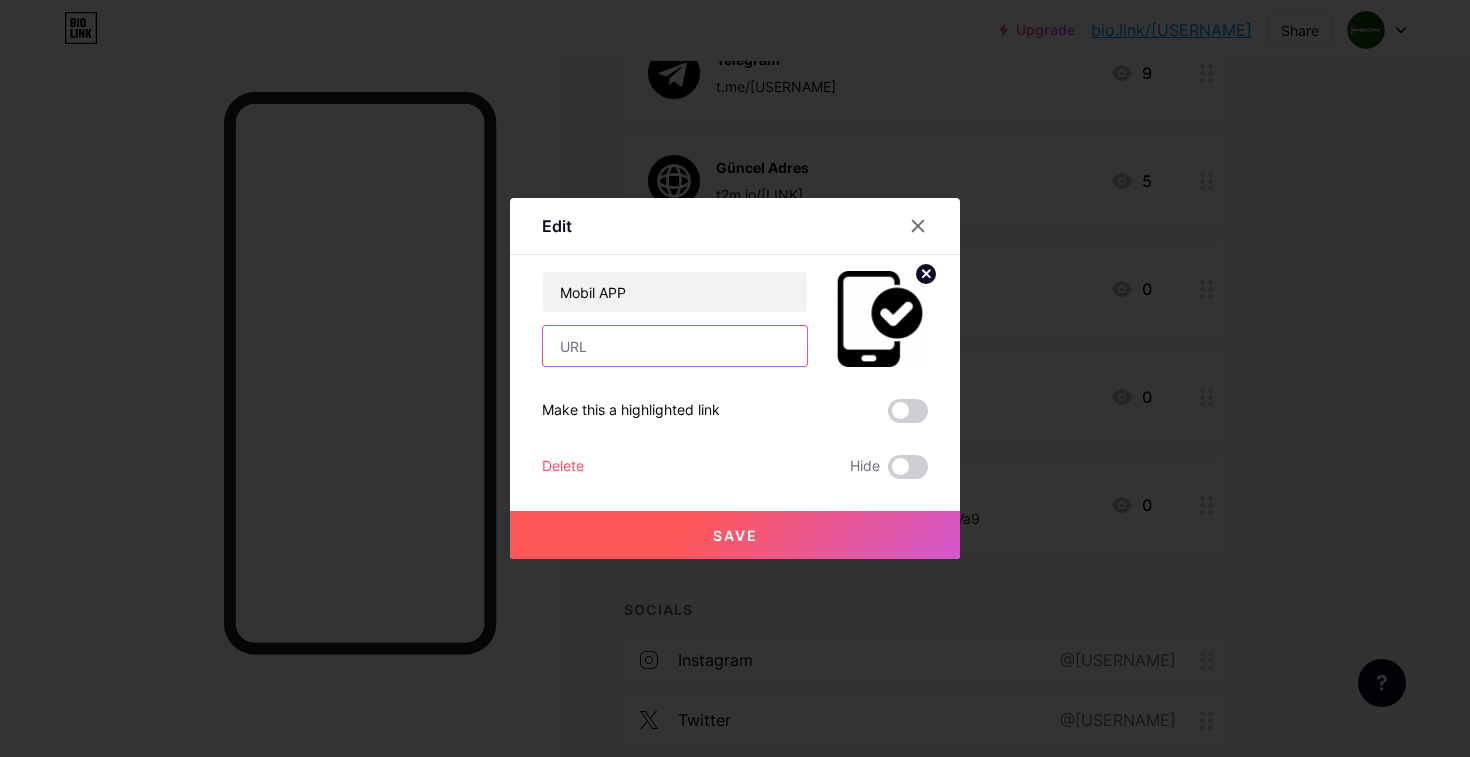 paste on "https://t2m.io/[LINK]" 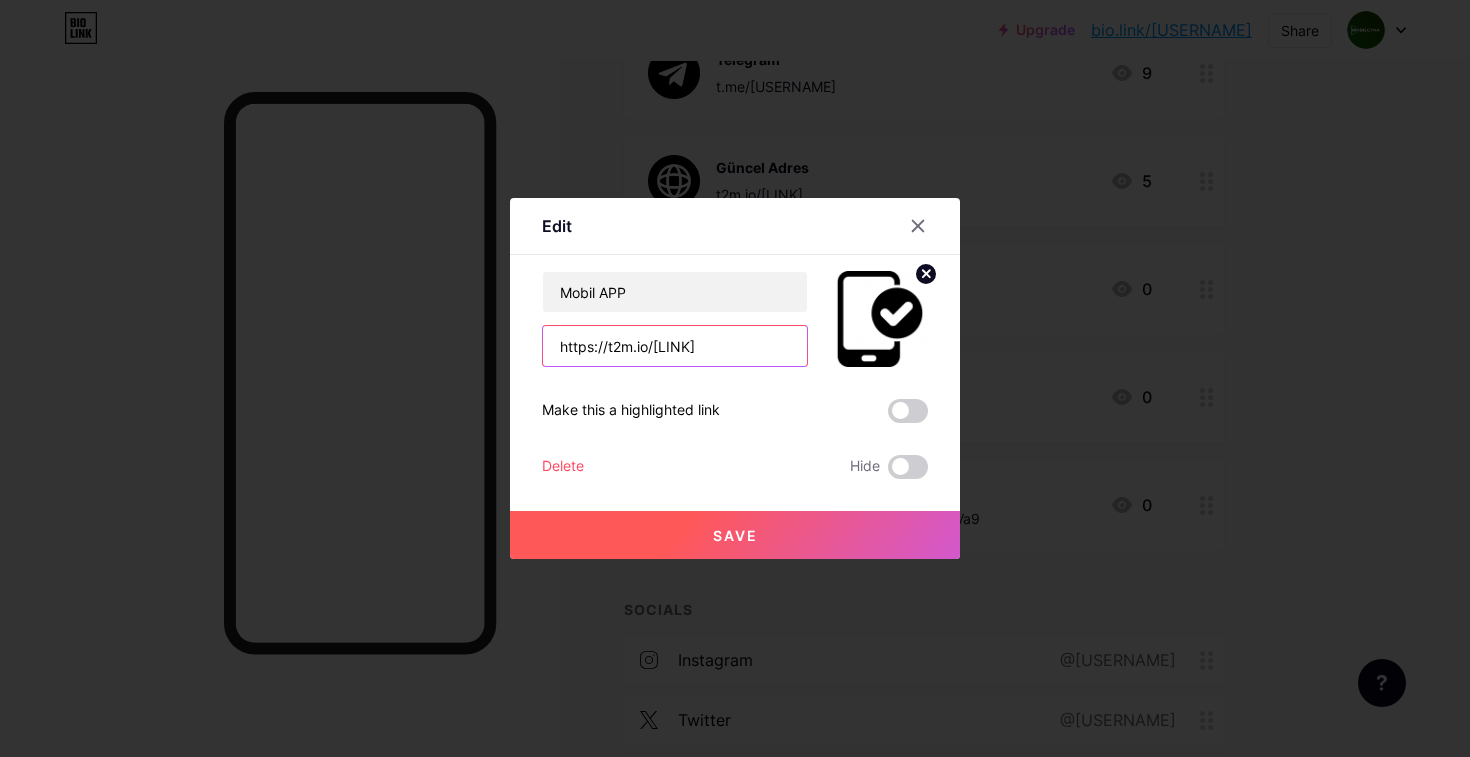 type on "https://t2m.io/[LINK]" 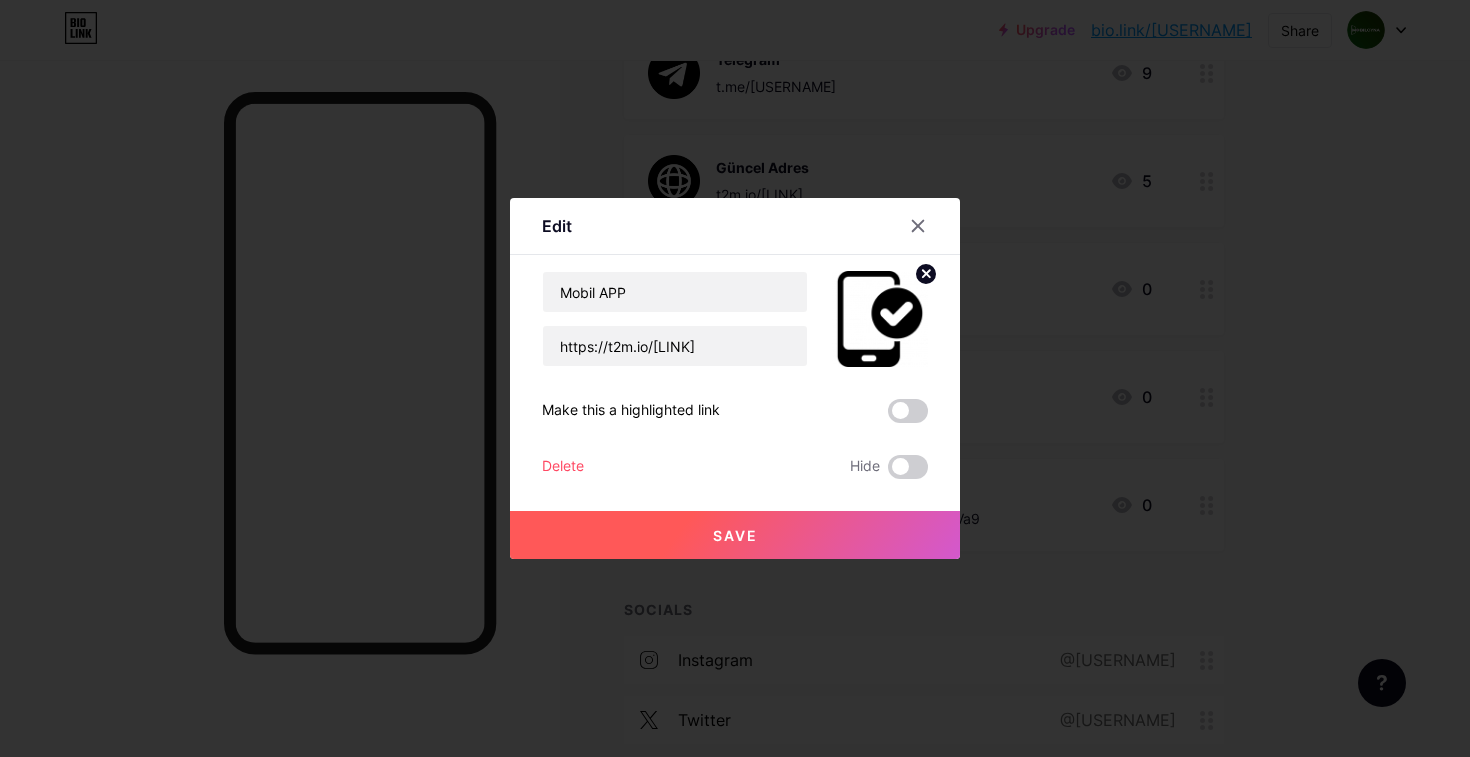 click on "Save" at bounding box center (735, 535) 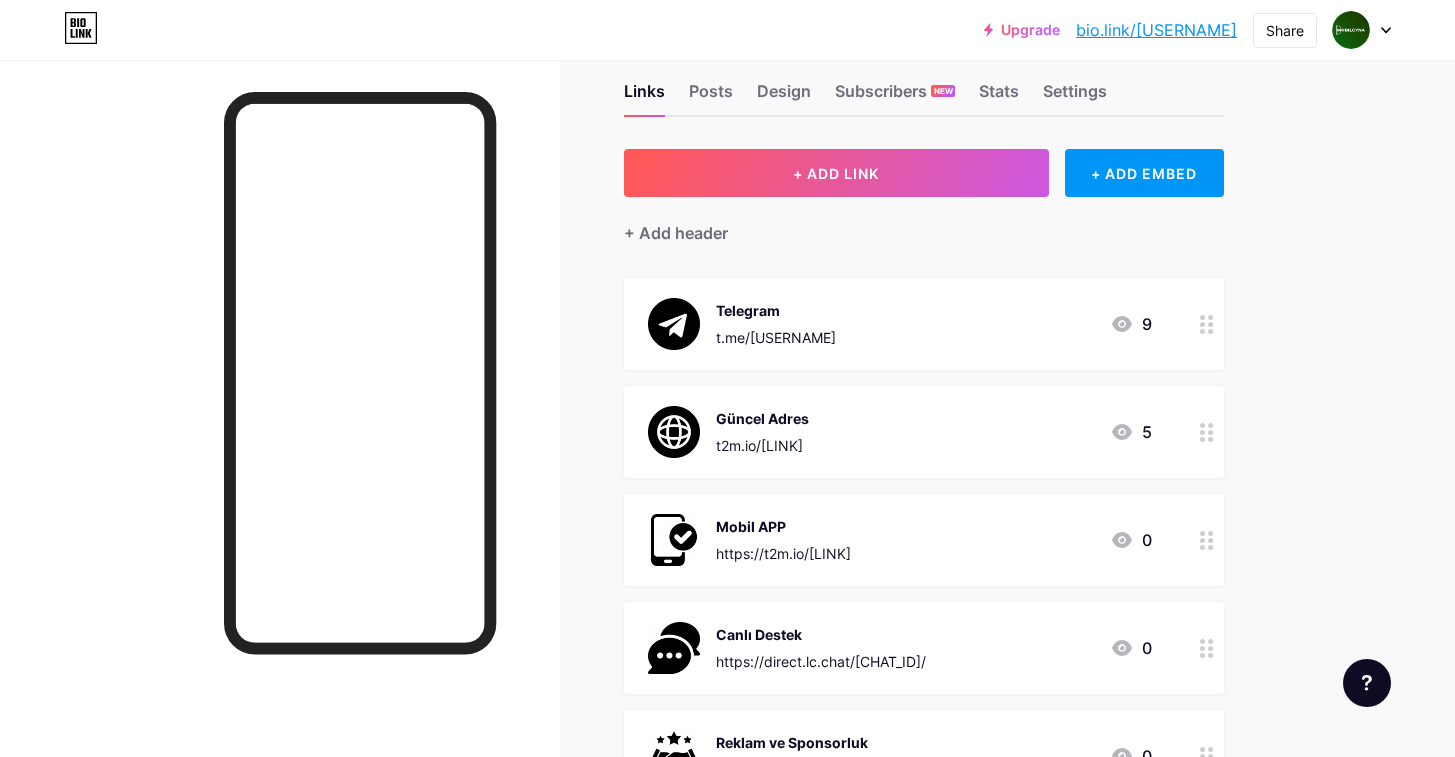 scroll, scrollTop: 0, scrollLeft: 0, axis: both 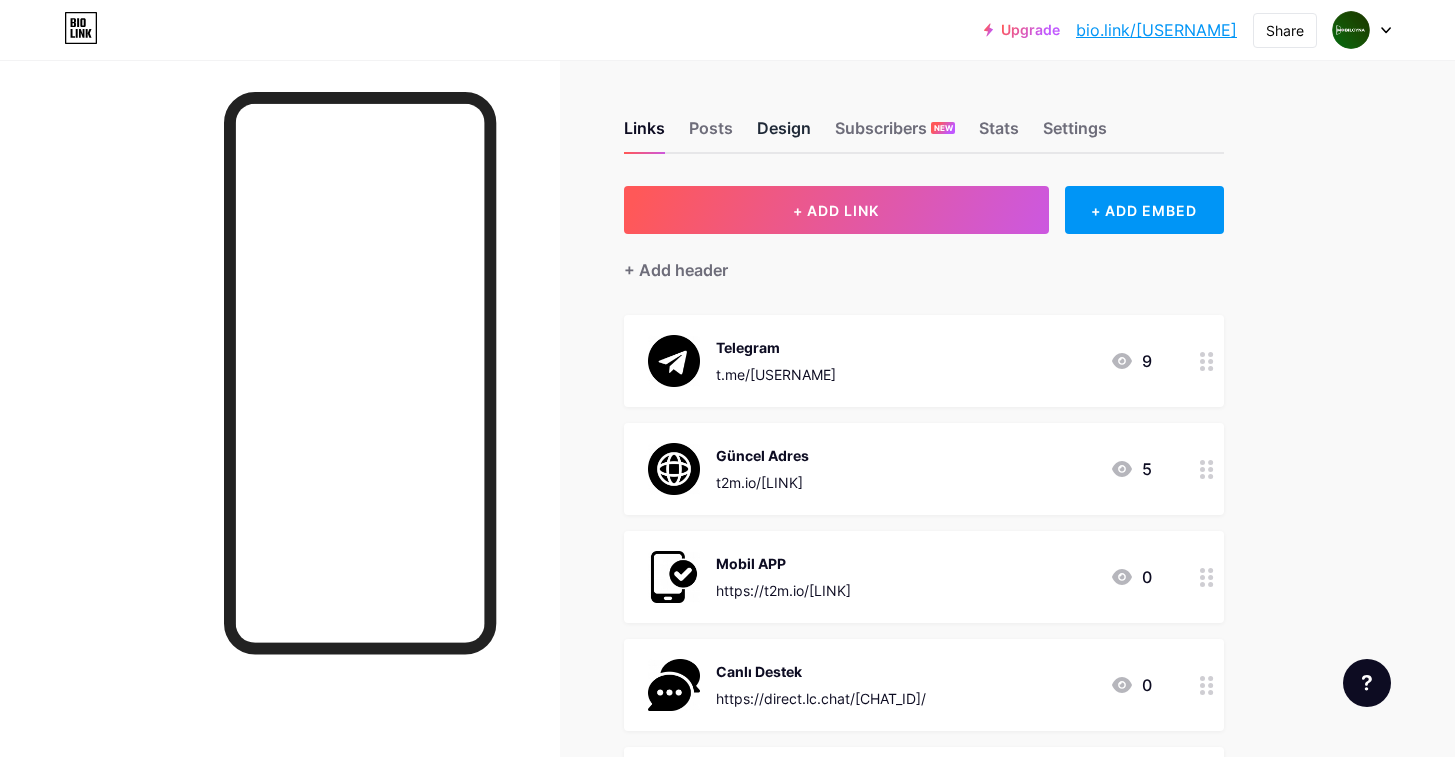 click on "Design" at bounding box center [784, 134] 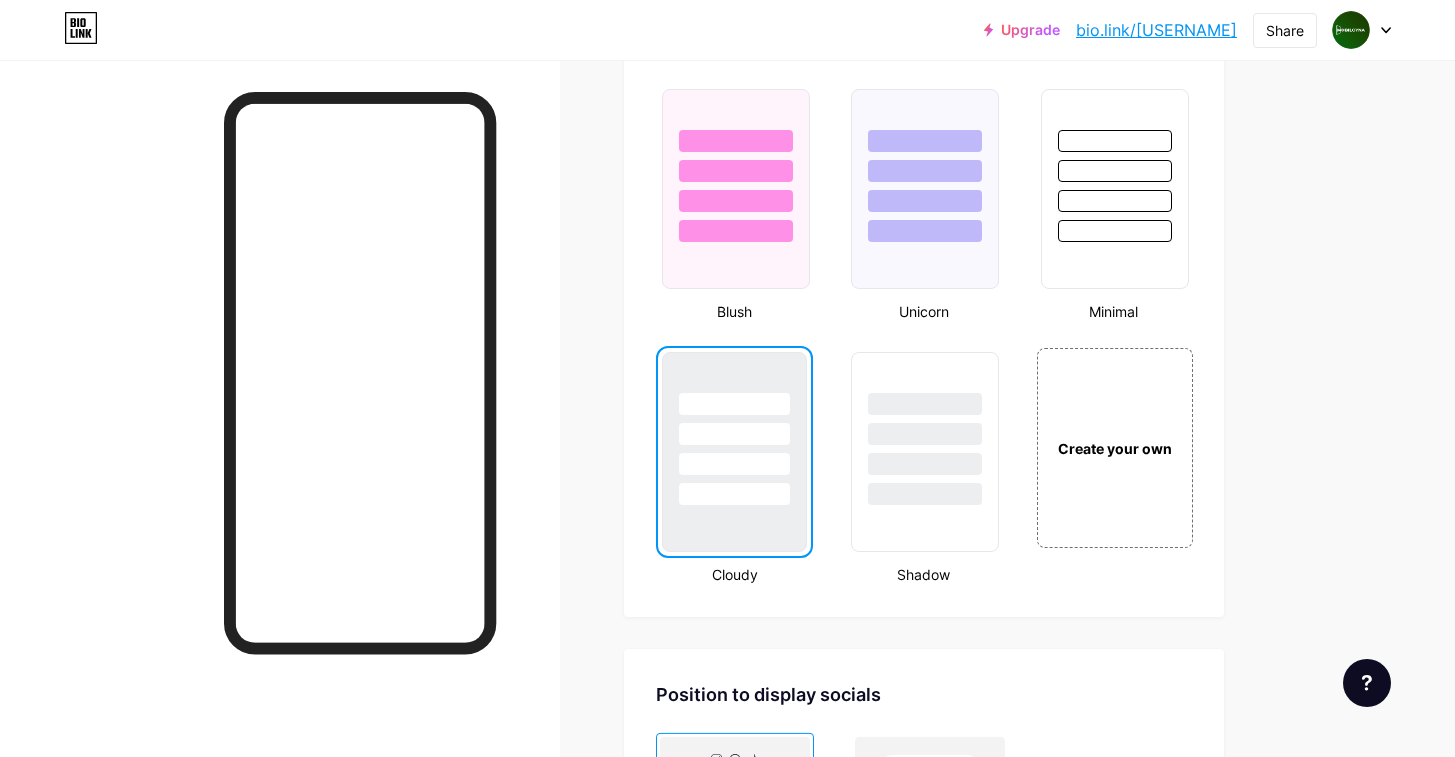 scroll, scrollTop: 2118, scrollLeft: 0, axis: vertical 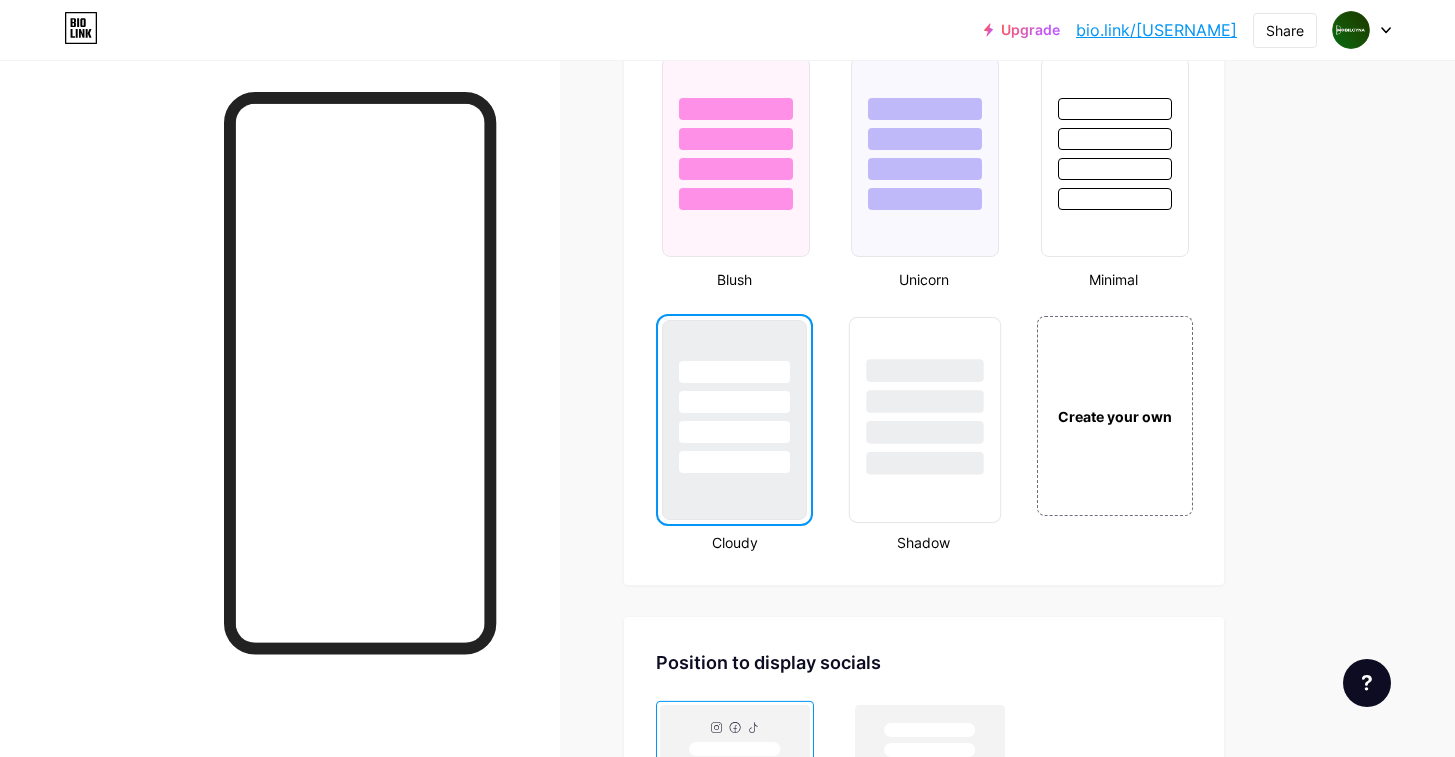 click at bounding box center (925, 432) 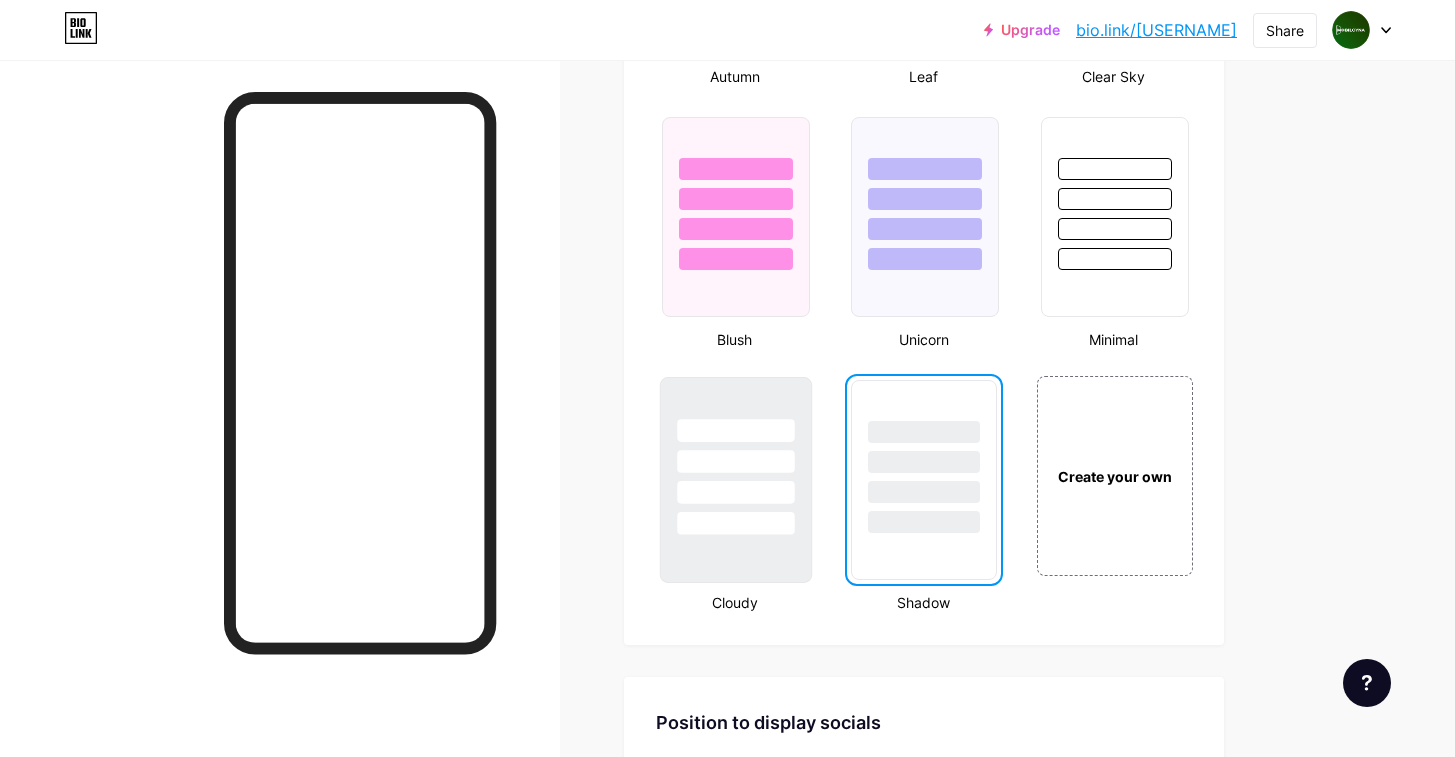 scroll, scrollTop: 2057, scrollLeft: 0, axis: vertical 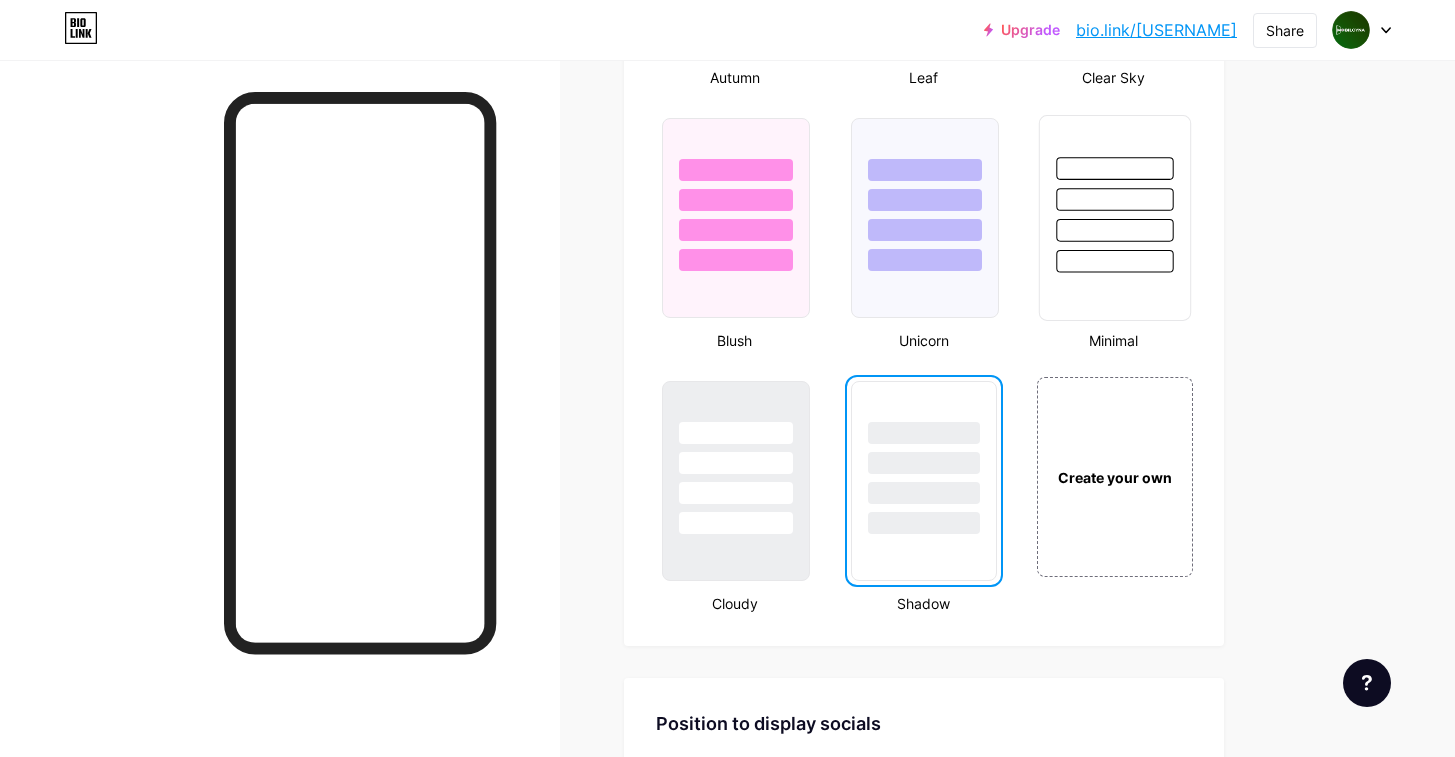 click at bounding box center (1114, 218) 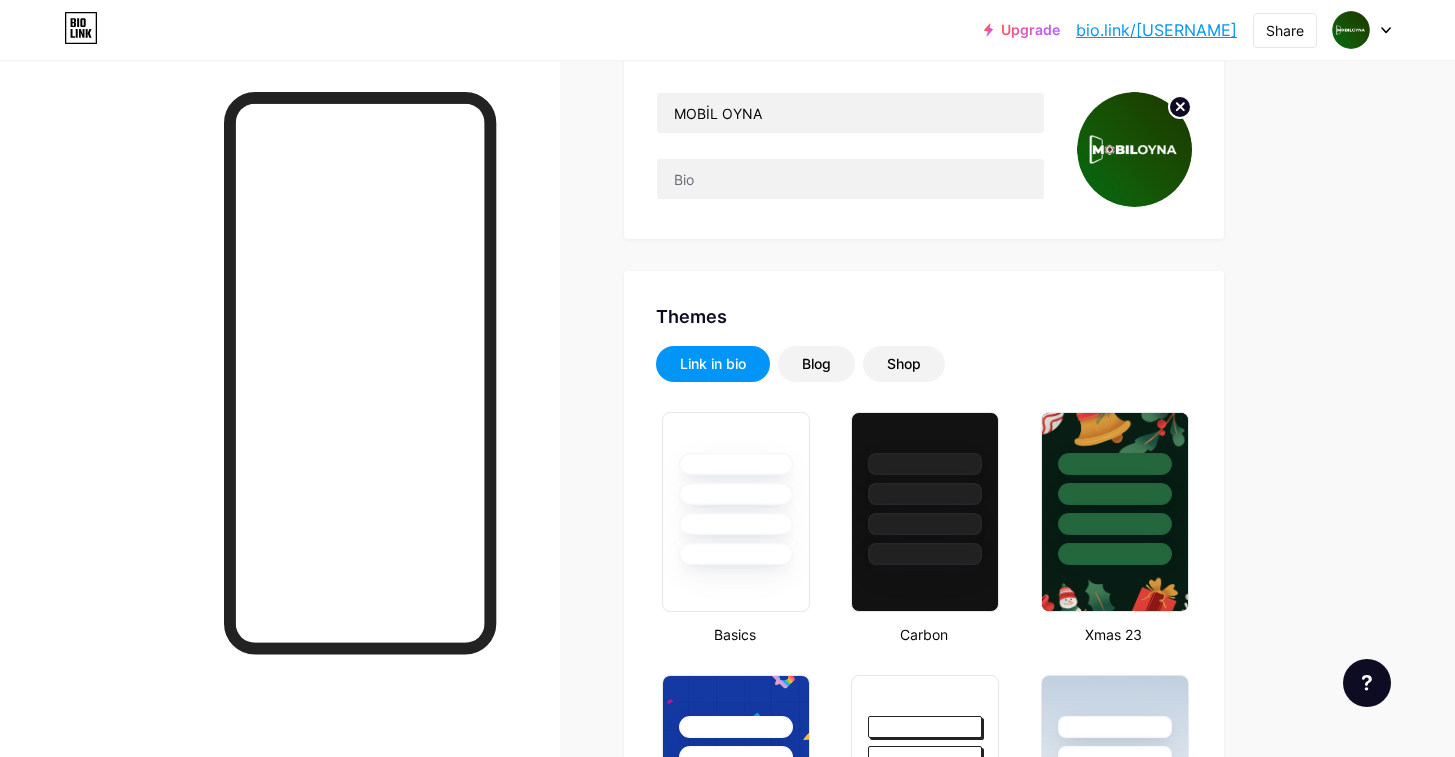 scroll, scrollTop: 170, scrollLeft: 0, axis: vertical 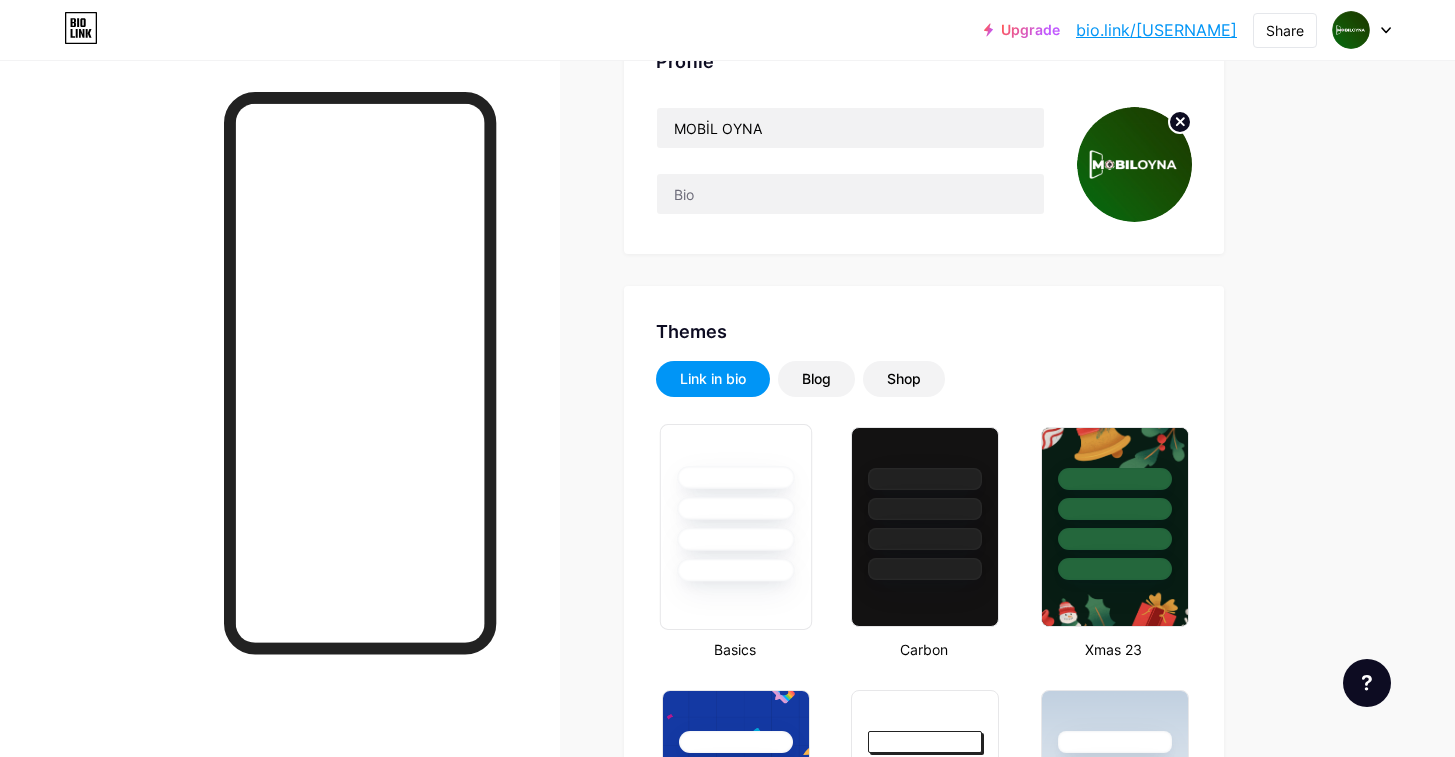 click at bounding box center (736, 503) 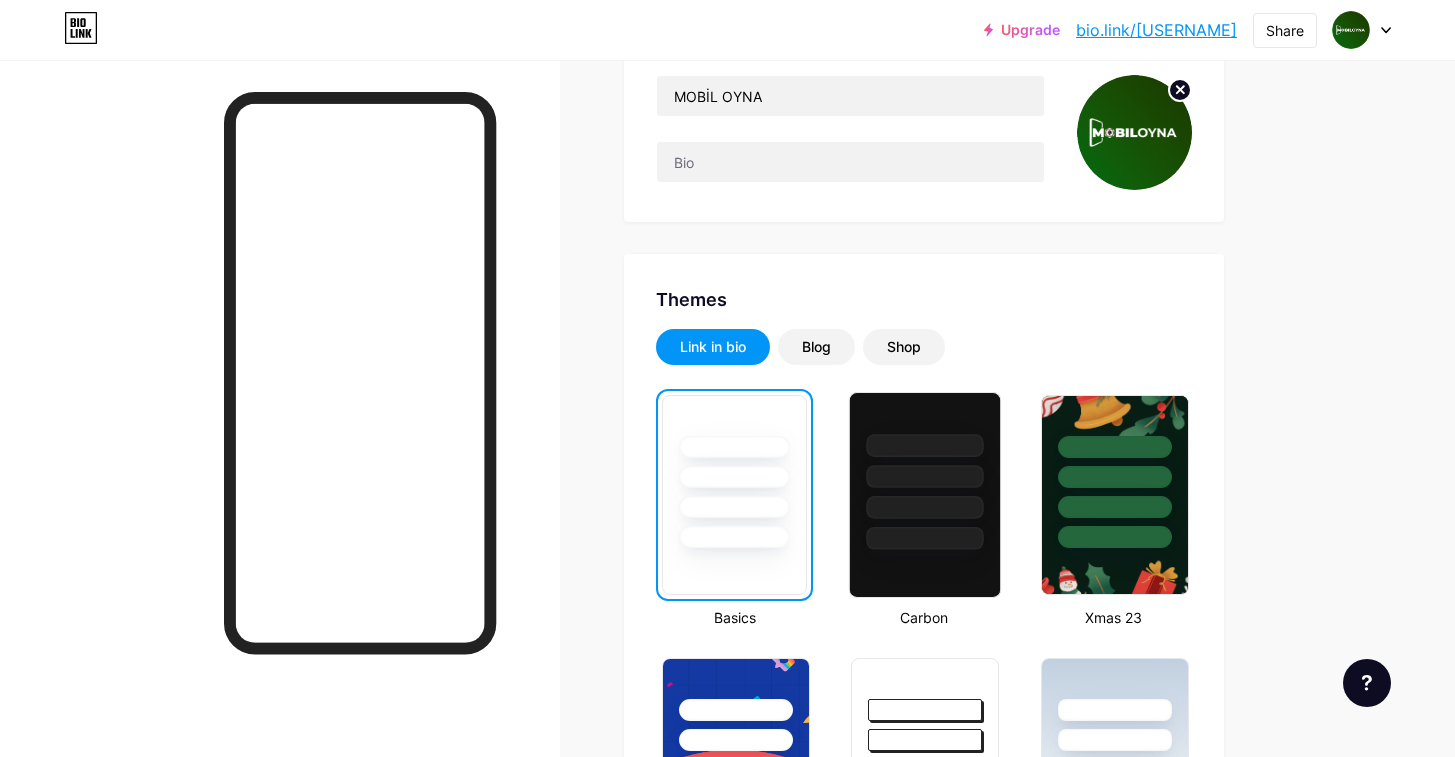 scroll, scrollTop: 262, scrollLeft: 0, axis: vertical 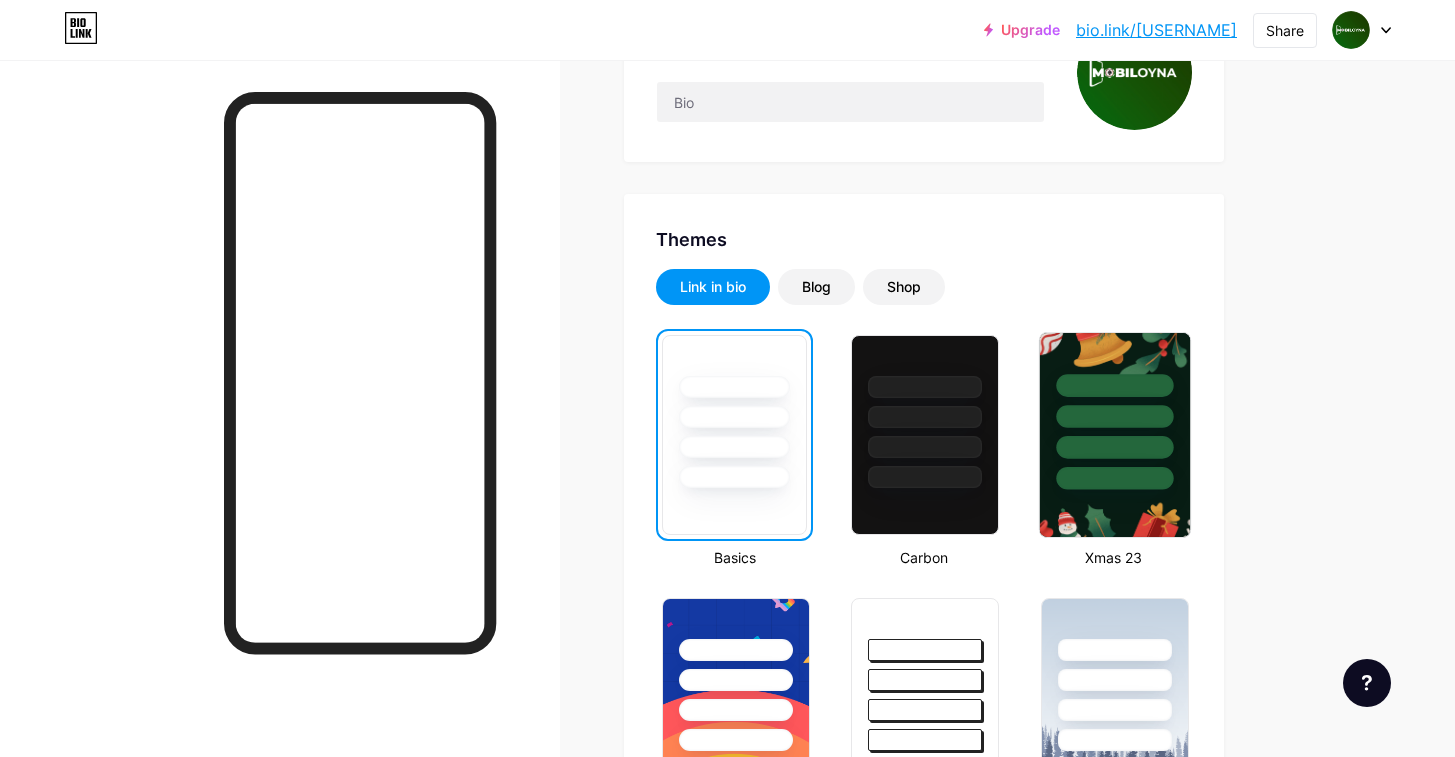 click at bounding box center (1114, 411) 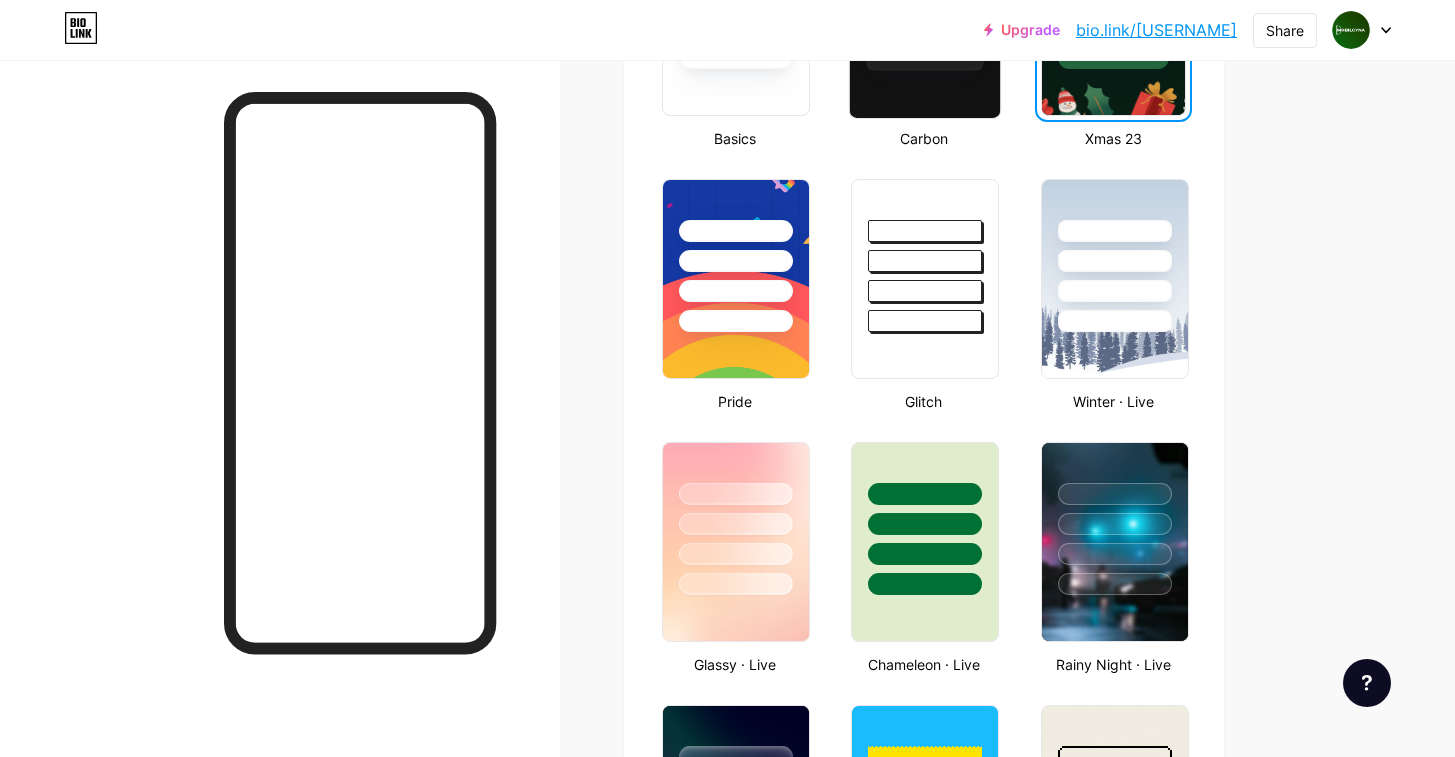 scroll, scrollTop: 682, scrollLeft: 0, axis: vertical 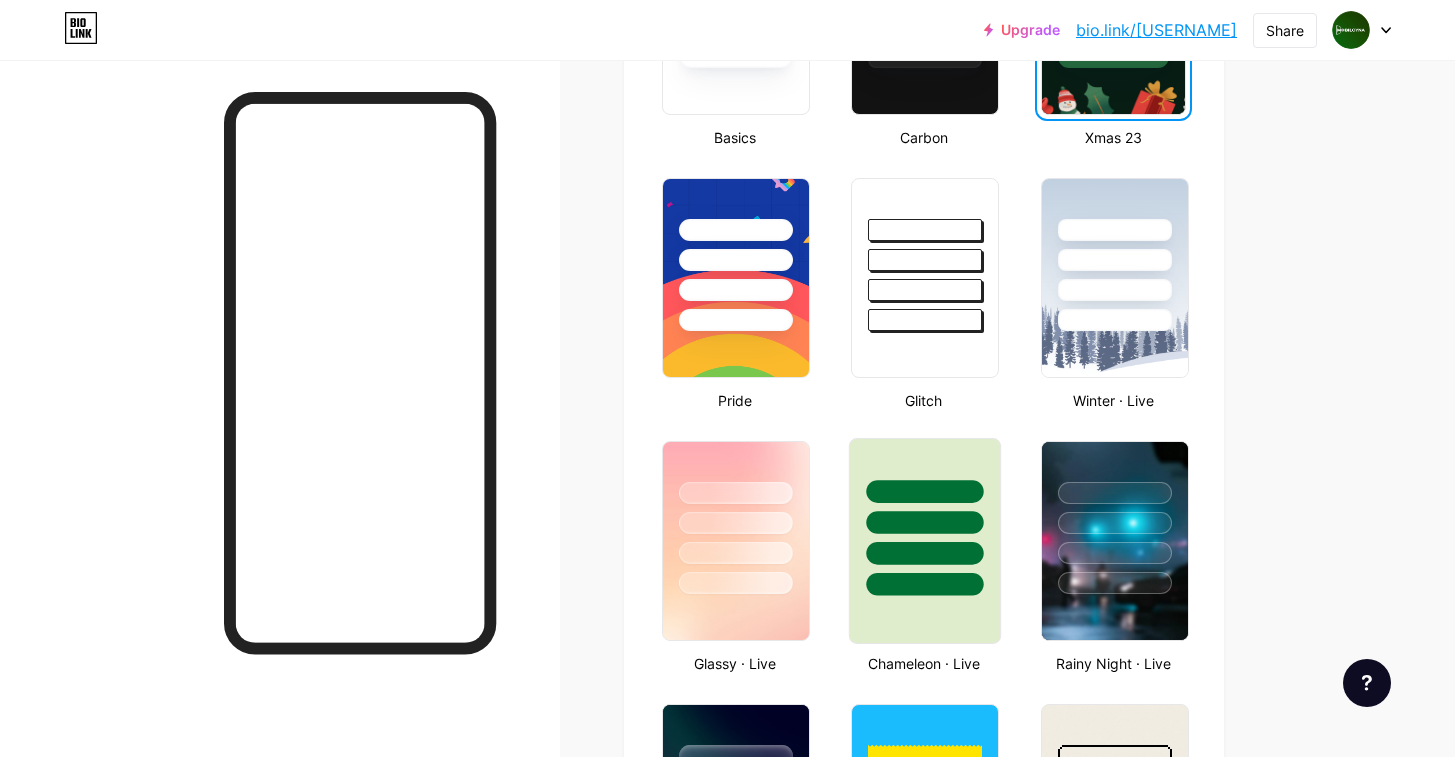 click at bounding box center [925, 517] 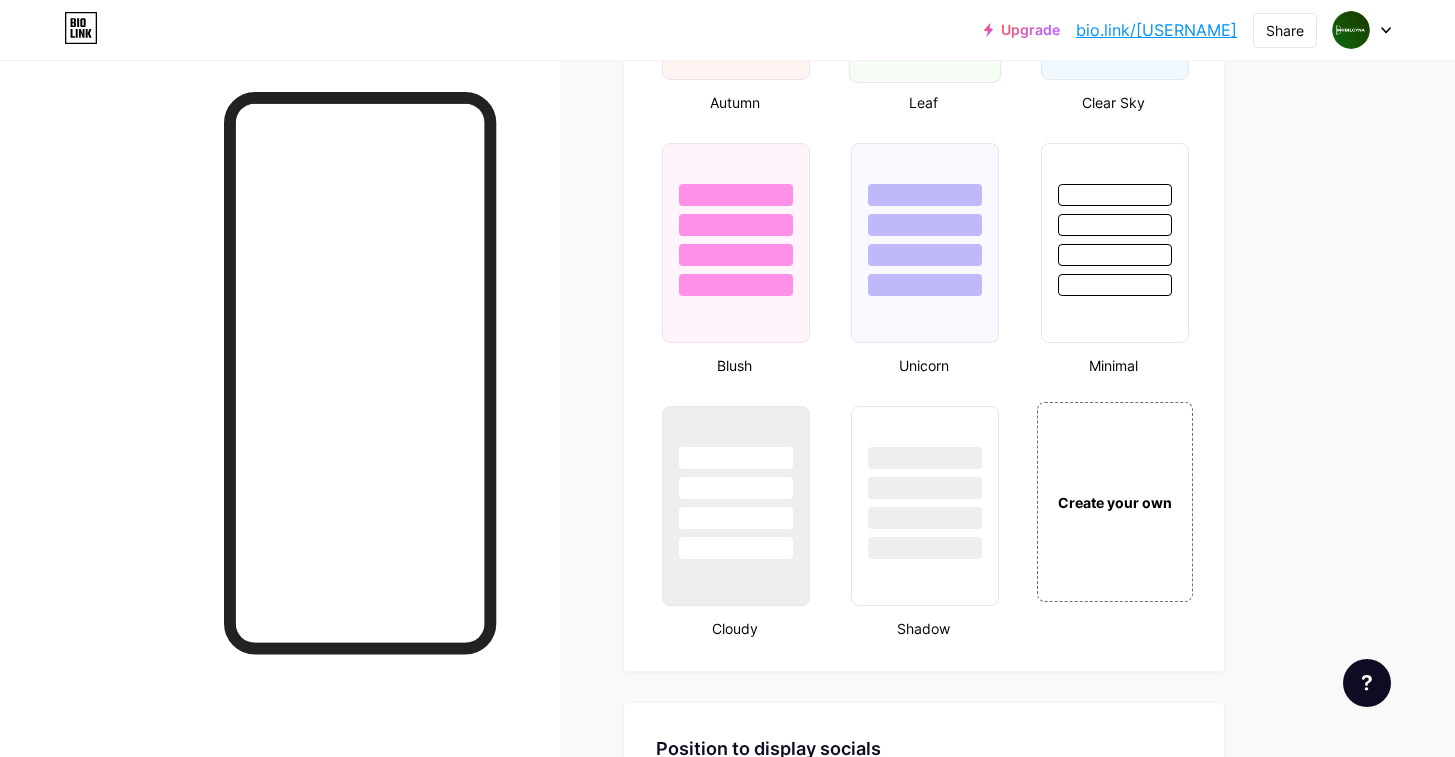 scroll, scrollTop: 2132, scrollLeft: 0, axis: vertical 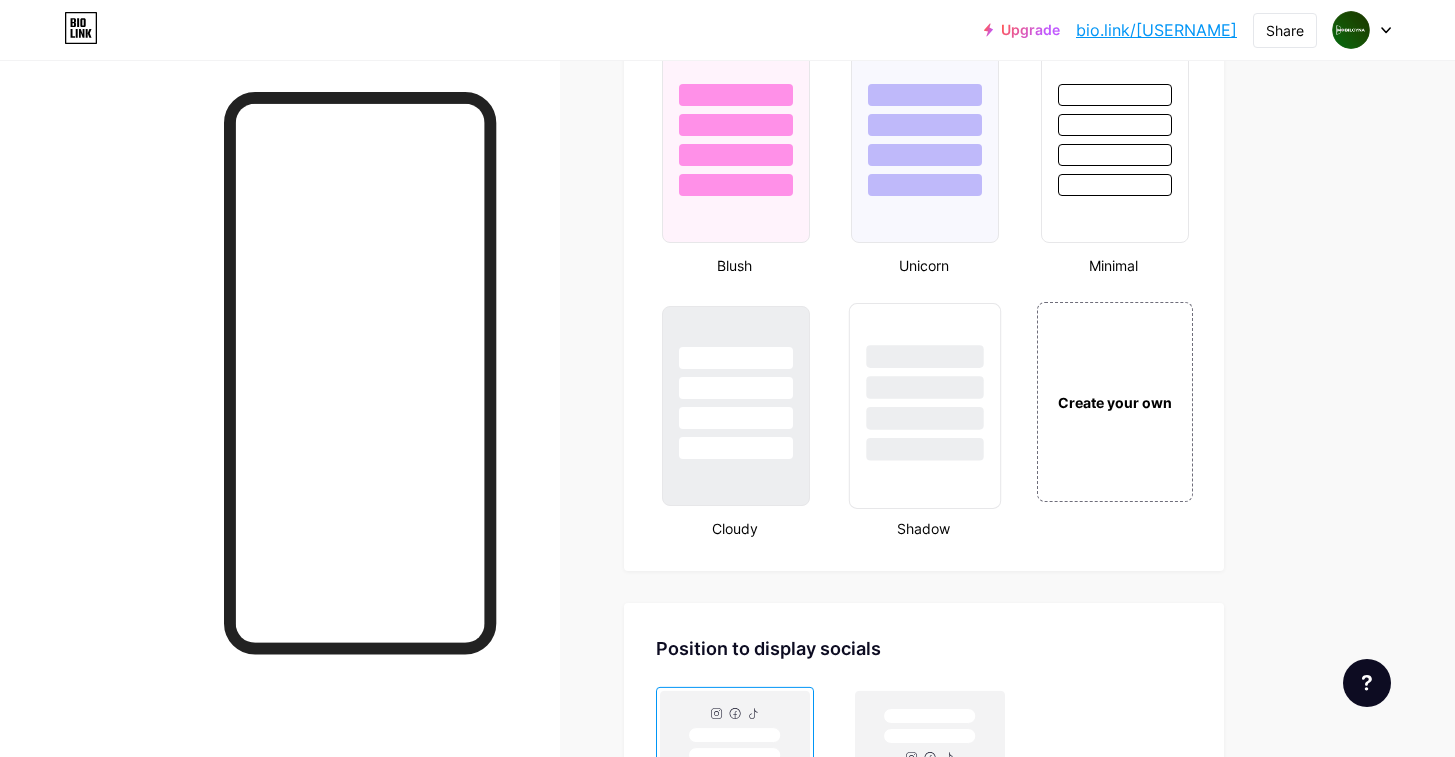 click at bounding box center (925, 449) 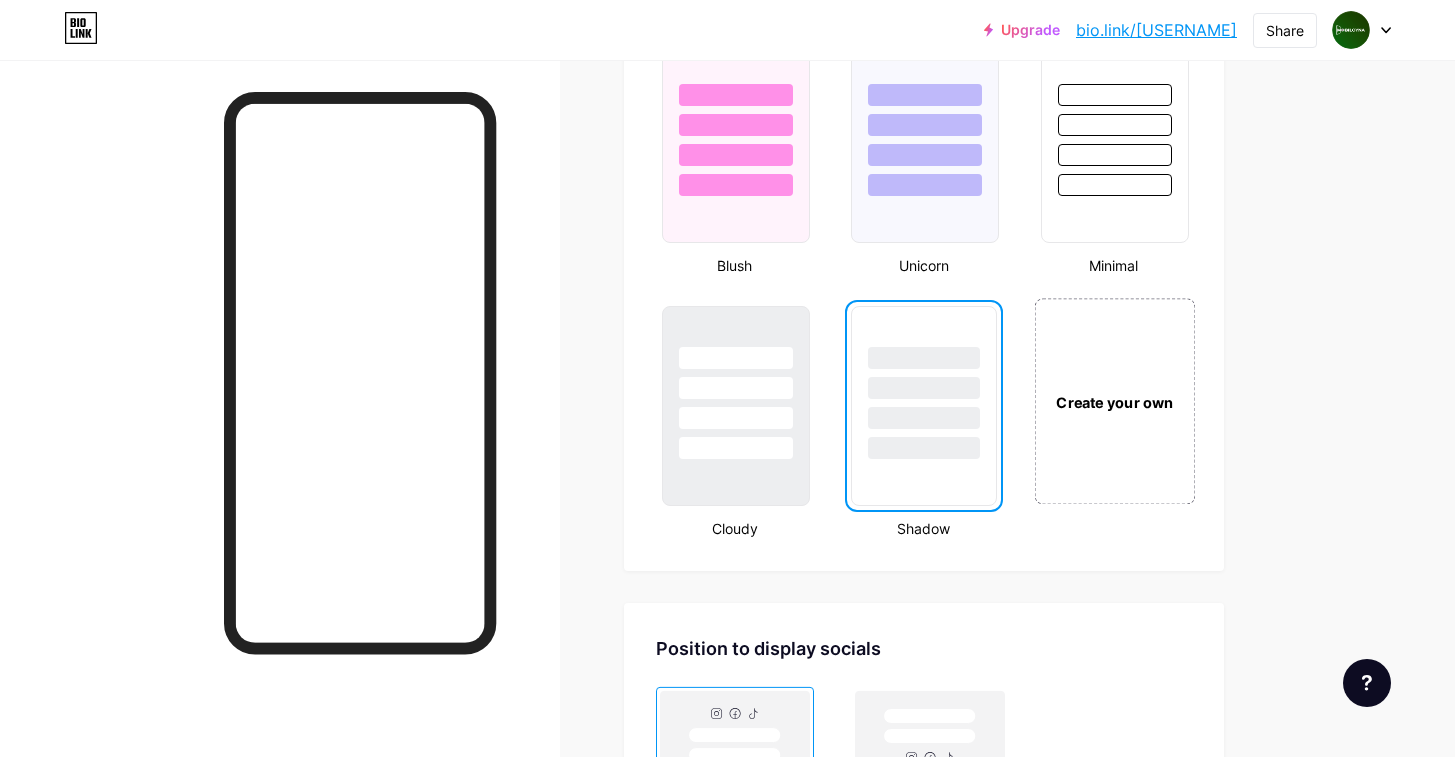 click on "Create your own" at bounding box center [1114, 401] 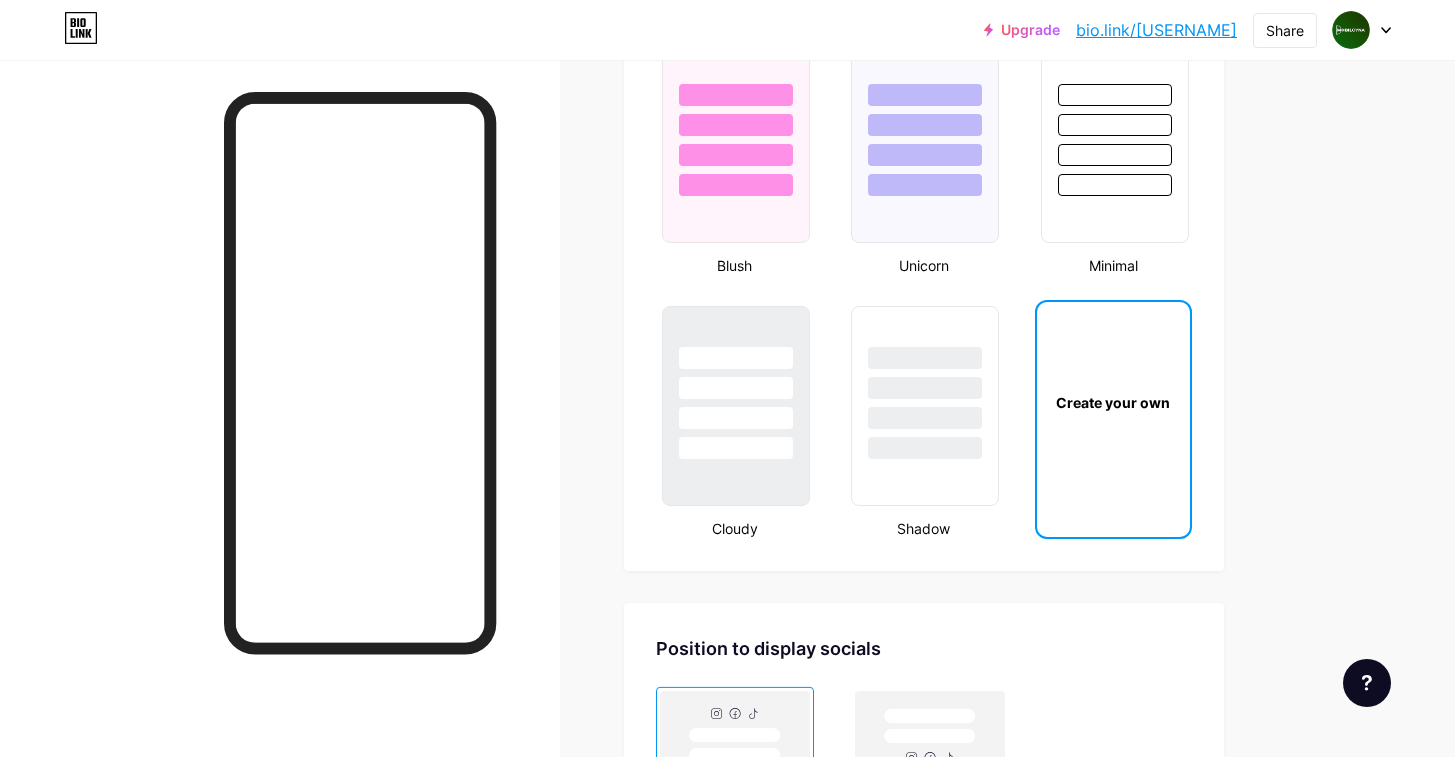scroll, scrollTop: 2655, scrollLeft: 0, axis: vertical 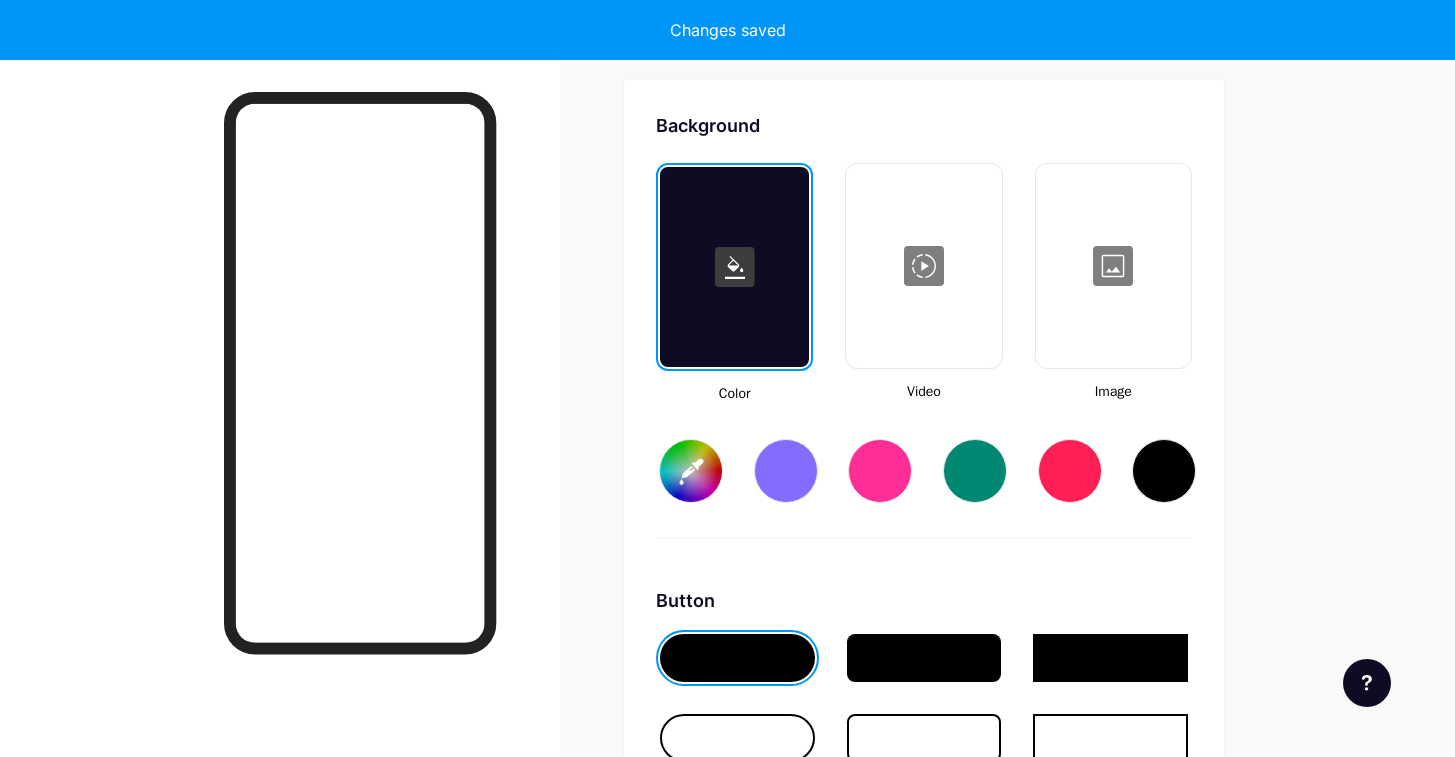 type on "#ffffff" 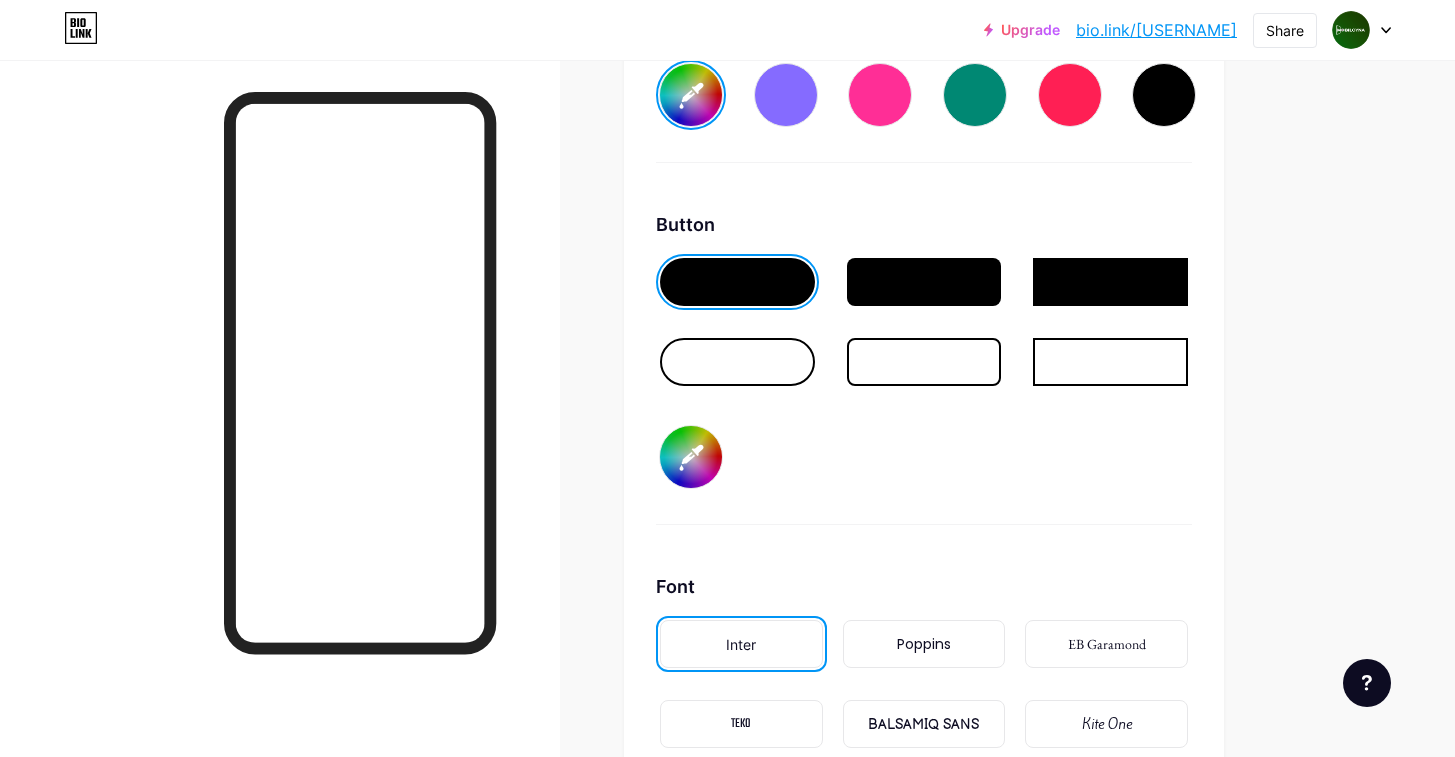 scroll, scrollTop: 3033, scrollLeft: 0, axis: vertical 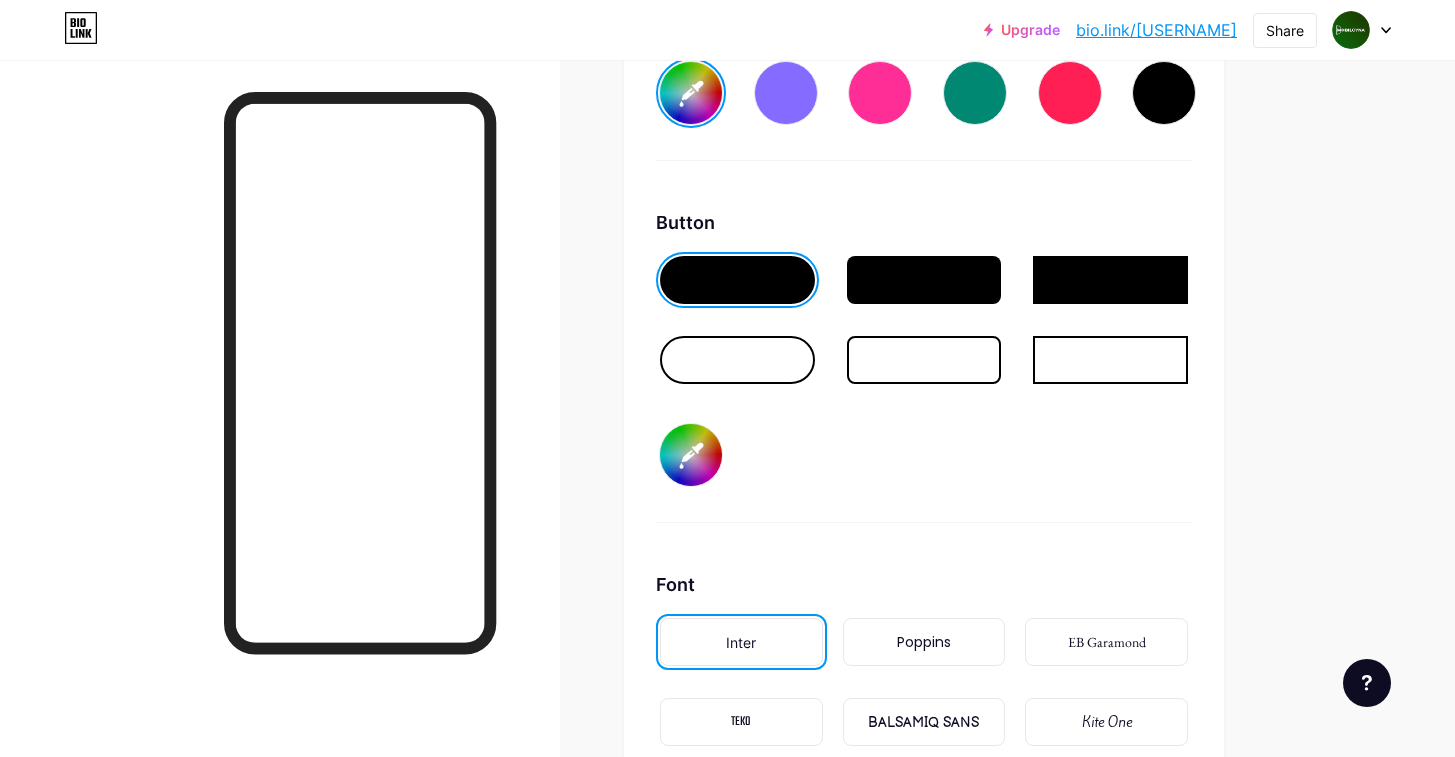 click at bounding box center [1110, 280] 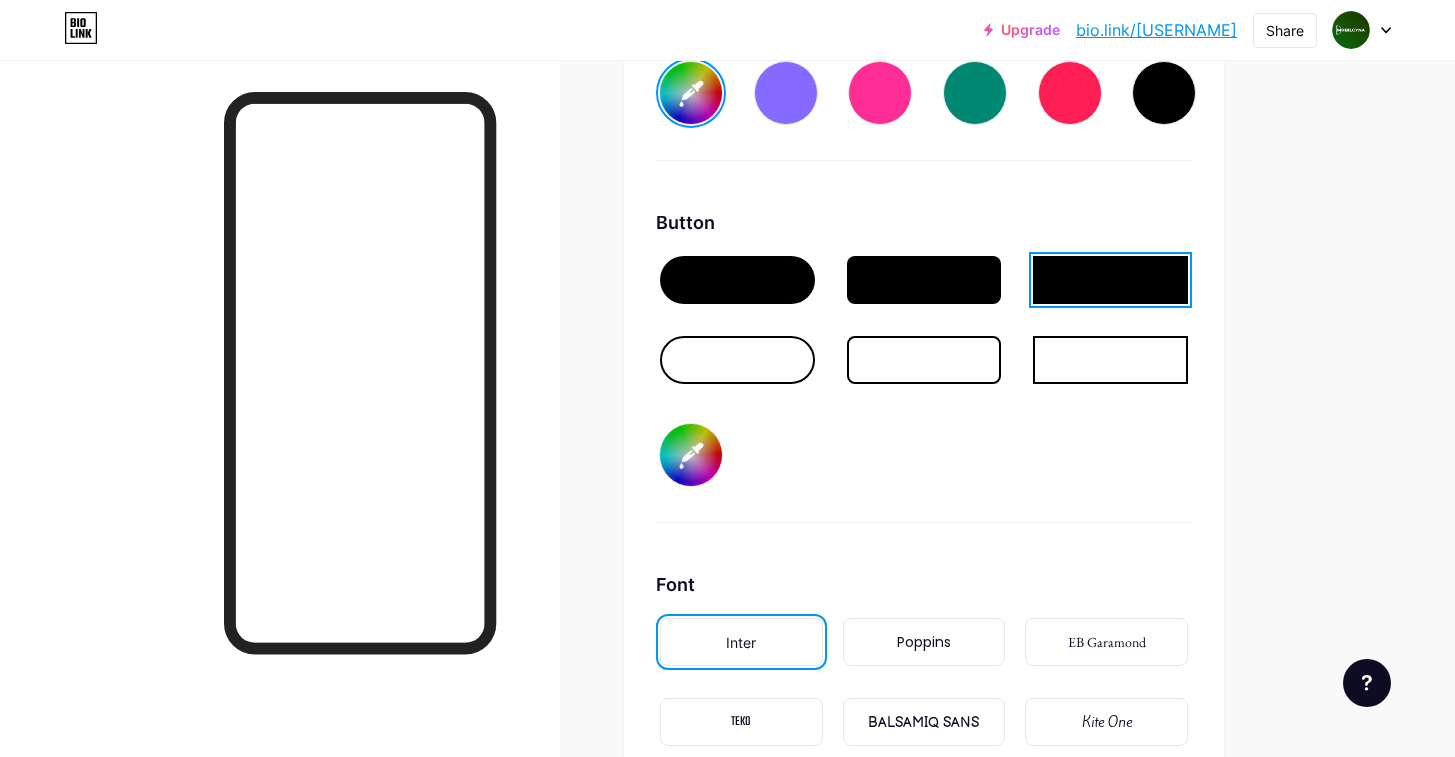 click on "#ffffff" at bounding box center (691, 93) 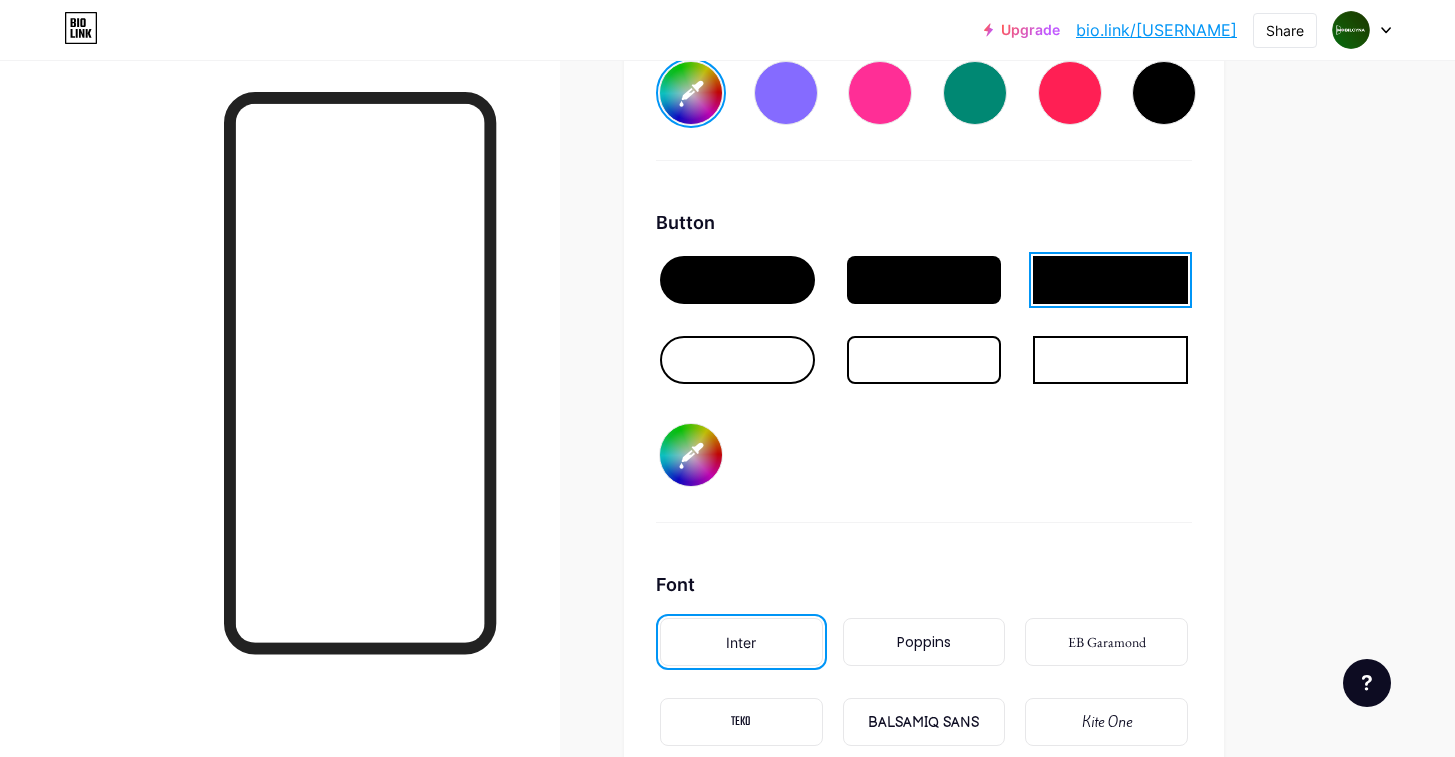 type on "#fdfdfc" 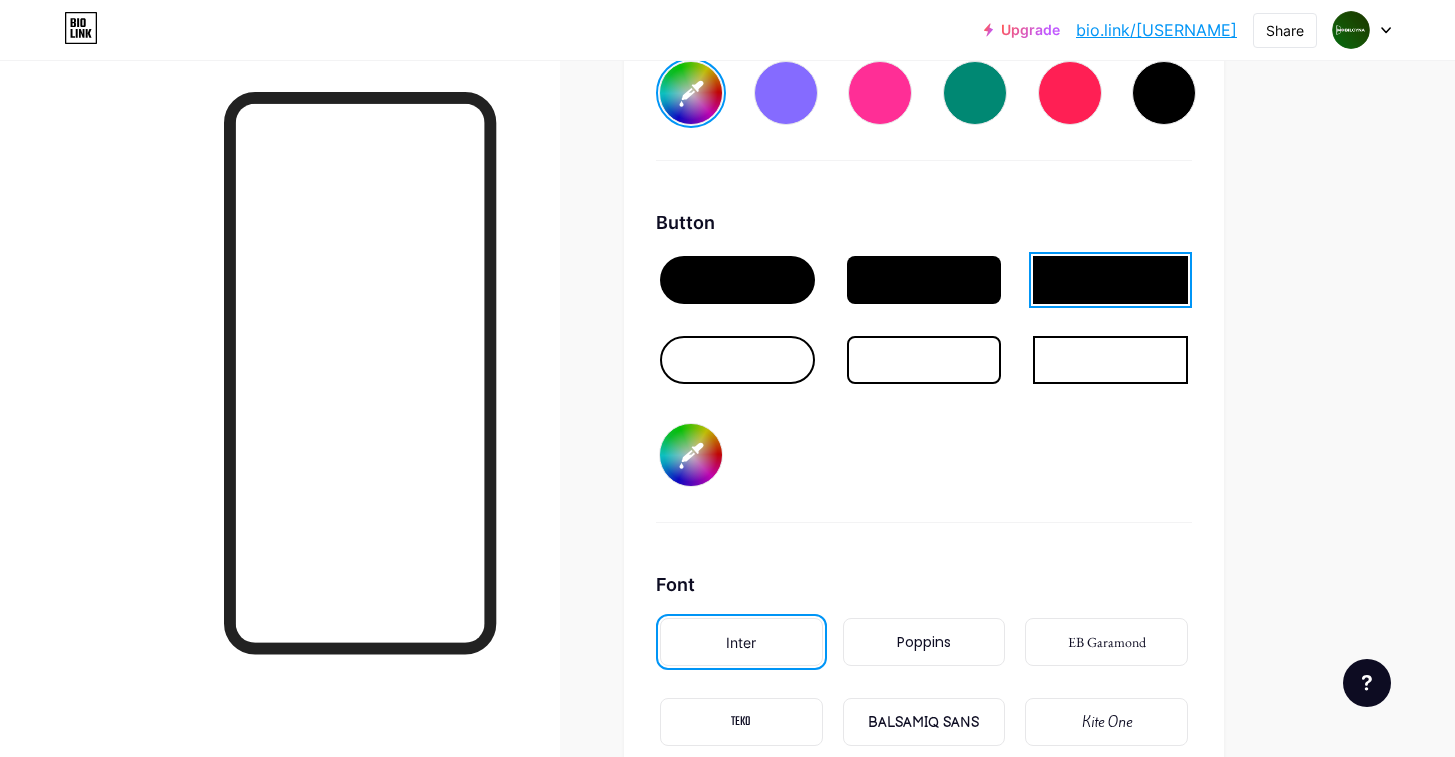 type on "#1a4101" 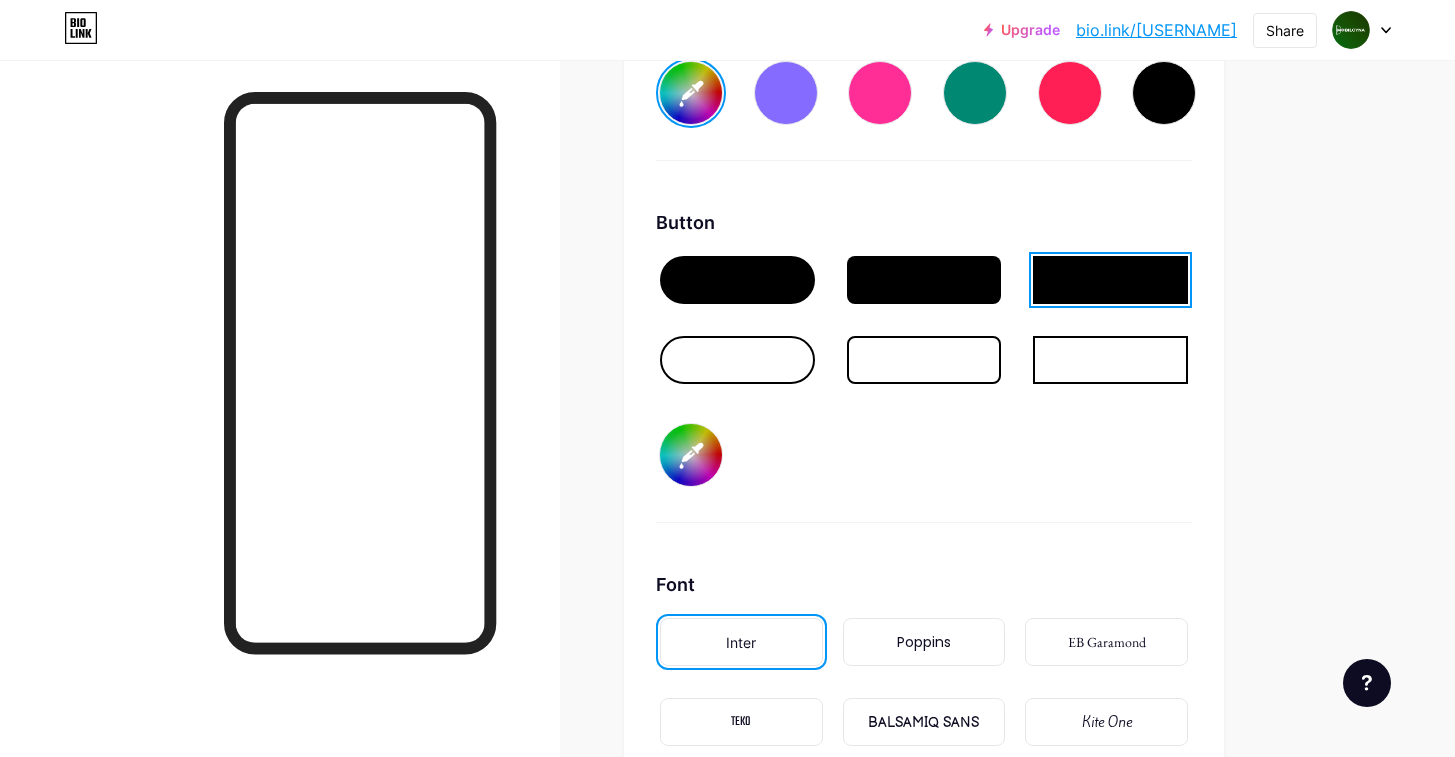 type on "#fdfdfc" 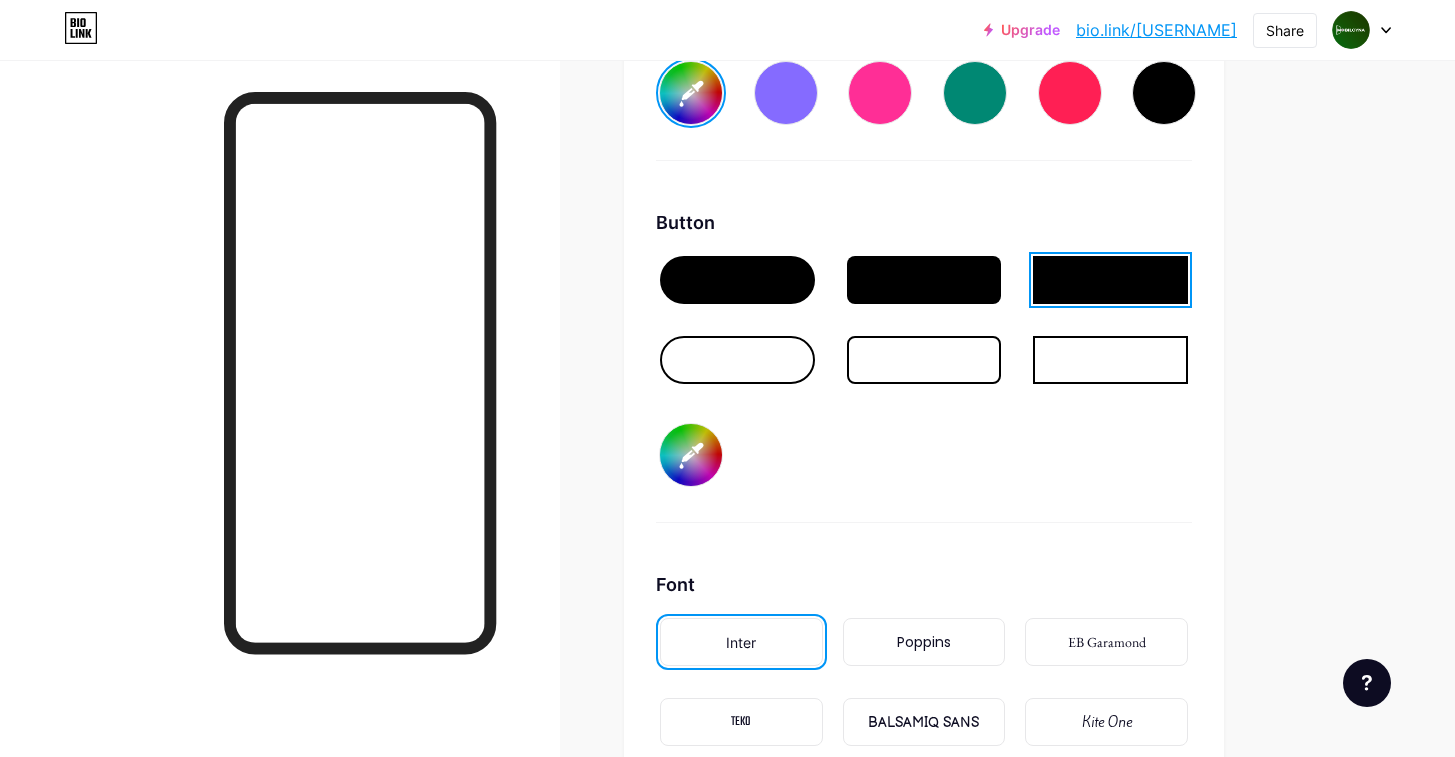 type on "#4b5643" 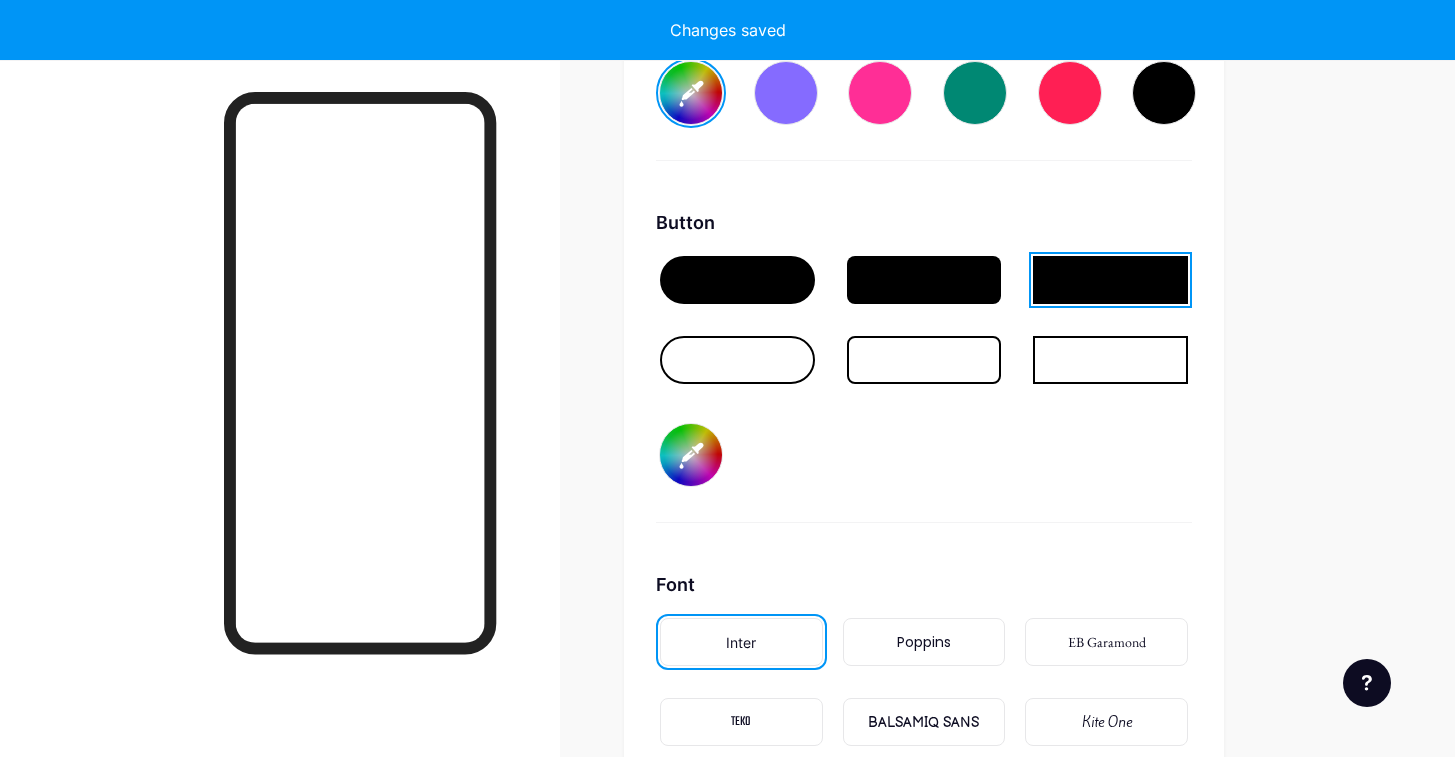 type on "#fdfdfc" 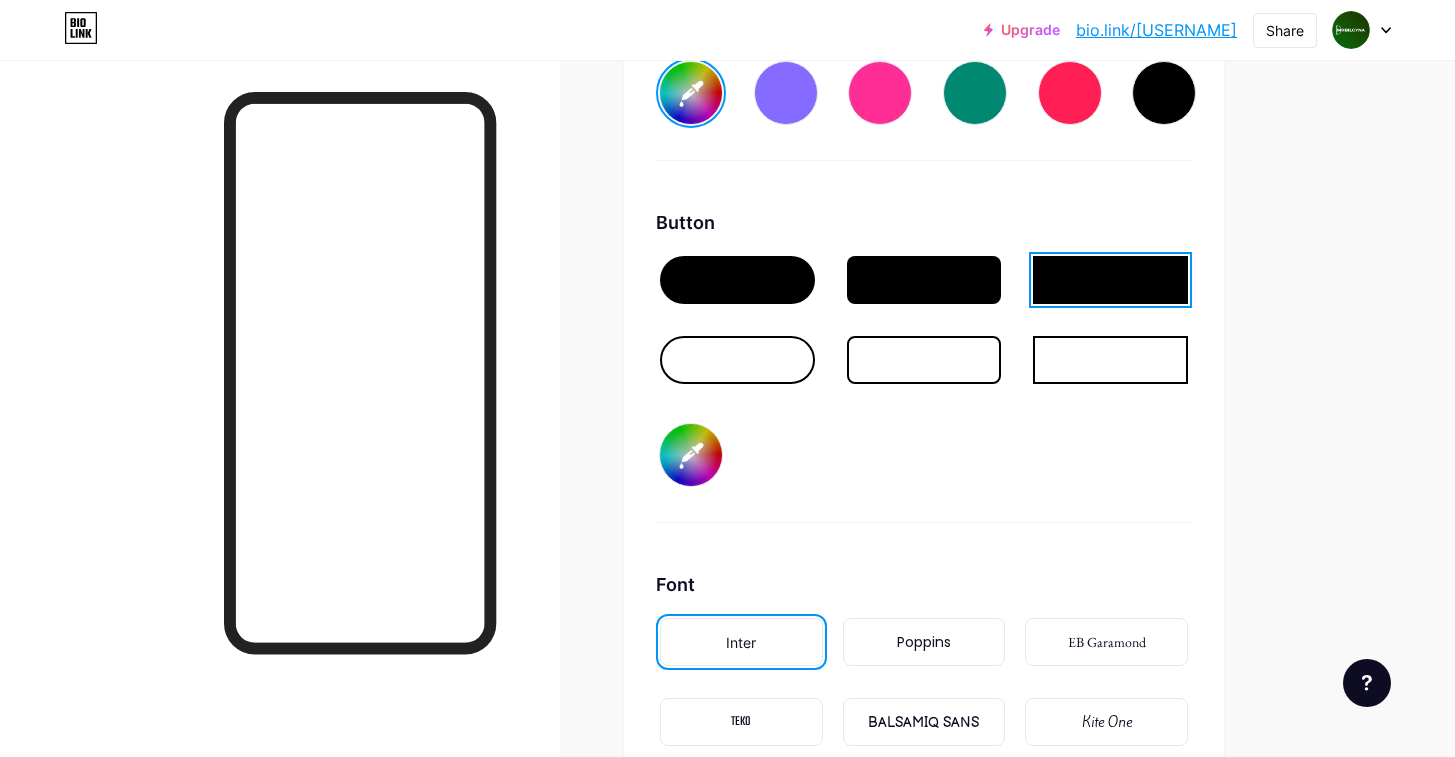 type on "#ffffff" 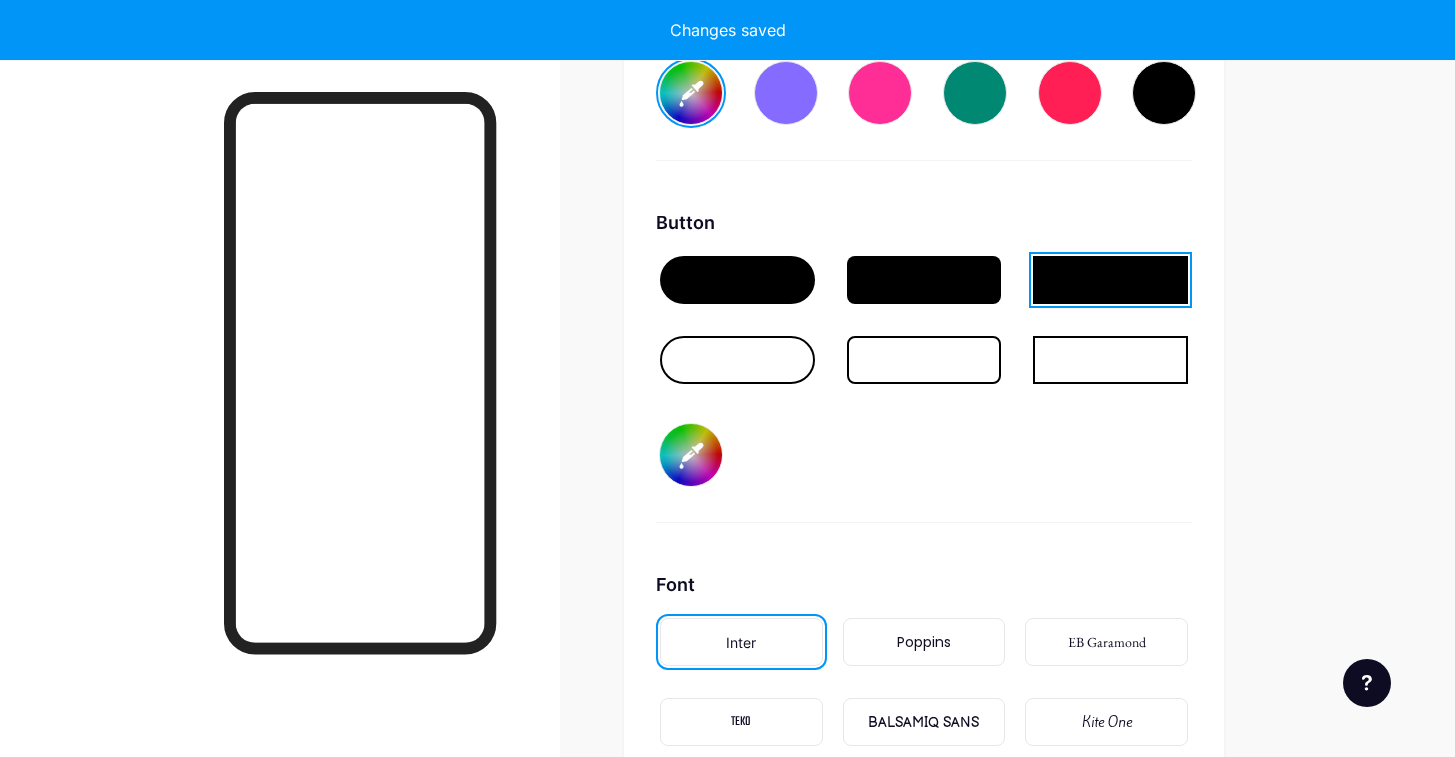 click on "Background         Color           Video             Image           #fdfdfc     Button       #ffffff   Font   Inter Poppins EB Garamond TEKO BALSAMIQ SANS Kite One PT Sans Quicksand DM Sans     #000000   Changes saved" at bounding box center (924, 326) 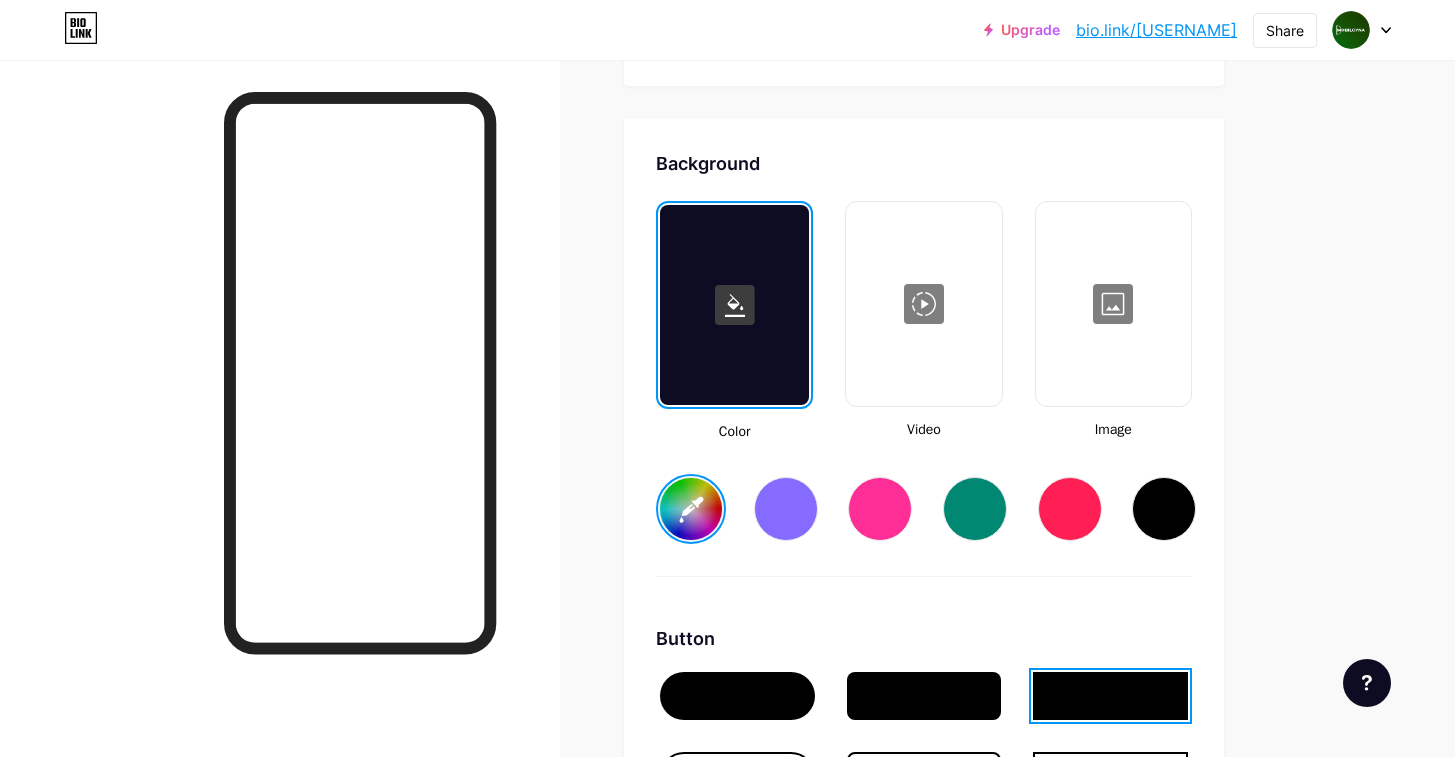 scroll, scrollTop: 2620, scrollLeft: 0, axis: vertical 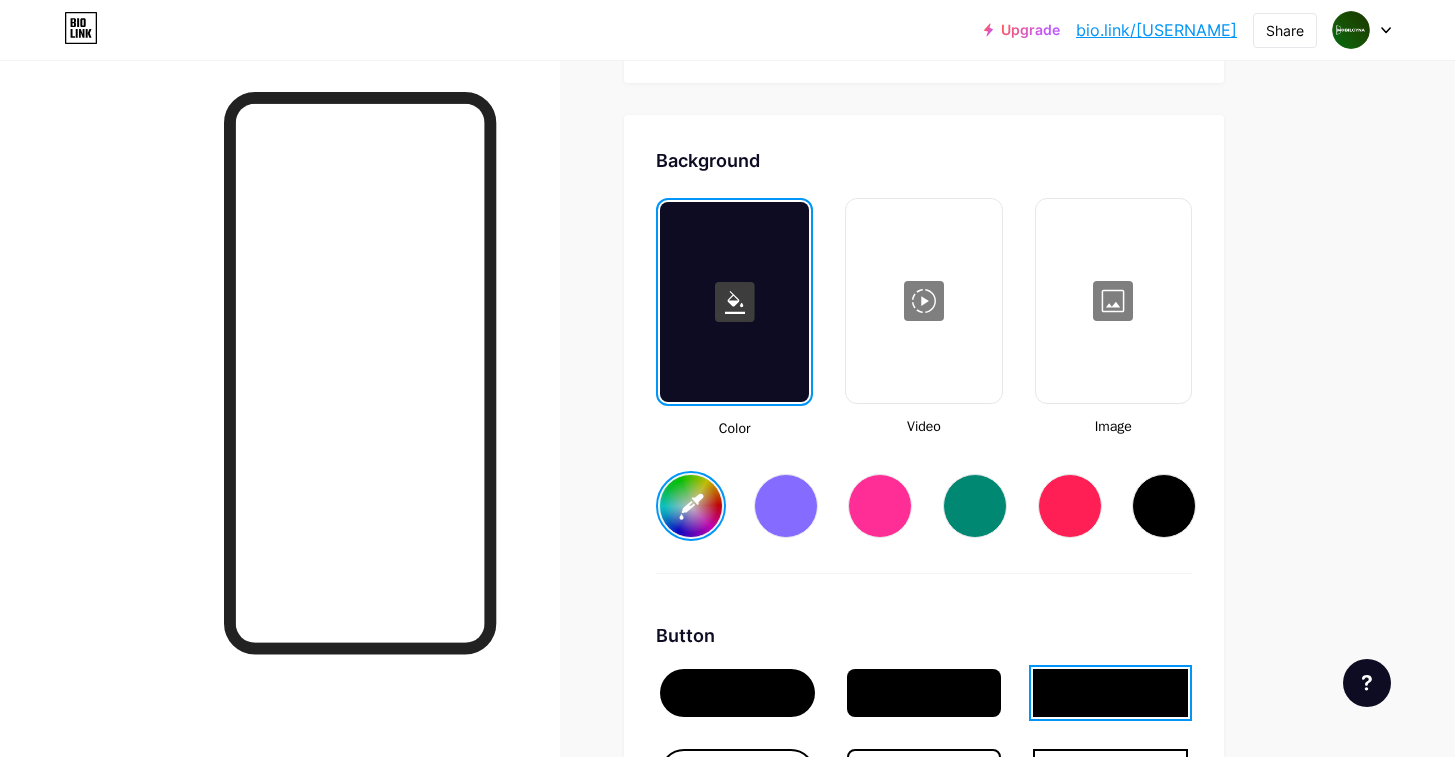 click on "#fdfdfc" at bounding box center [691, 506] 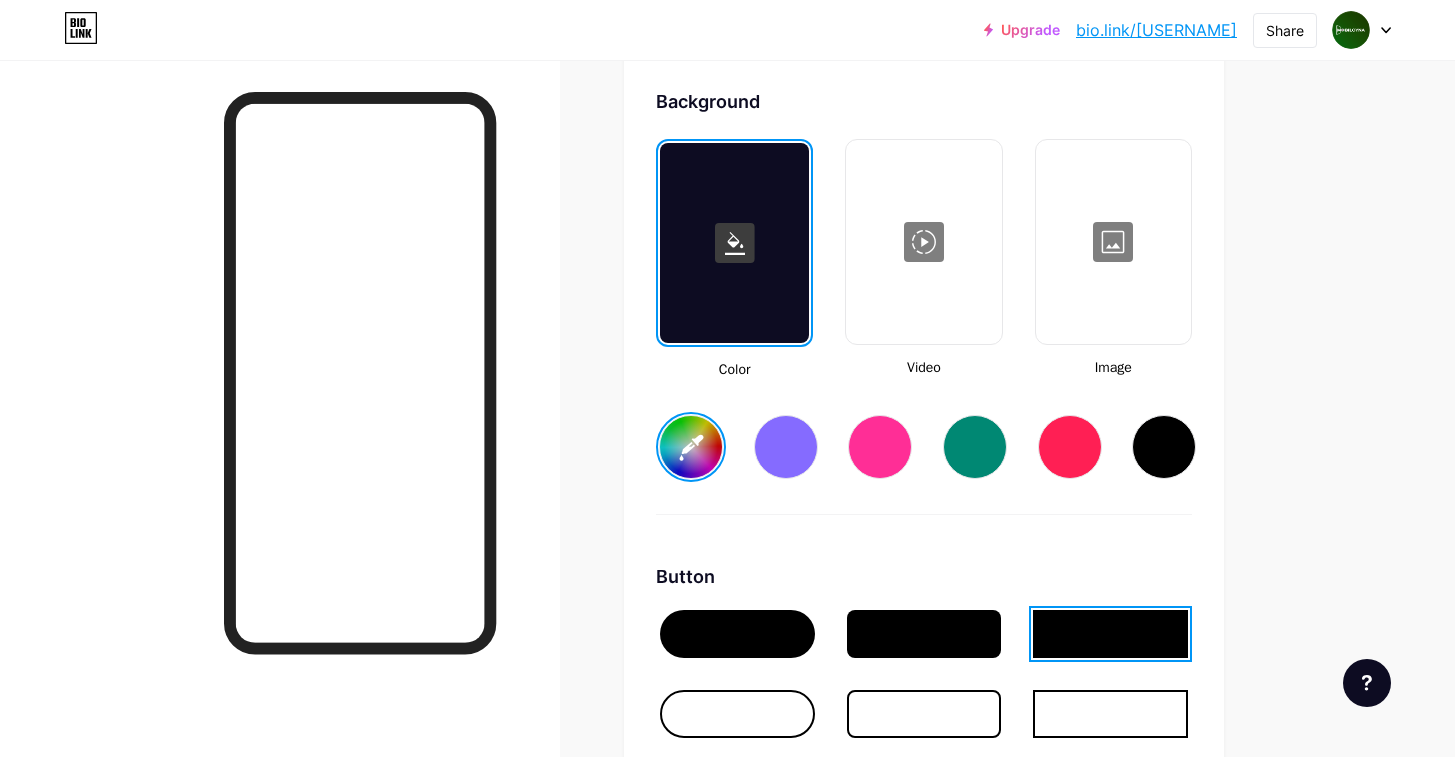 scroll, scrollTop: 2689, scrollLeft: 0, axis: vertical 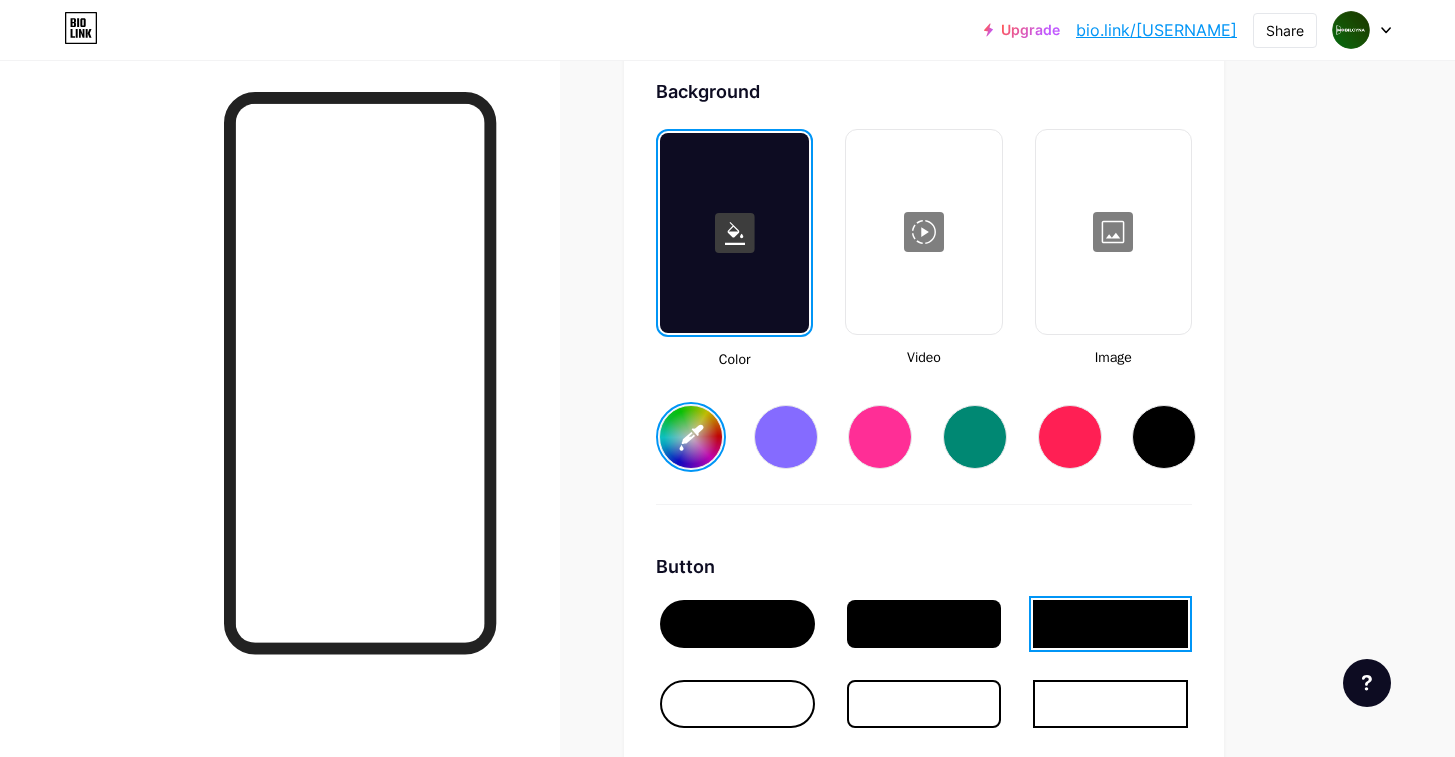 click at bounding box center [1110, 704] 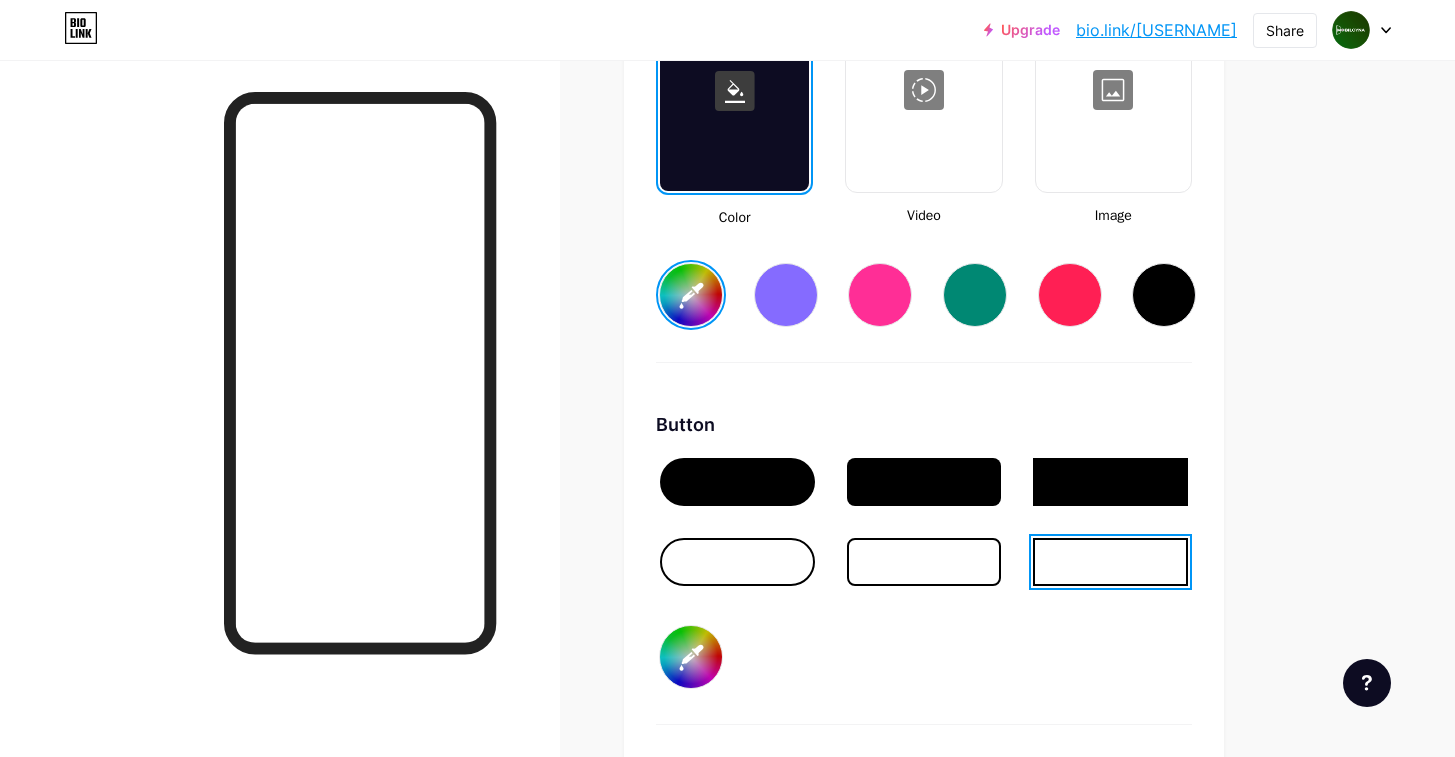 scroll, scrollTop: 2853, scrollLeft: 0, axis: vertical 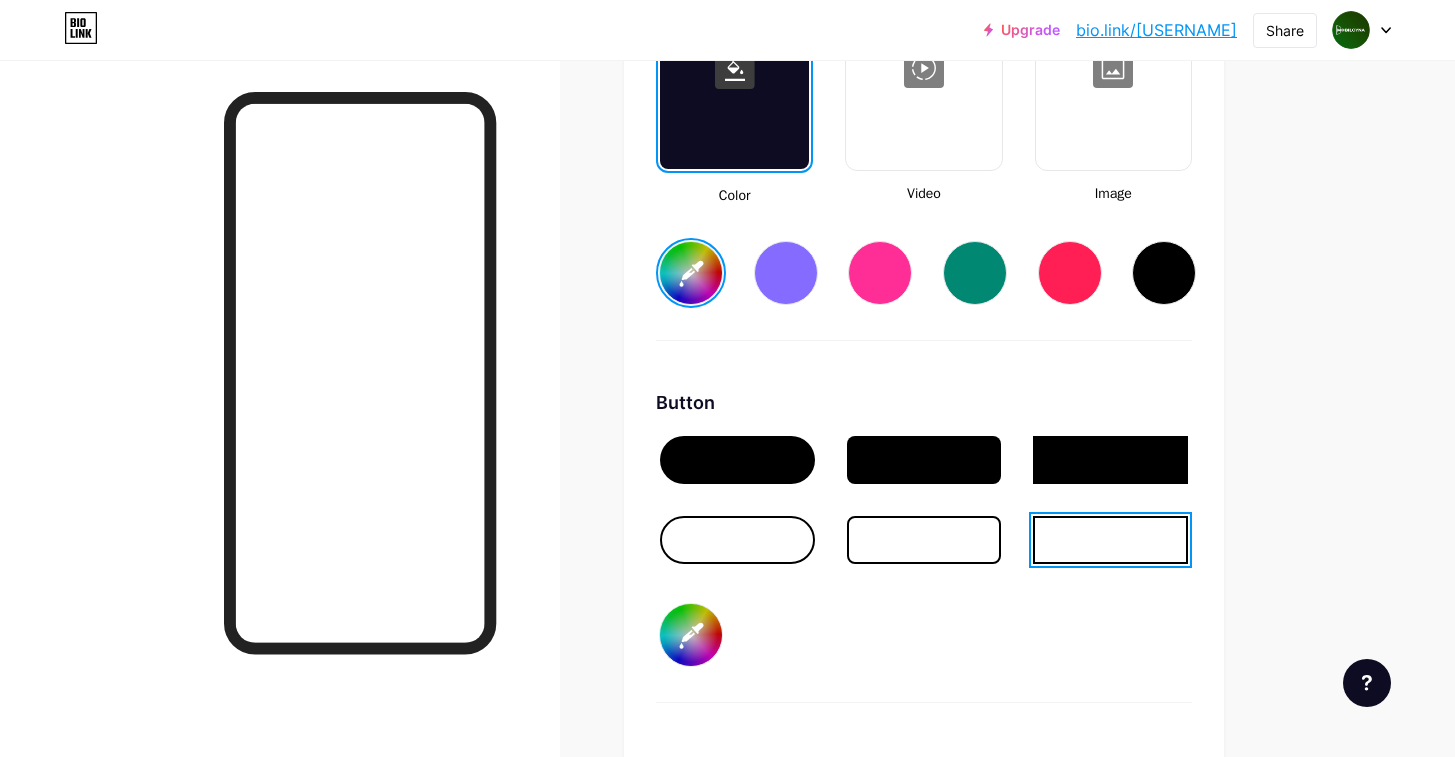 click on "#ffffff" at bounding box center (691, 635) 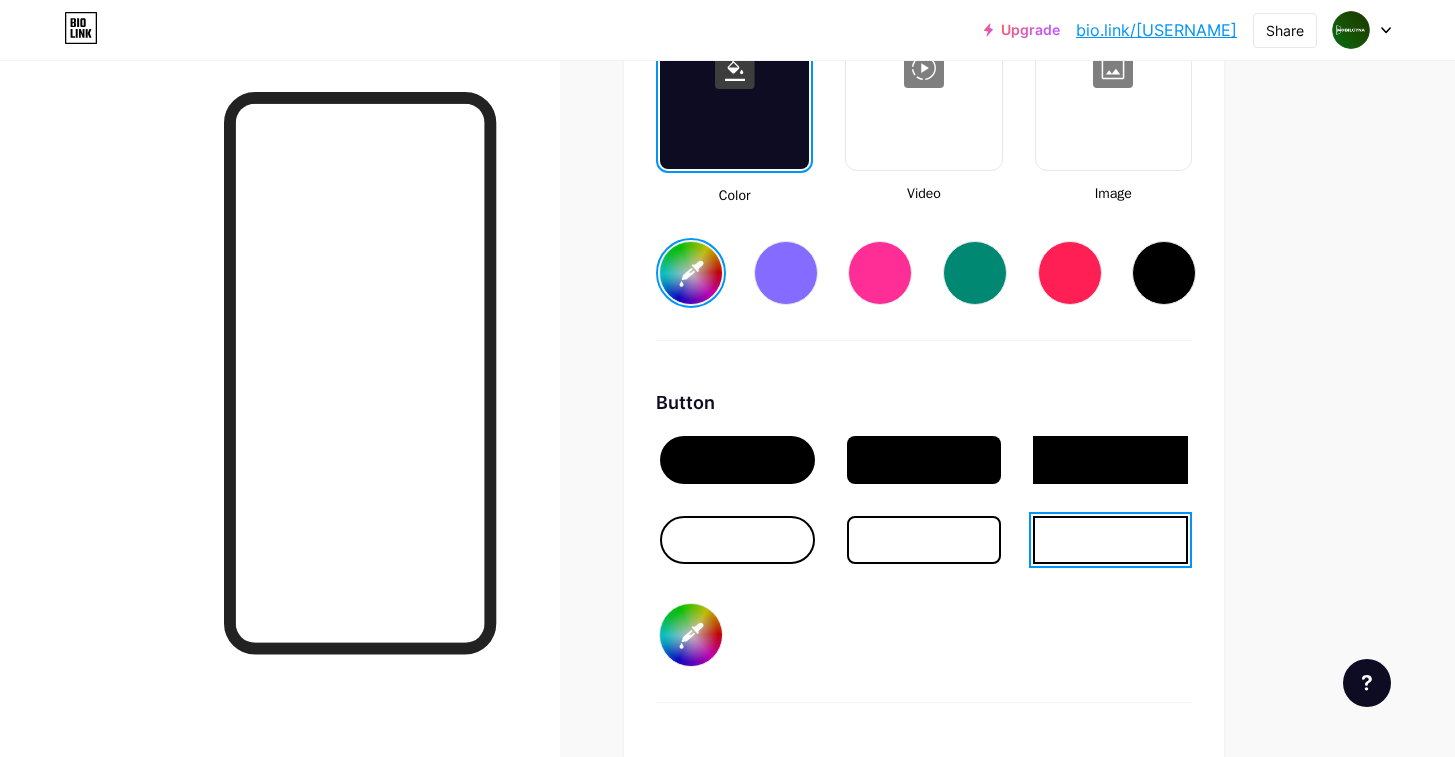 type on "#ffffff" 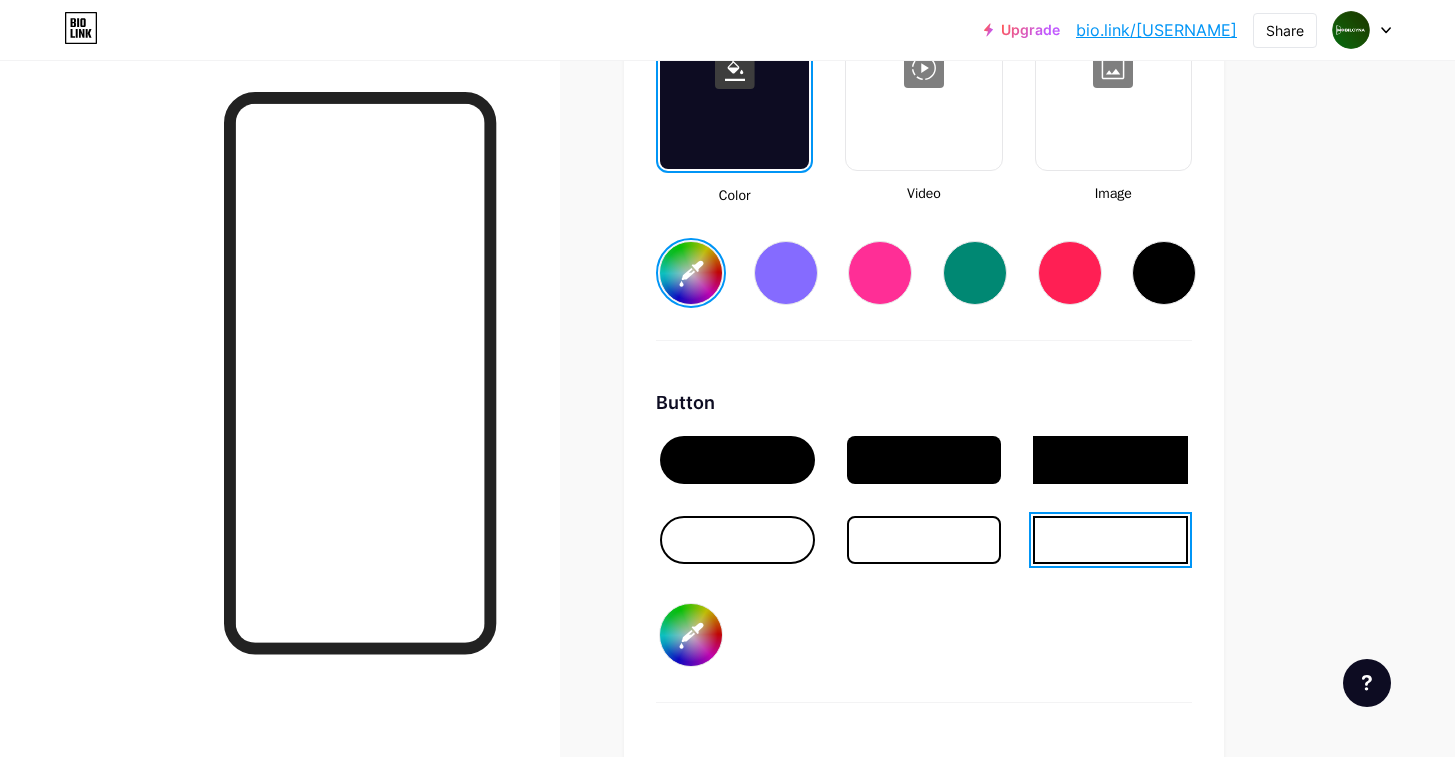 type on "#3e3838" 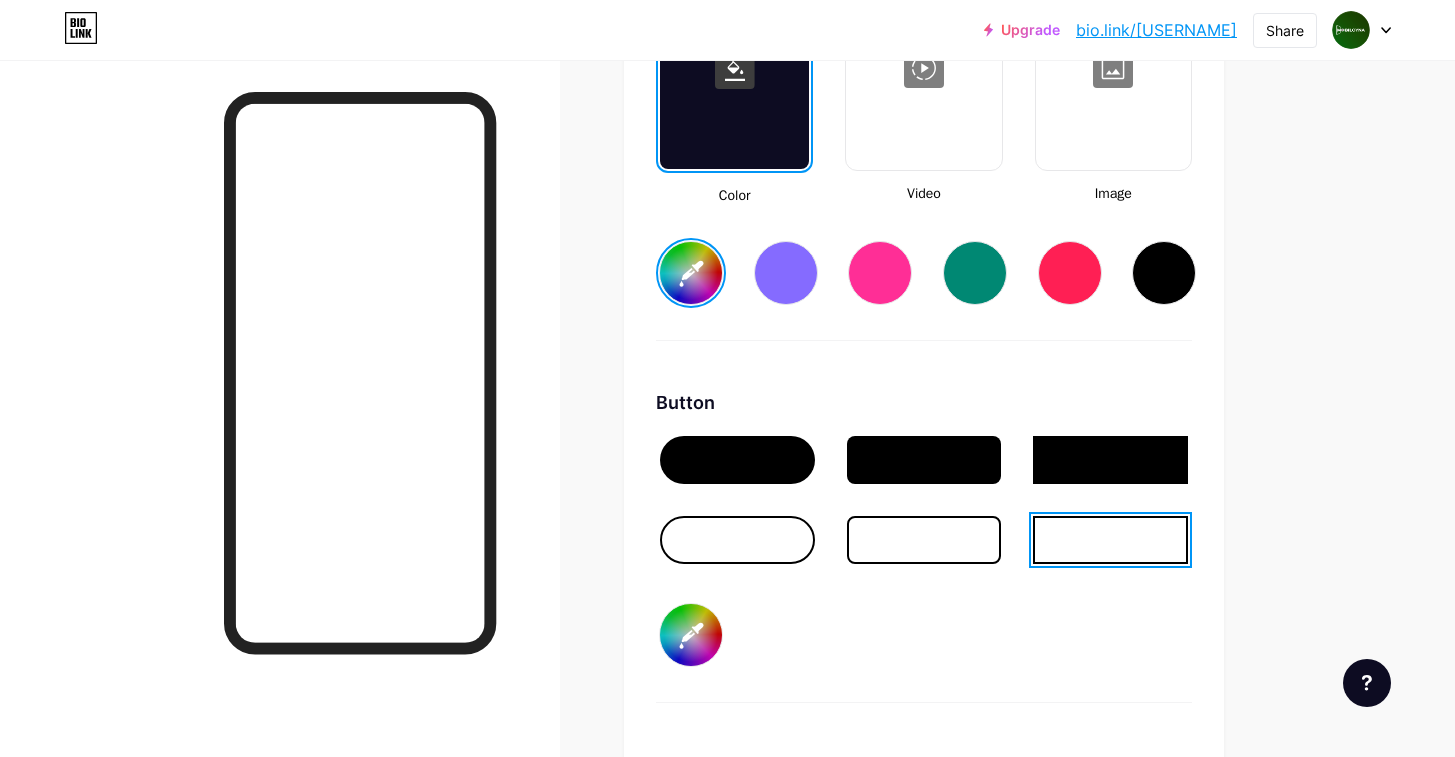type on "#ffffff" 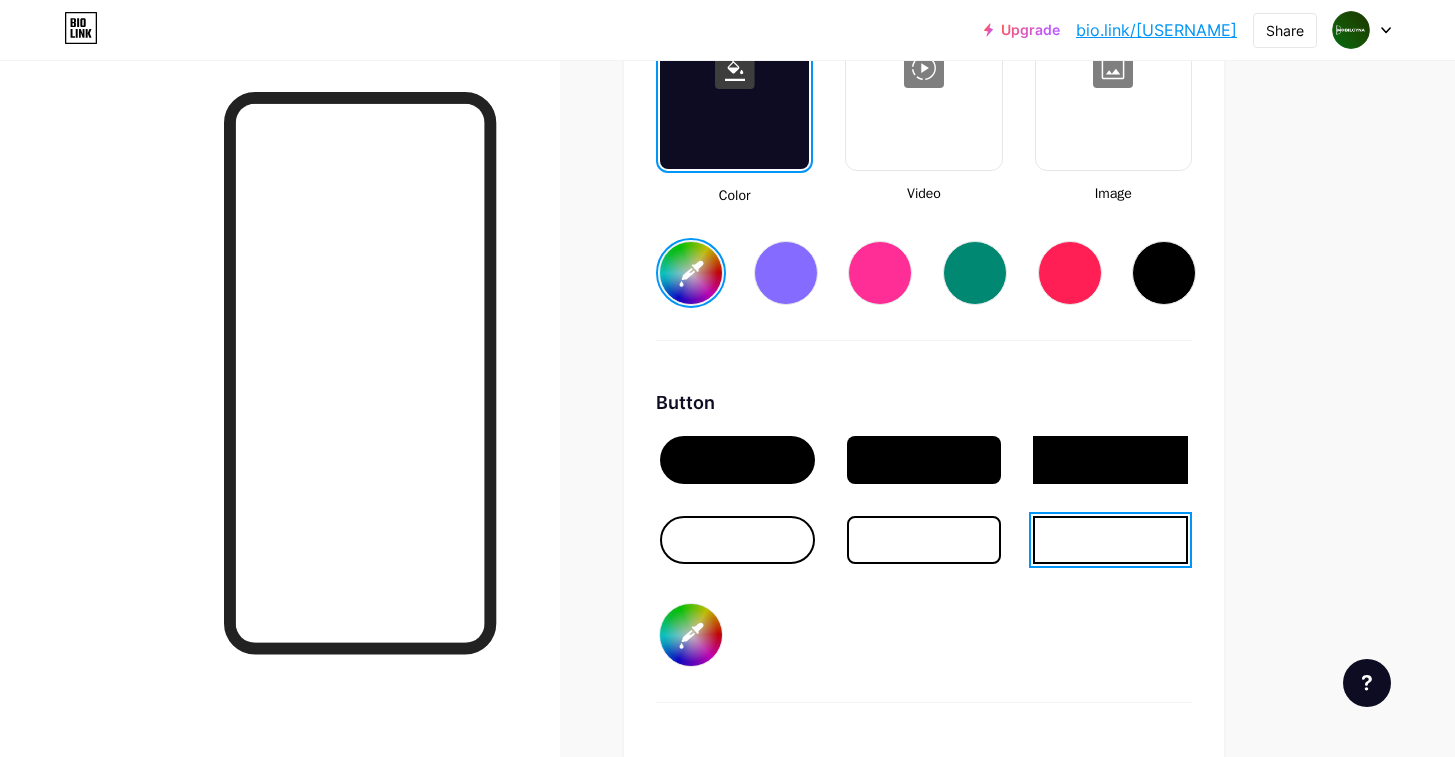 type on "#0c5f0b" 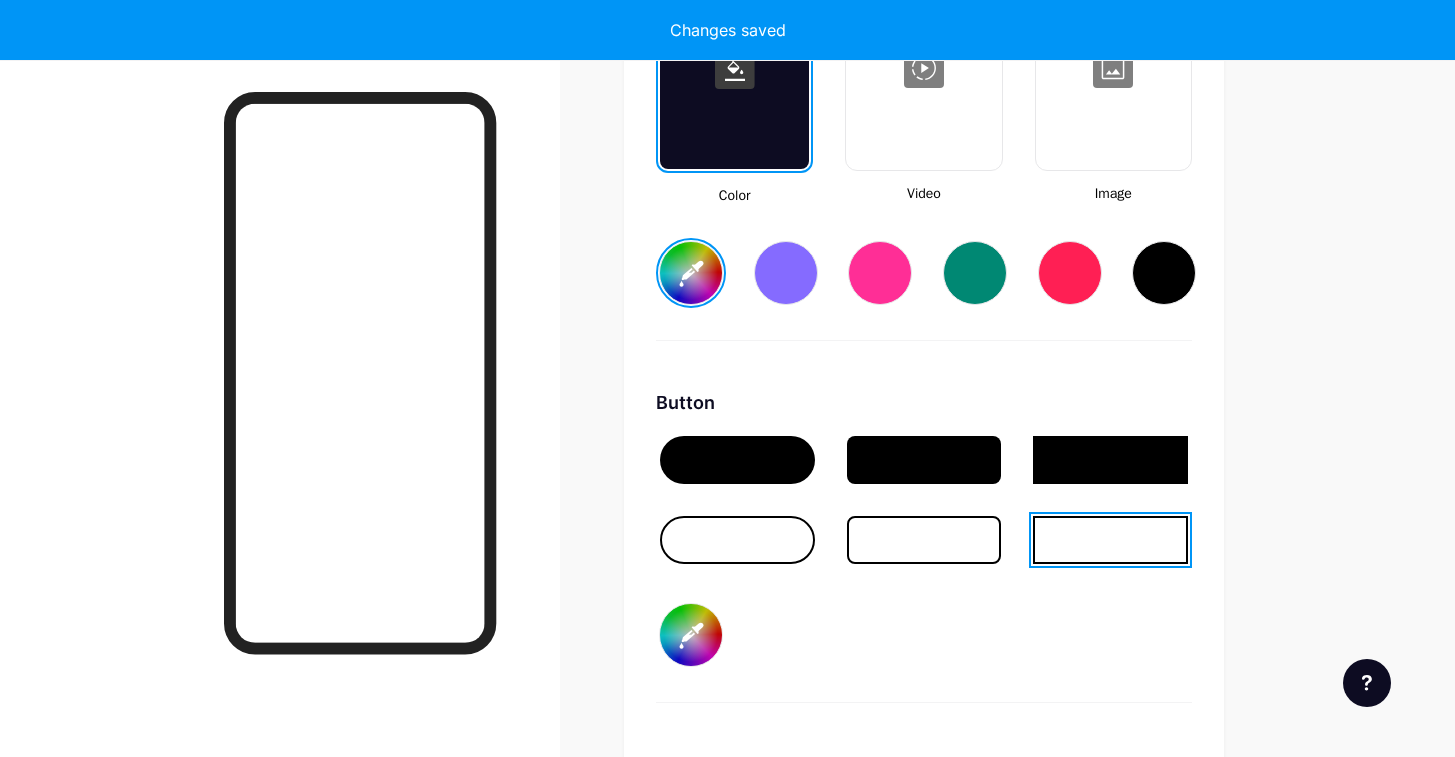 type on "#ffffff" 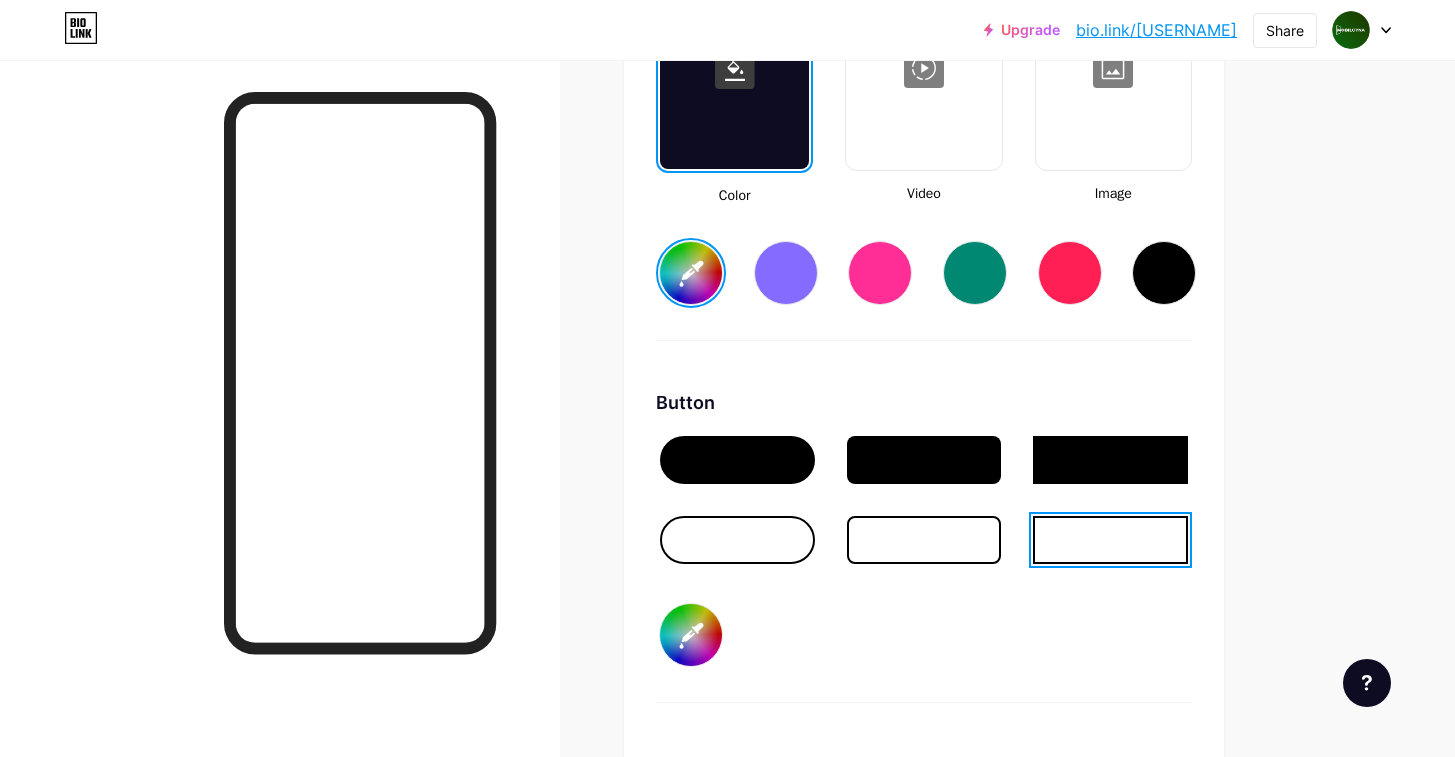 type on "#0c5f0b" 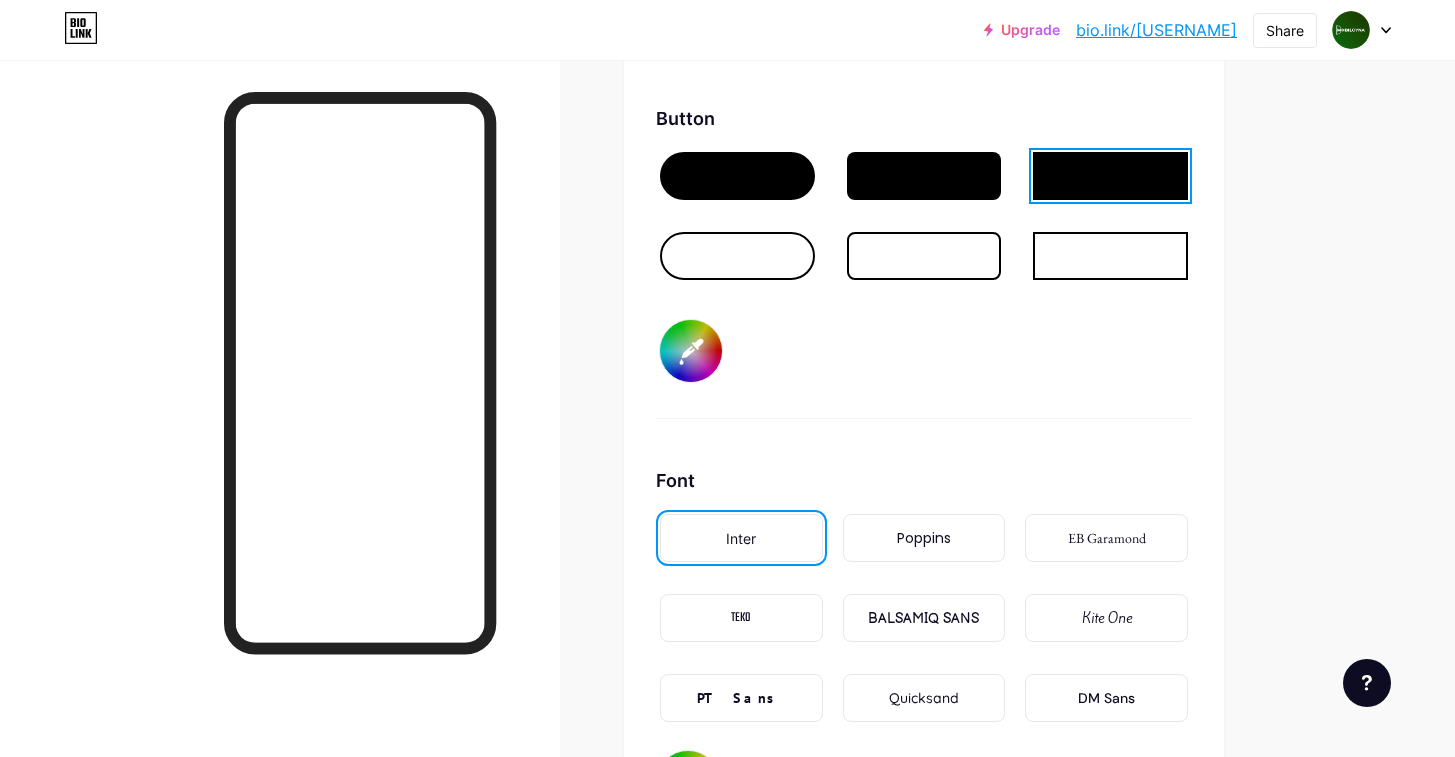 scroll, scrollTop: 3148, scrollLeft: 0, axis: vertical 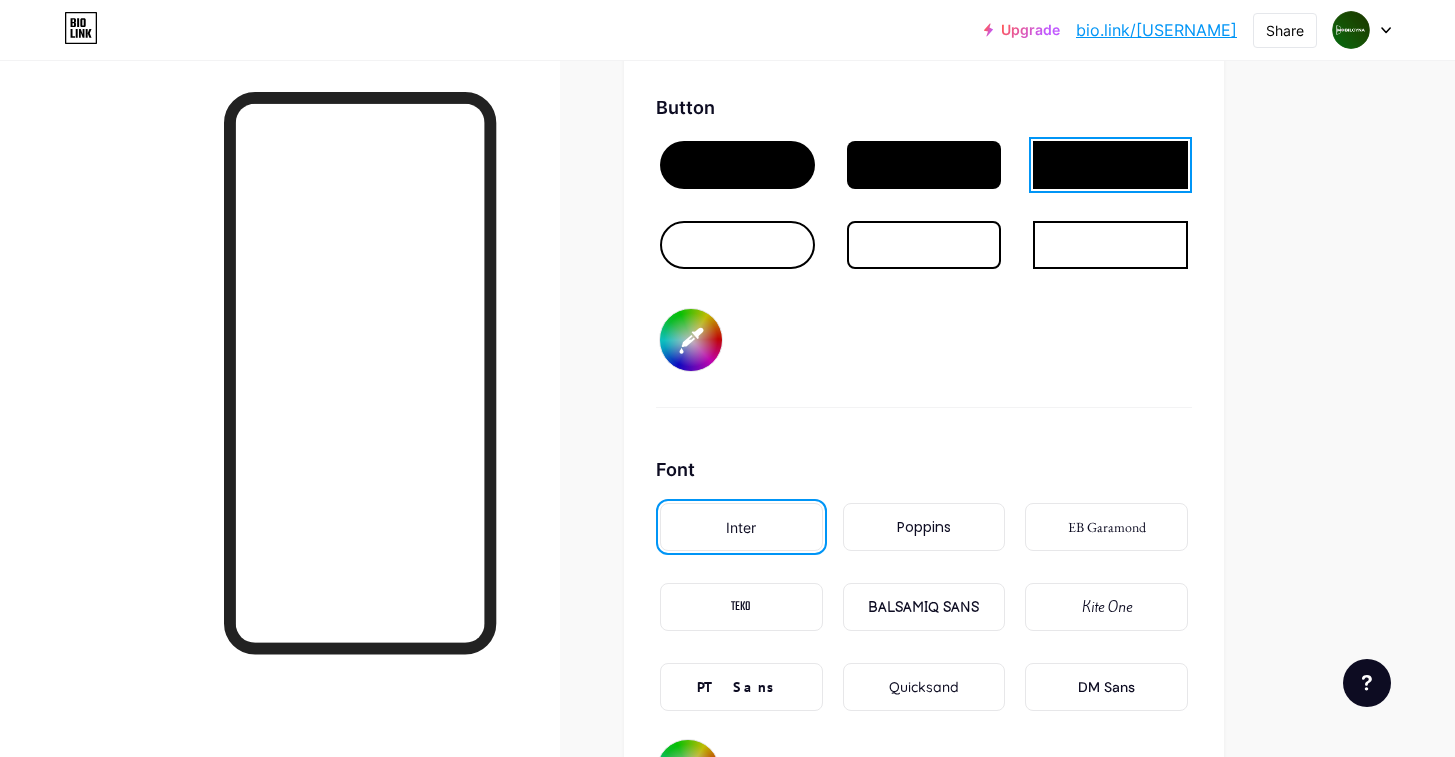 click on "Poppins" at bounding box center [924, 527] 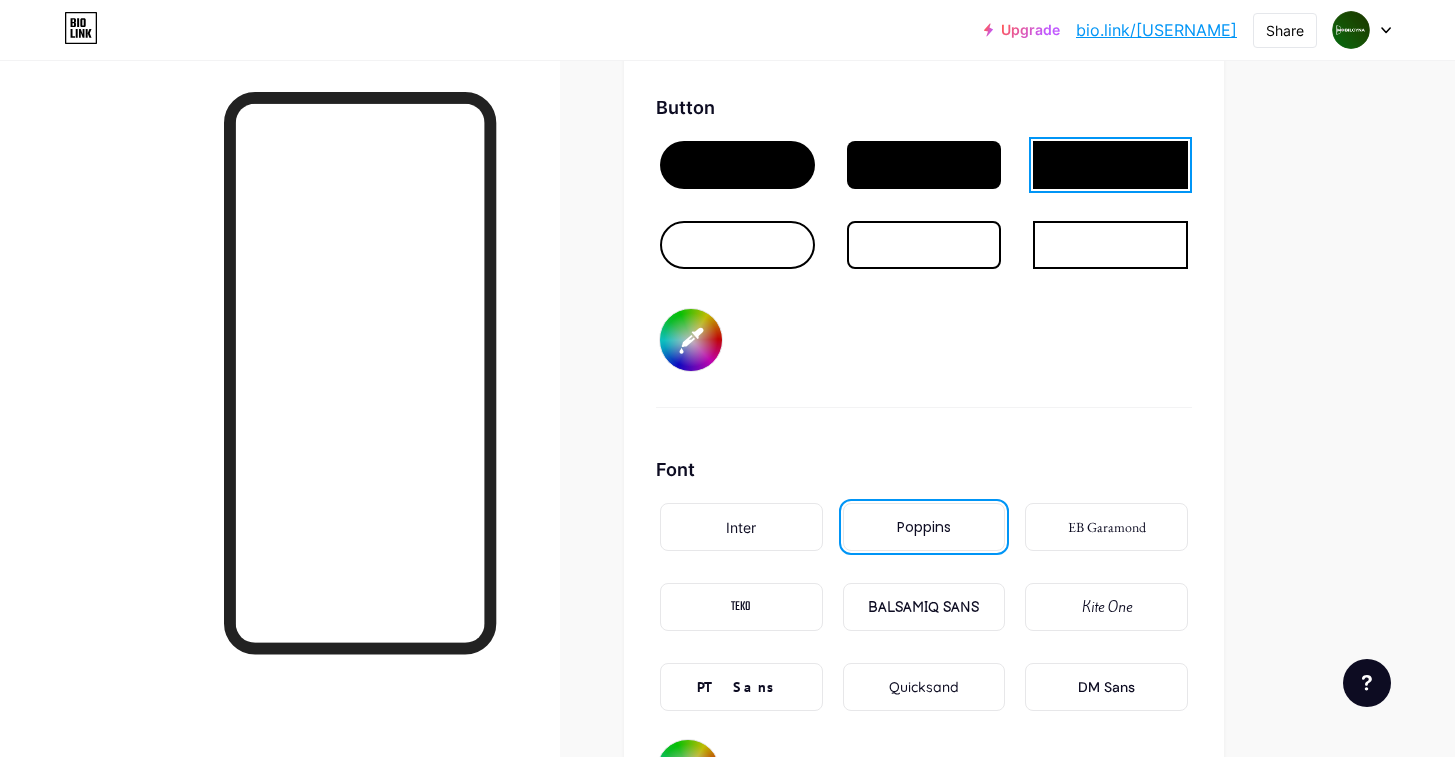 click on "Inter" at bounding box center [741, 527] 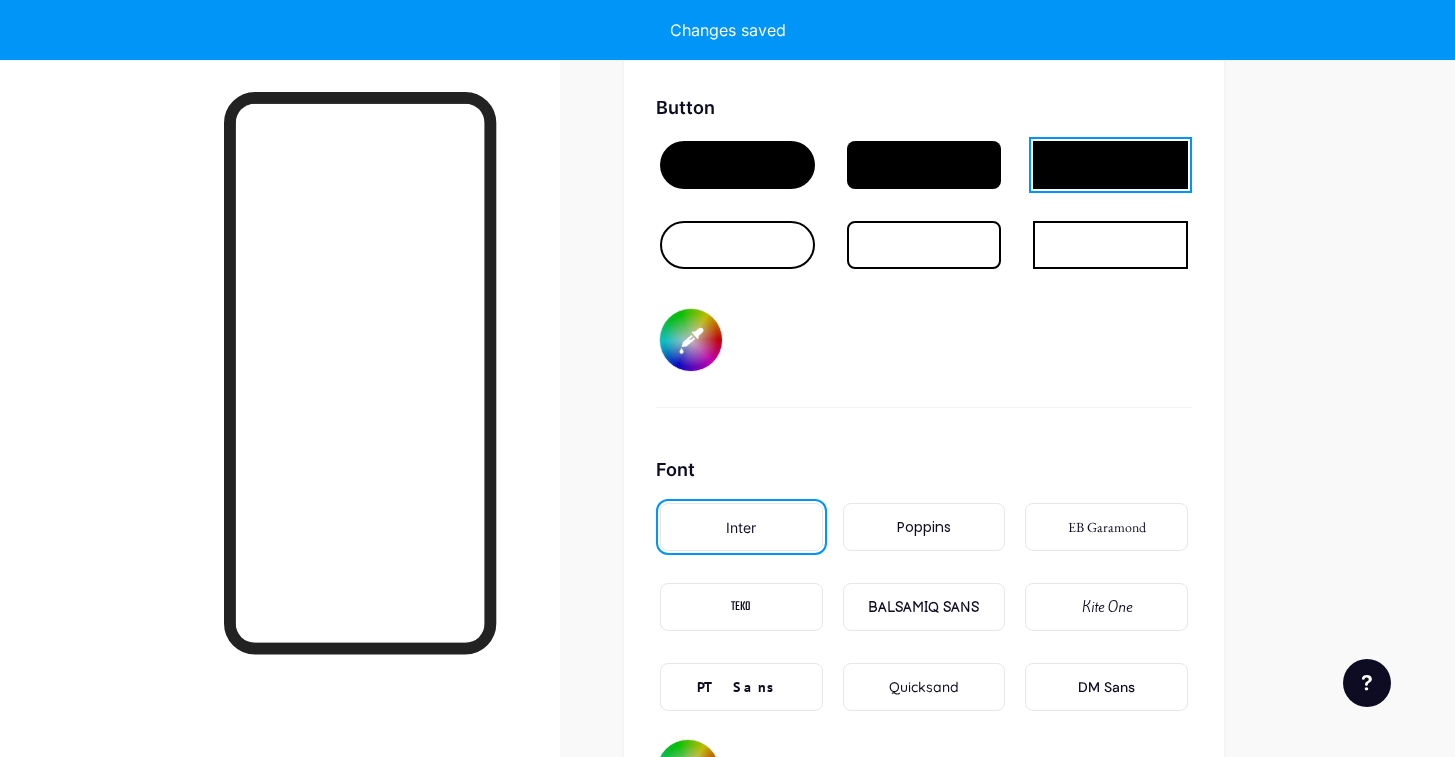 type on "#ffffff" 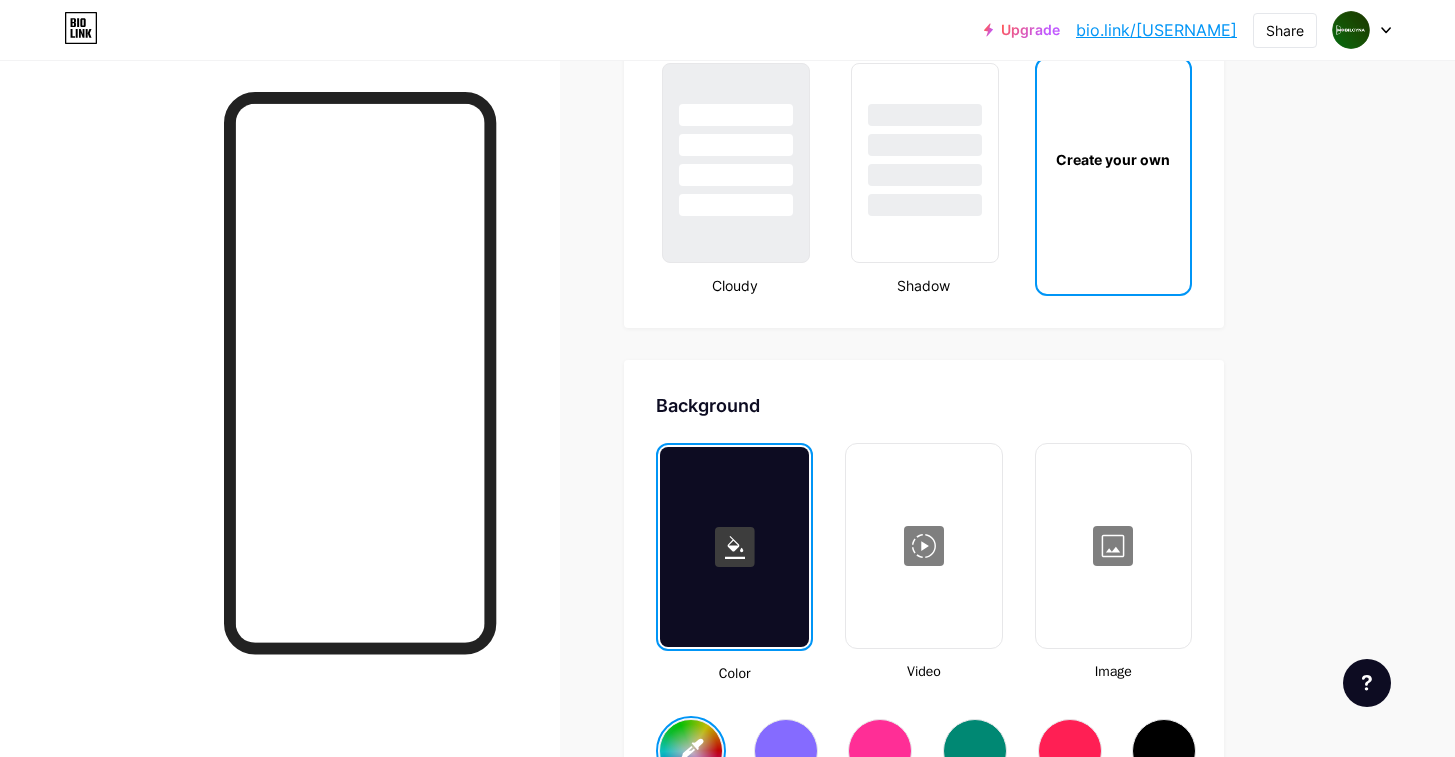 scroll, scrollTop: 2186, scrollLeft: 0, axis: vertical 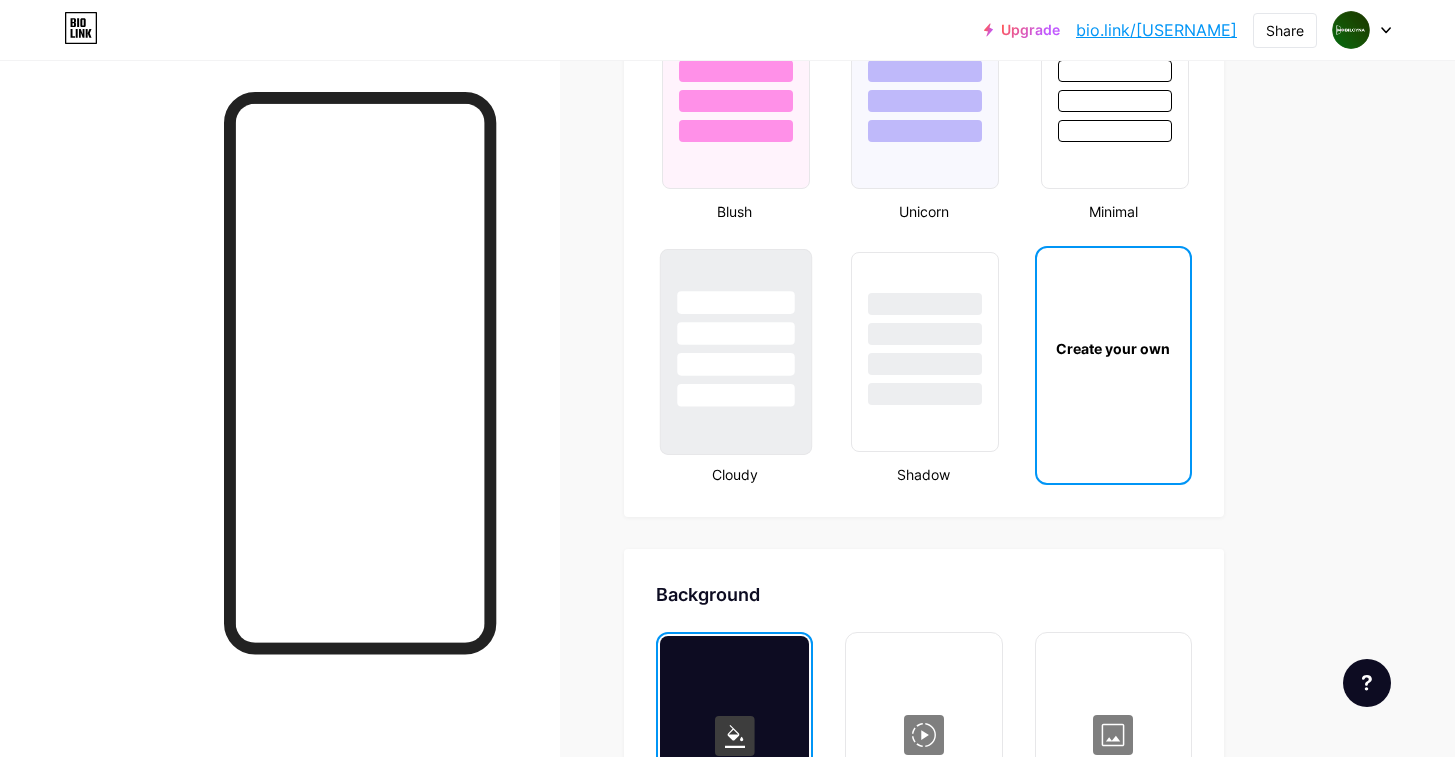 click at bounding box center (736, 328) 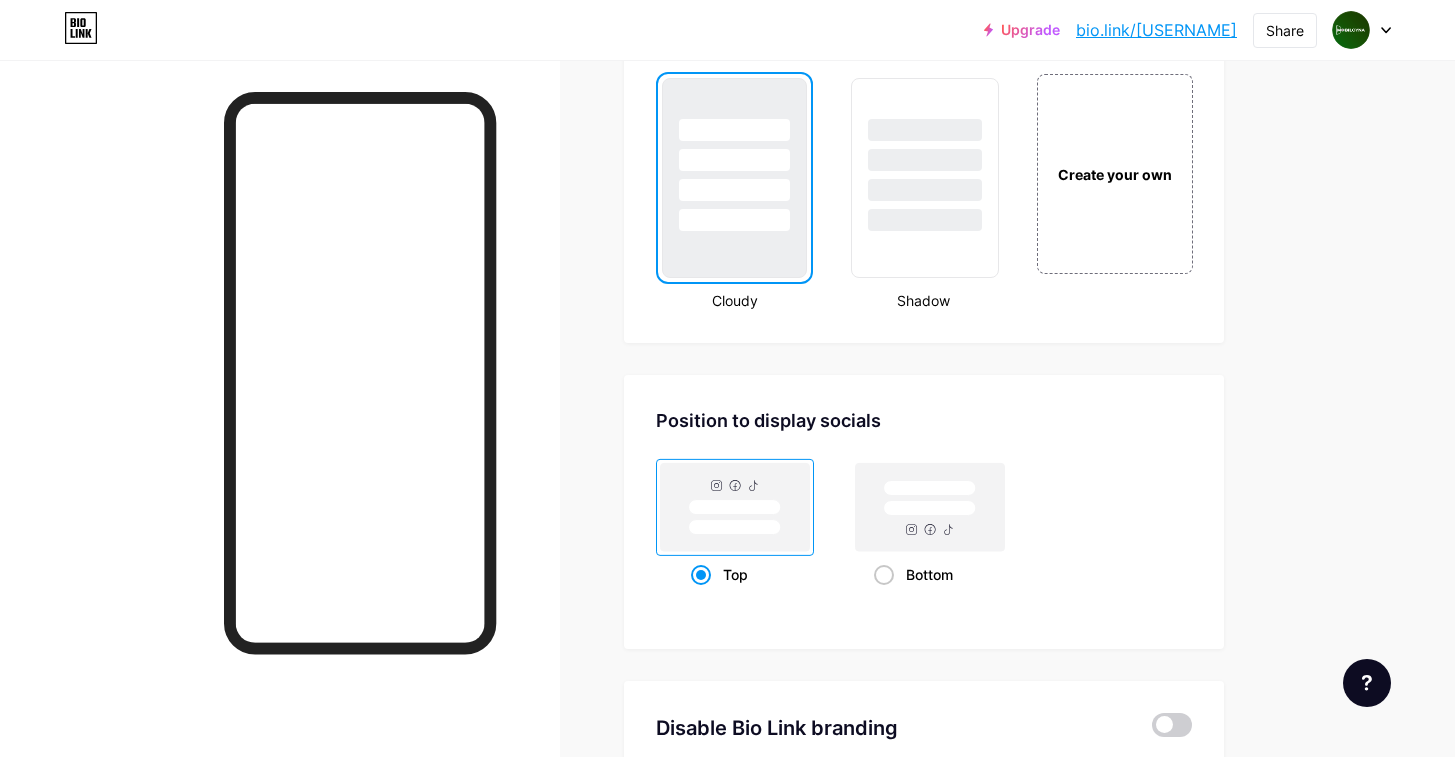 scroll, scrollTop: 2358, scrollLeft: 0, axis: vertical 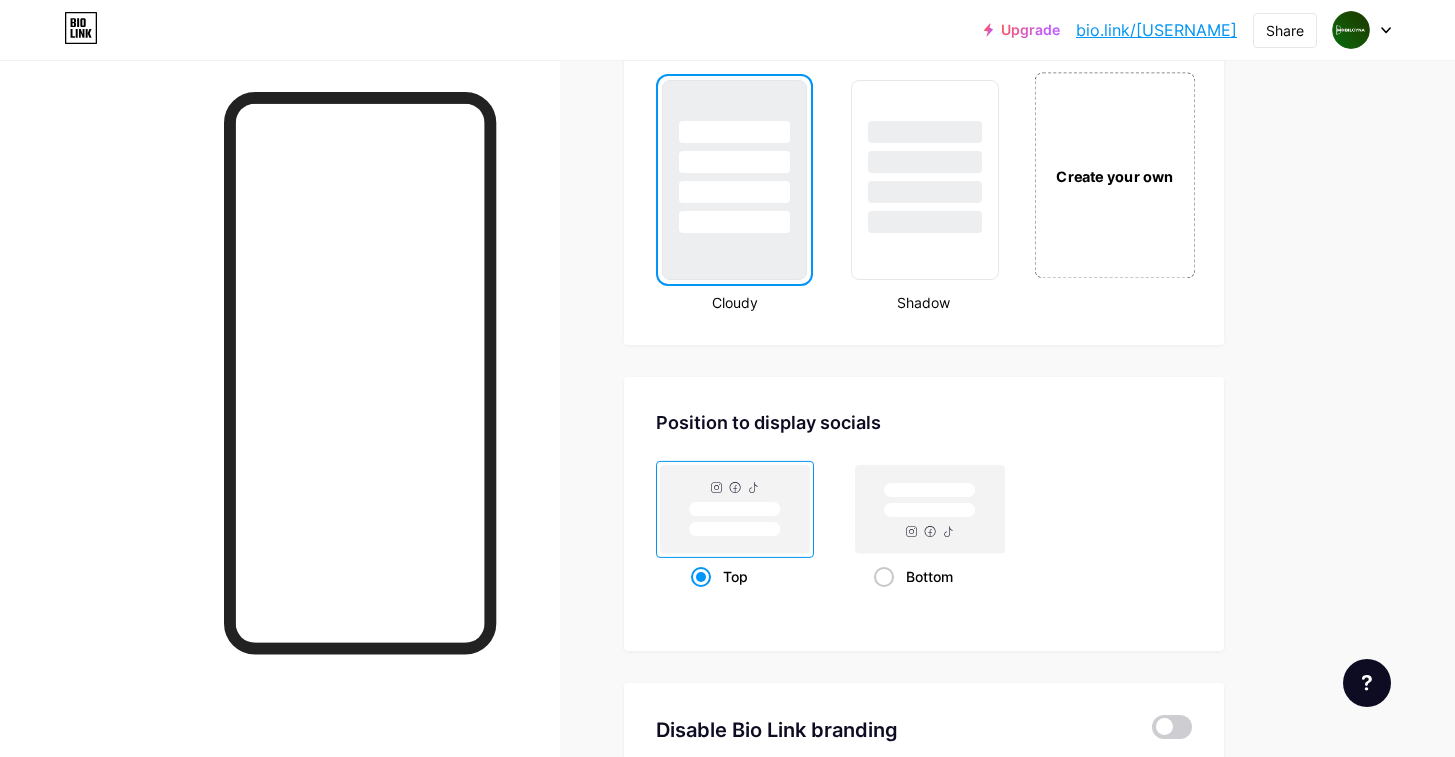 click on "Create your own" at bounding box center [1114, 175] 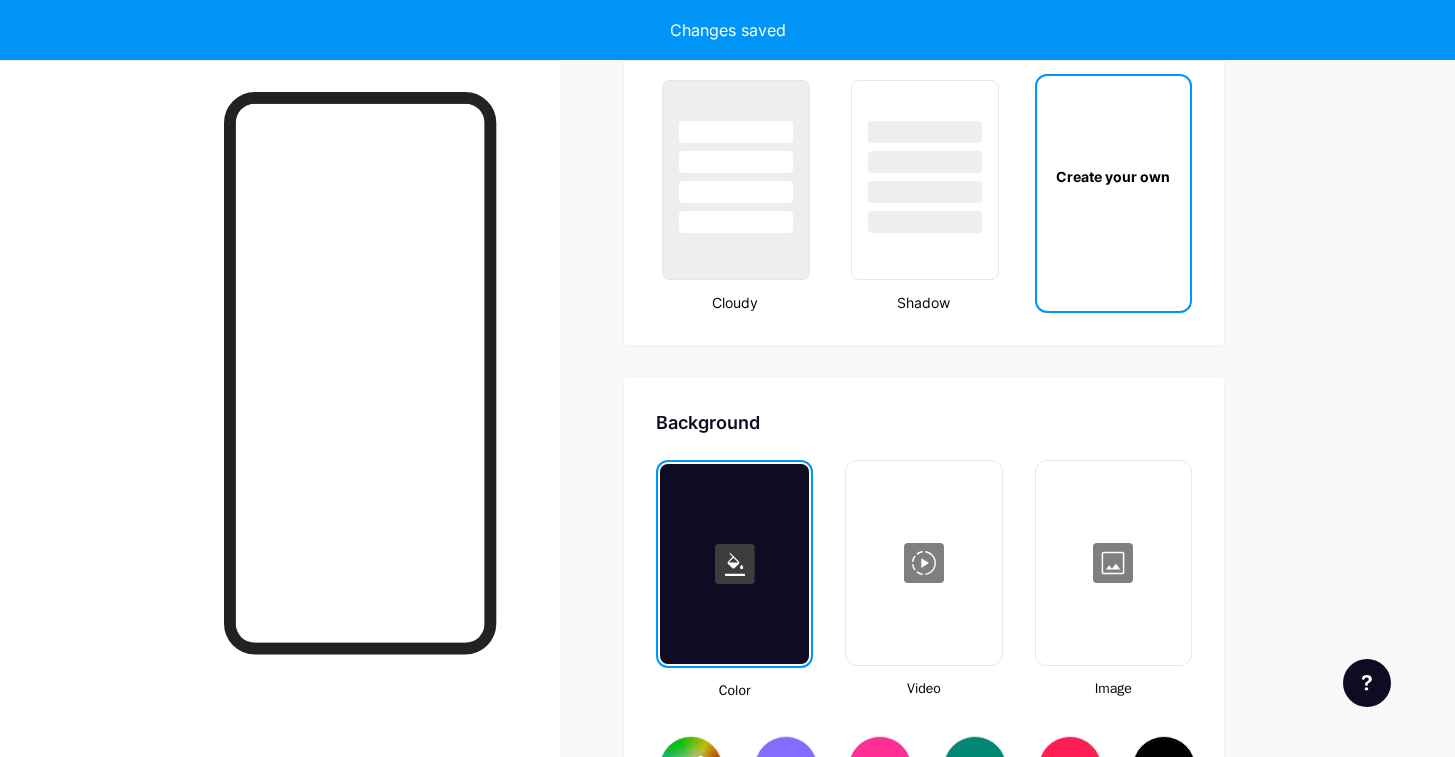 scroll, scrollTop: 2655, scrollLeft: 0, axis: vertical 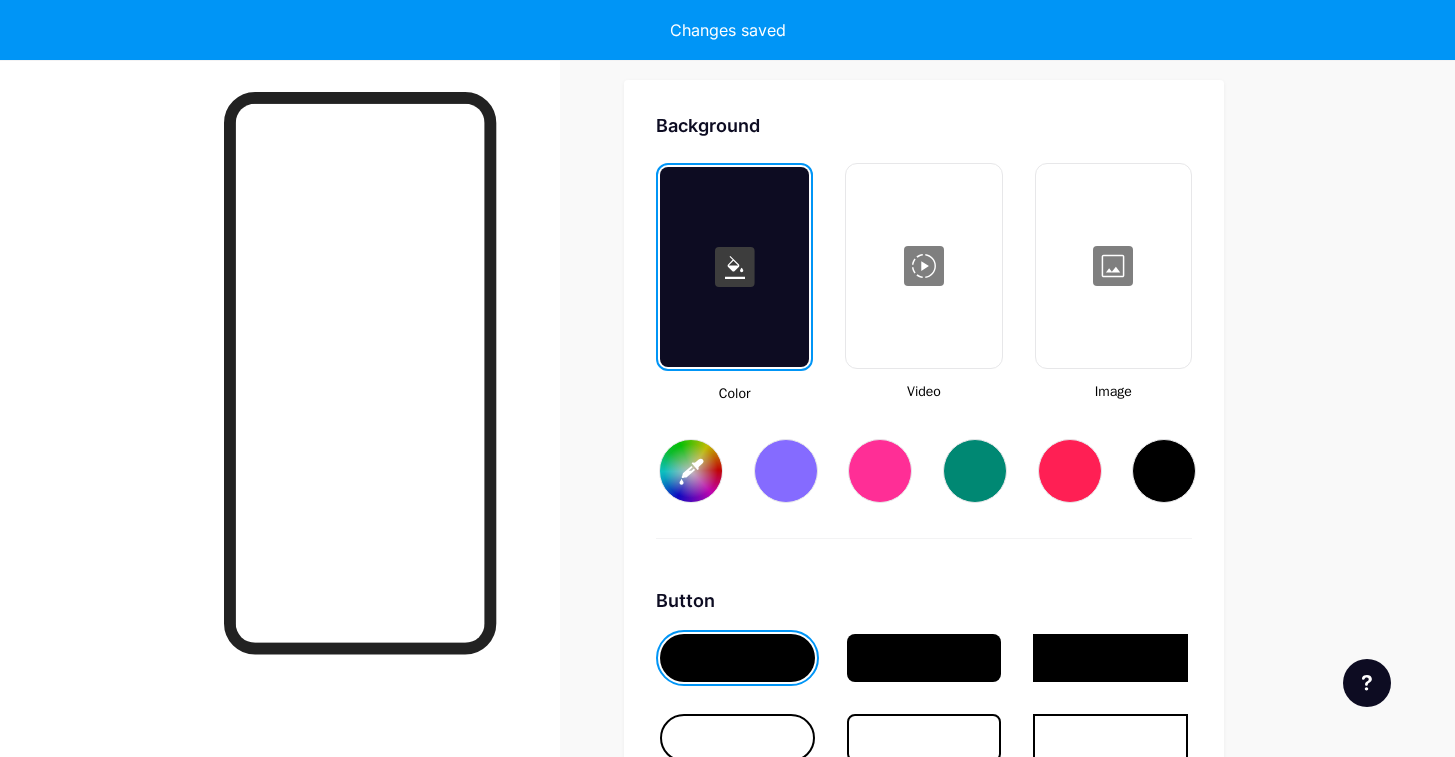 type on "#ffffff" 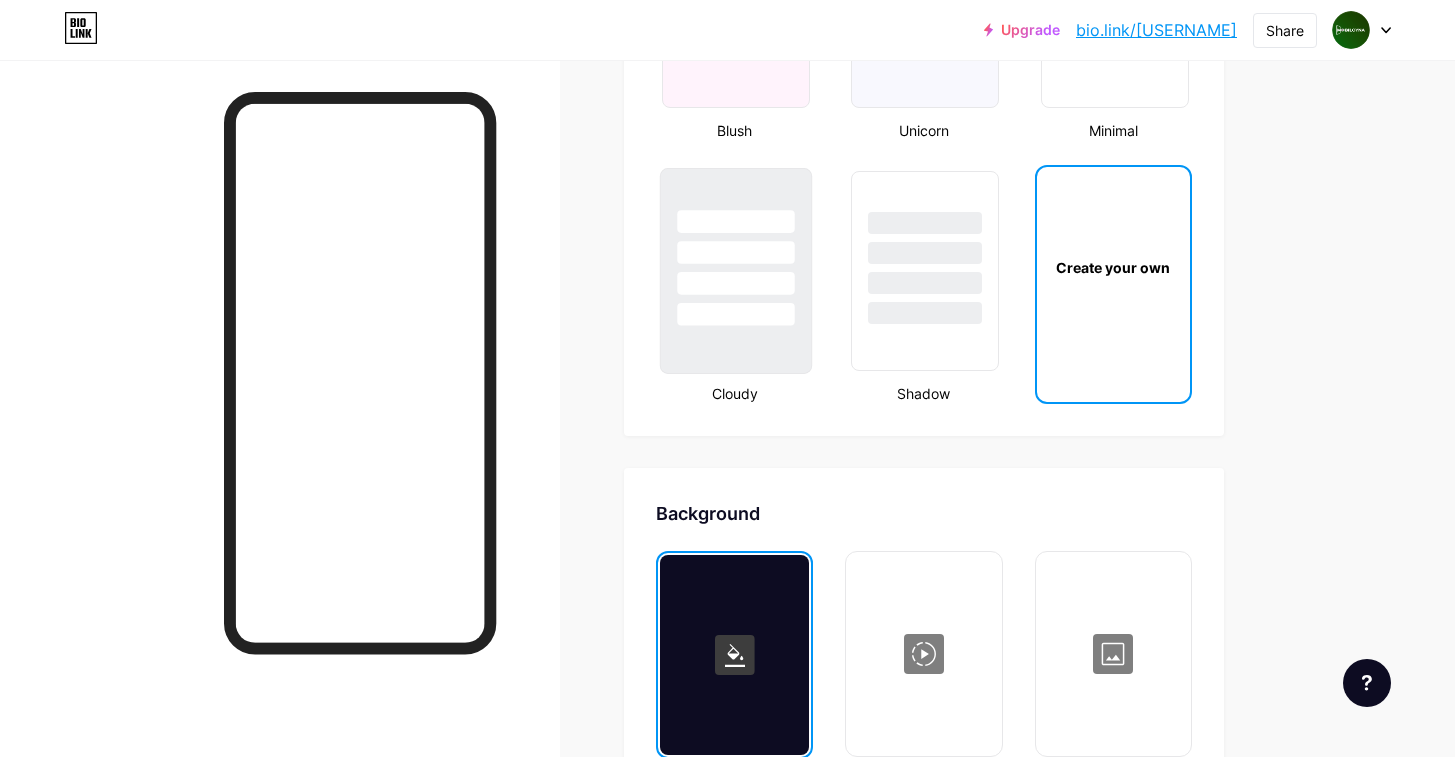 scroll, scrollTop: 2265, scrollLeft: 0, axis: vertical 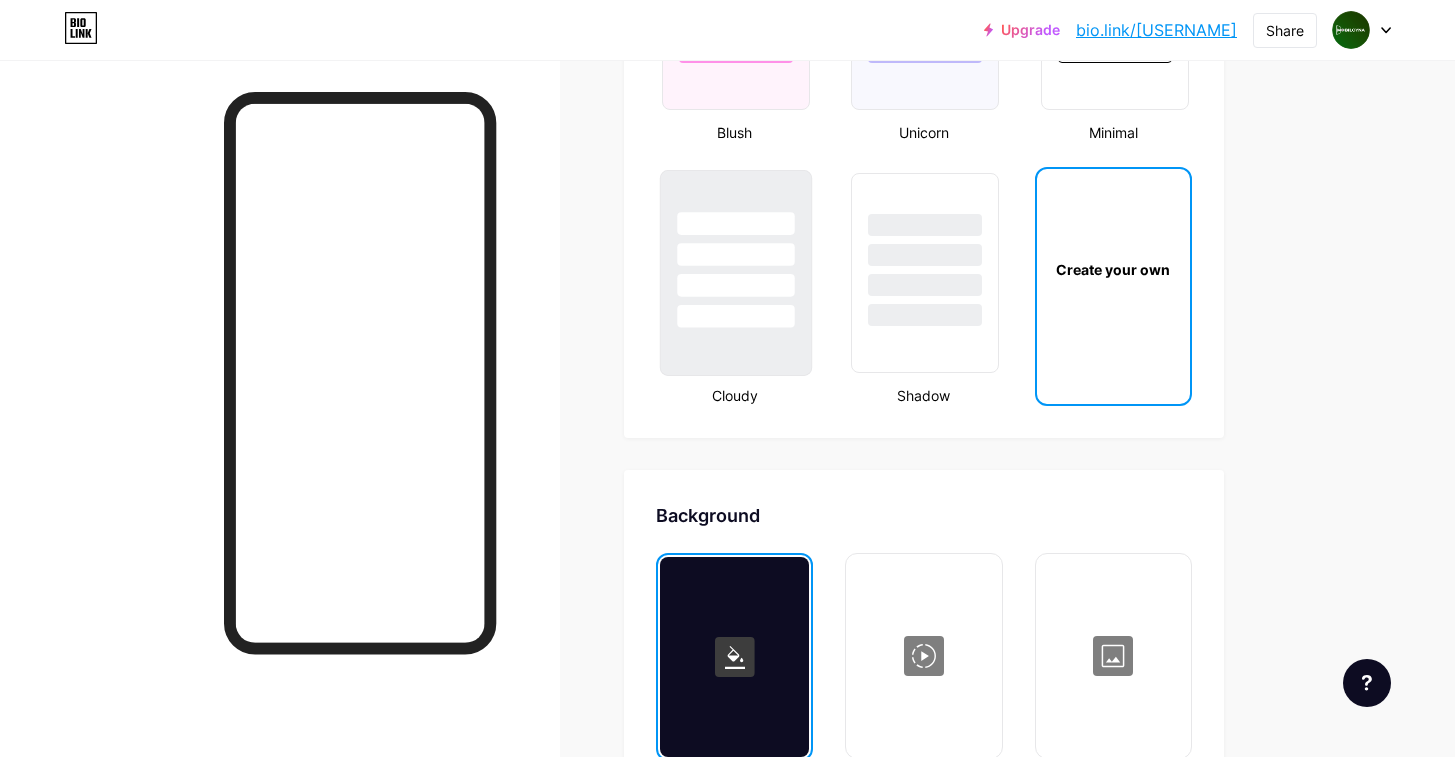 click at bounding box center (735, 285) 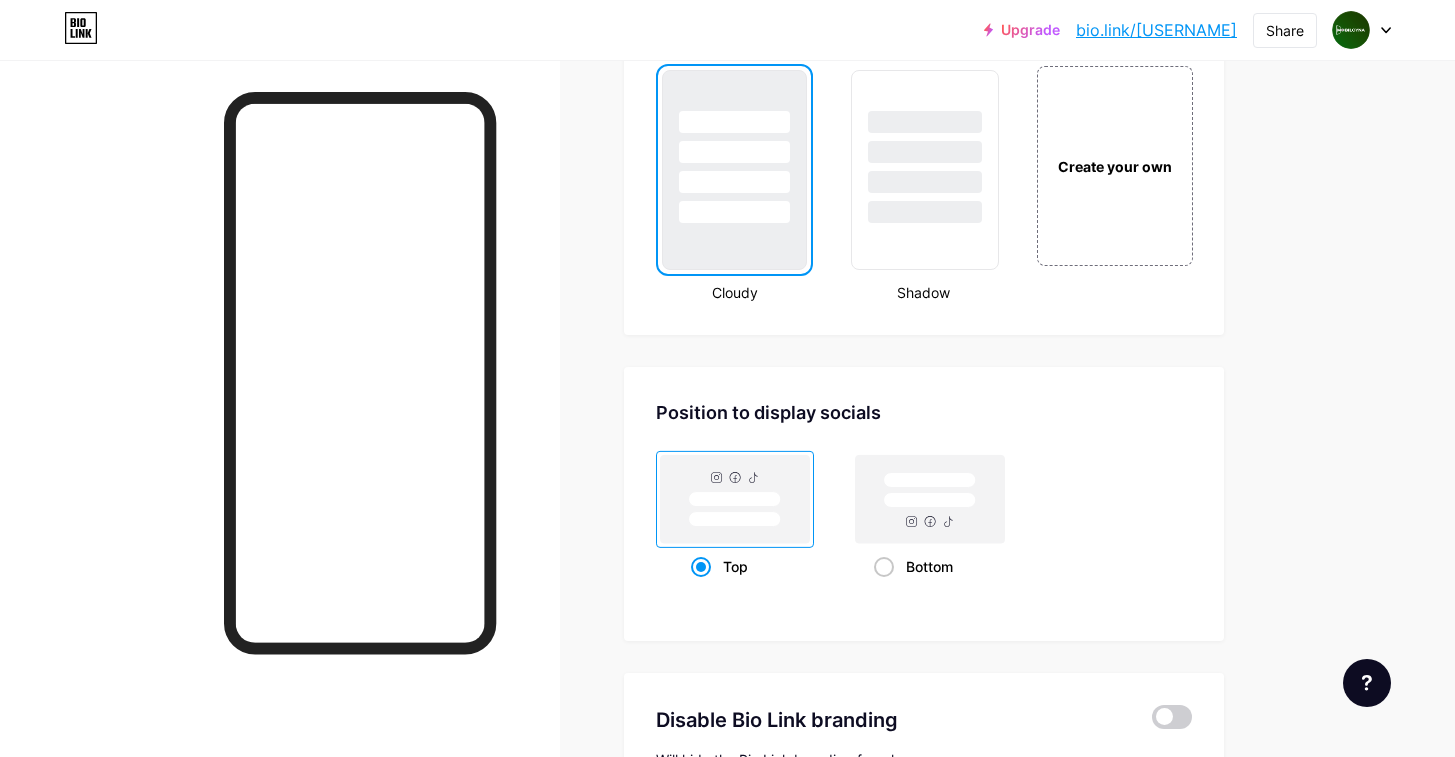 scroll, scrollTop: 2370, scrollLeft: 0, axis: vertical 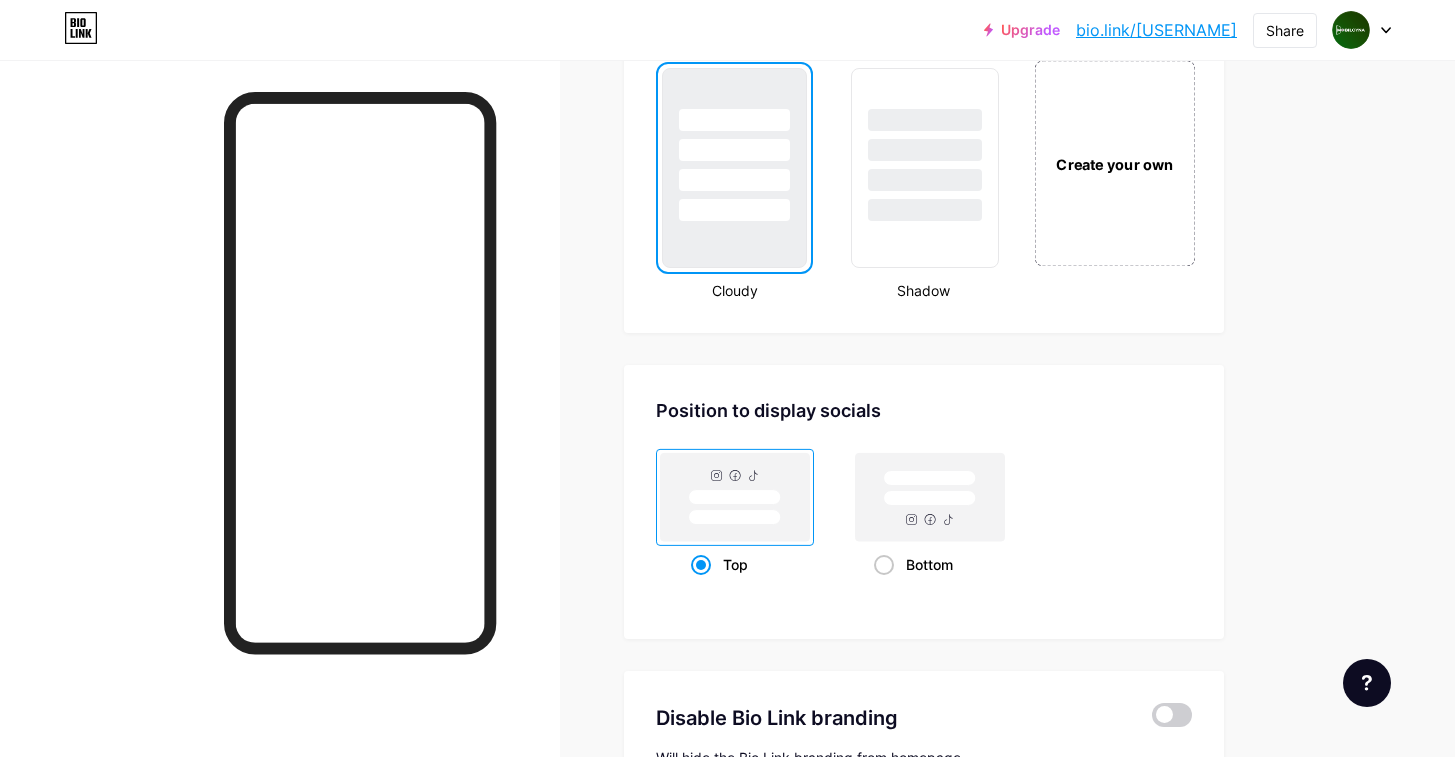 click on "Create your own" at bounding box center [1114, 164] 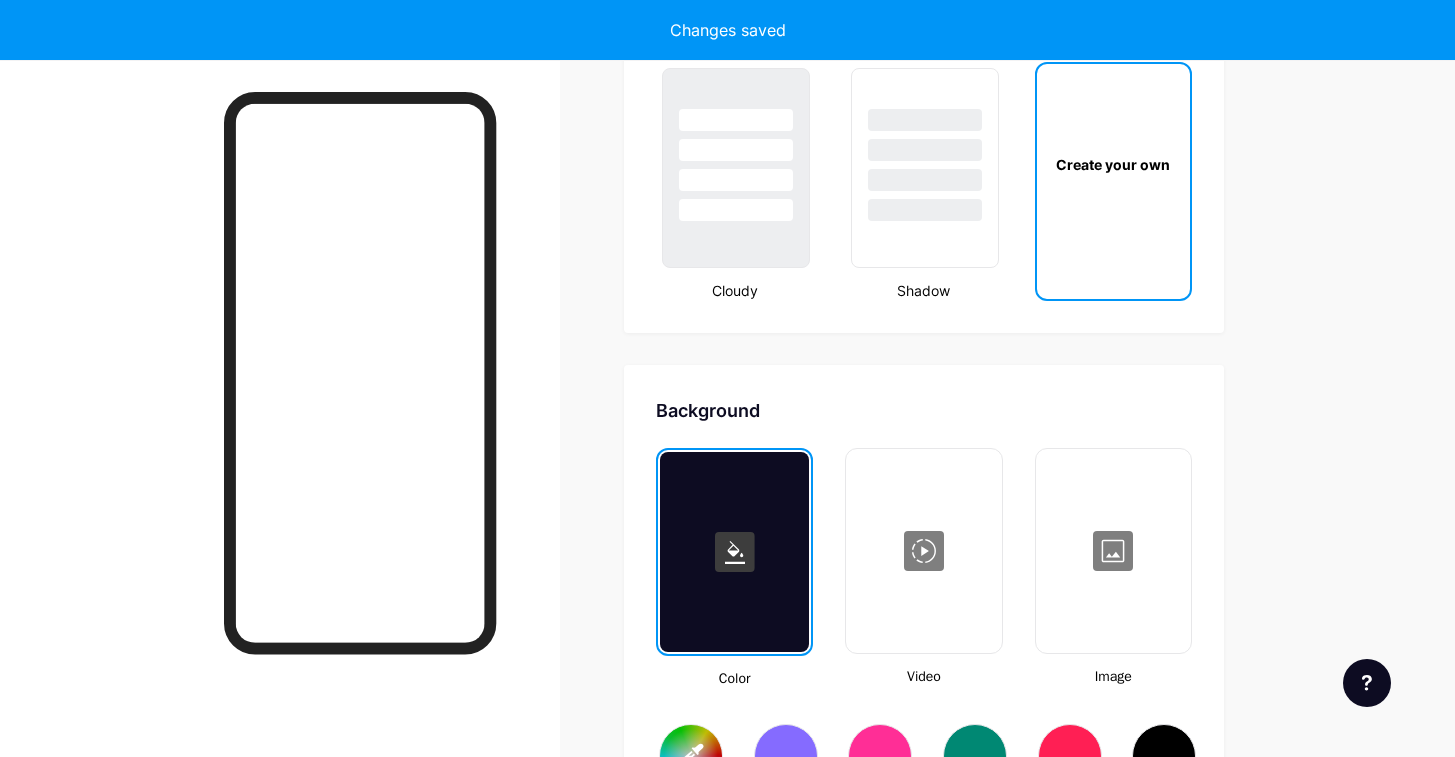 scroll, scrollTop: 2655, scrollLeft: 0, axis: vertical 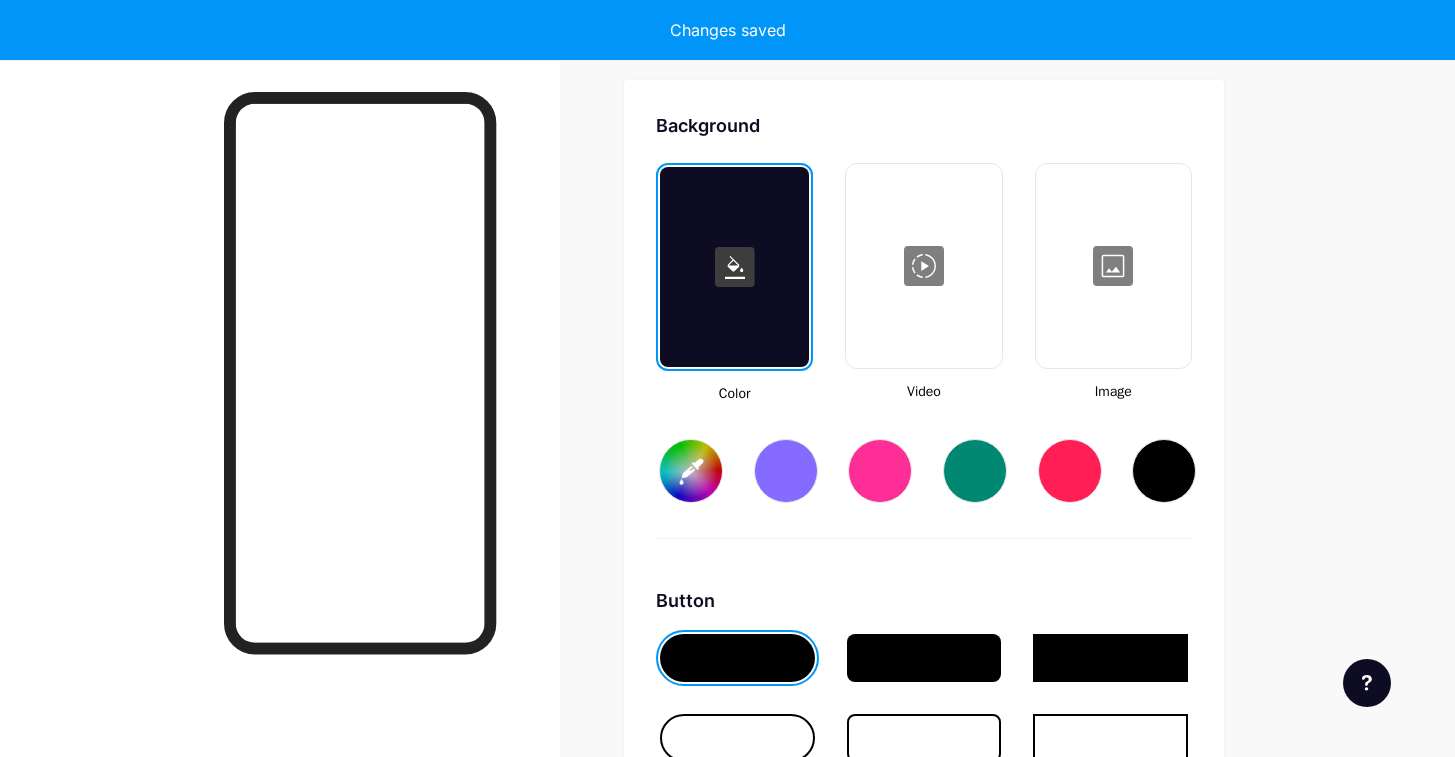 type on "#ffffff" 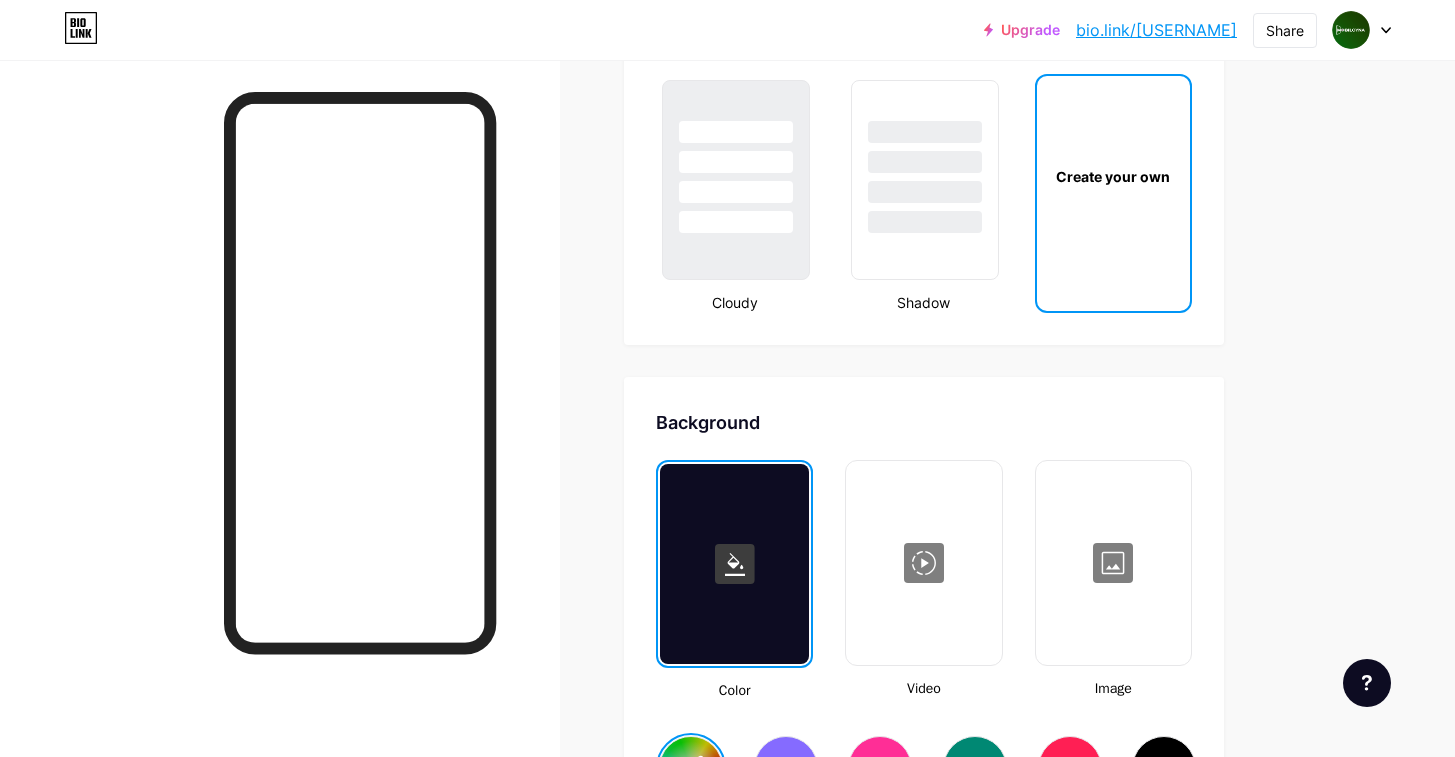 scroll, scrollTop: 2326, scrollLeft: 0, axis: vertical 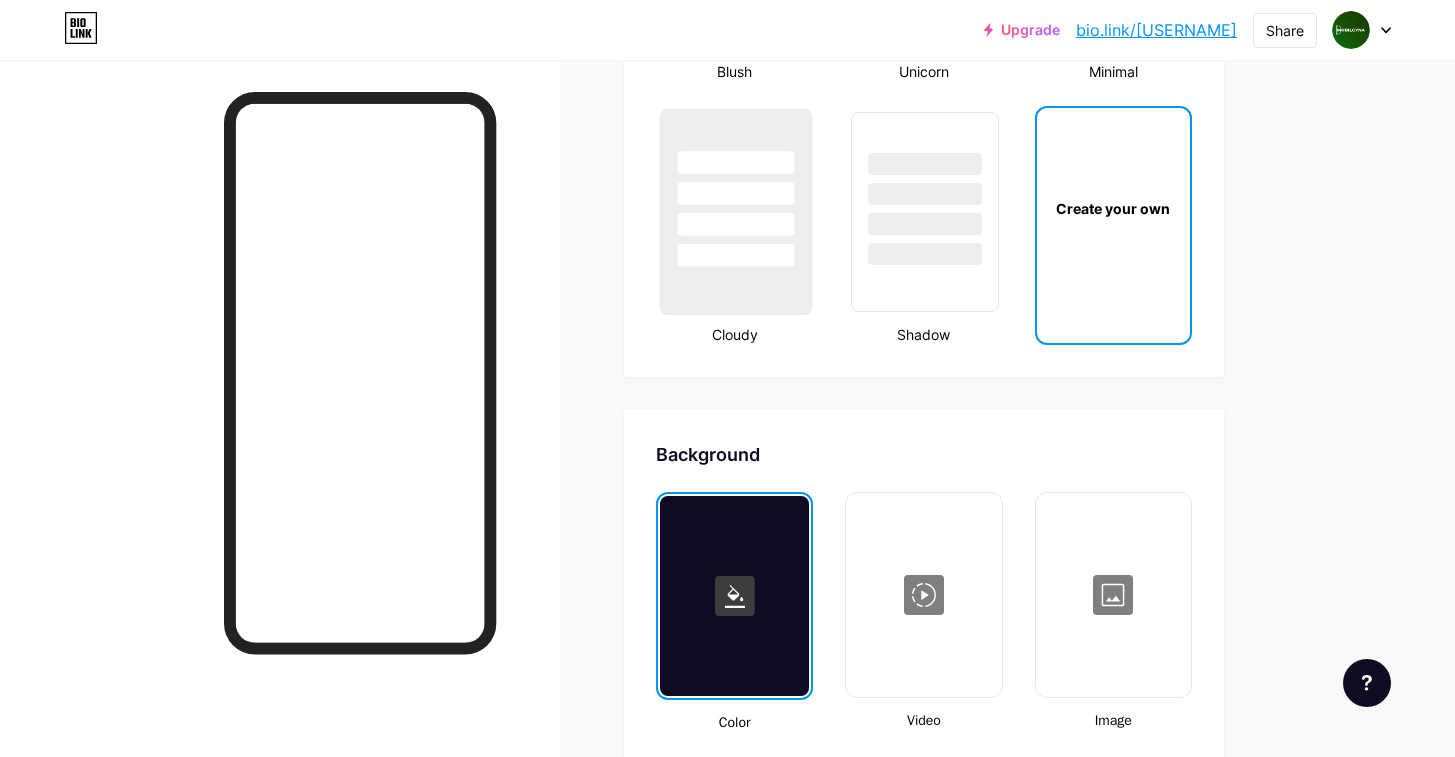 click at bounding box center [736, 212] 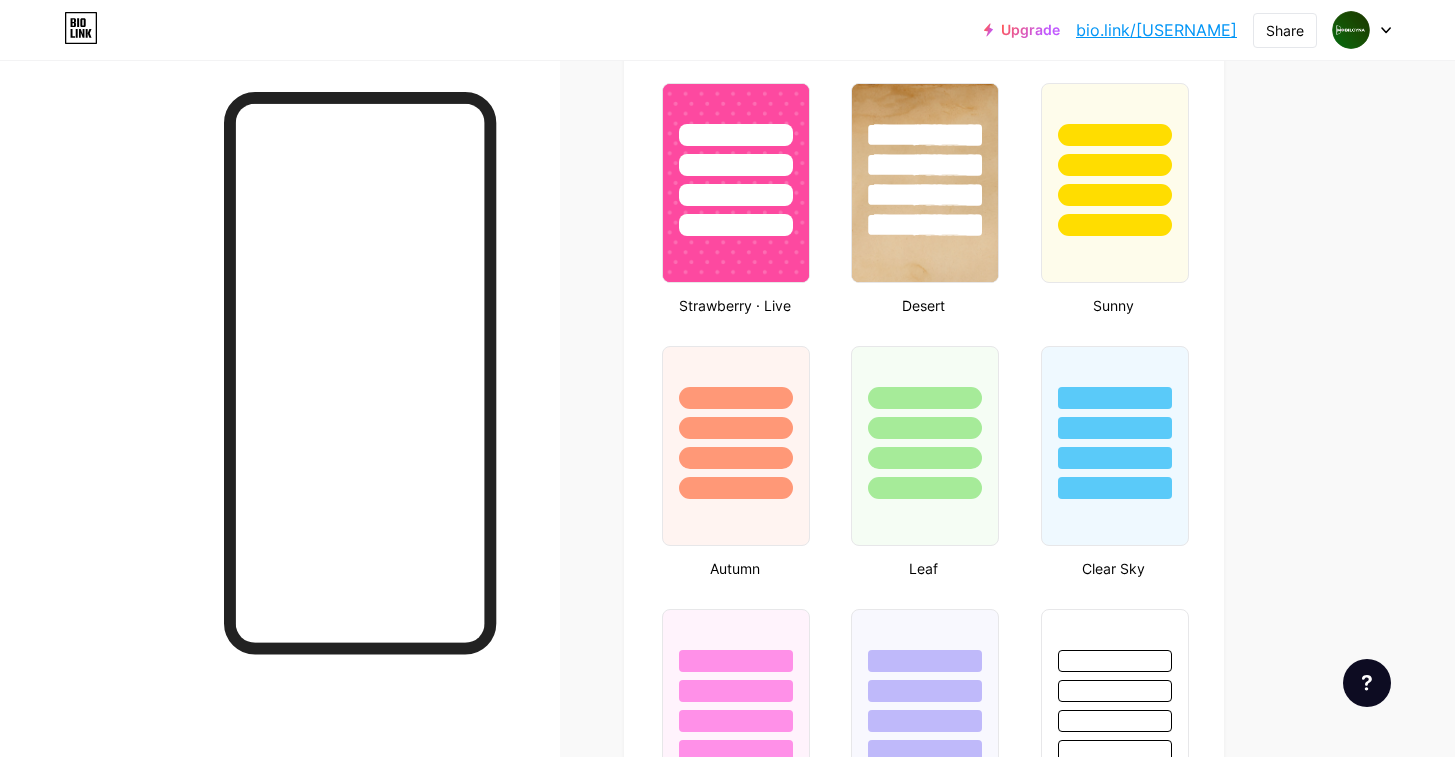 scroll, scrollTop: 1506, scrollLeft: 0, axis: vertical 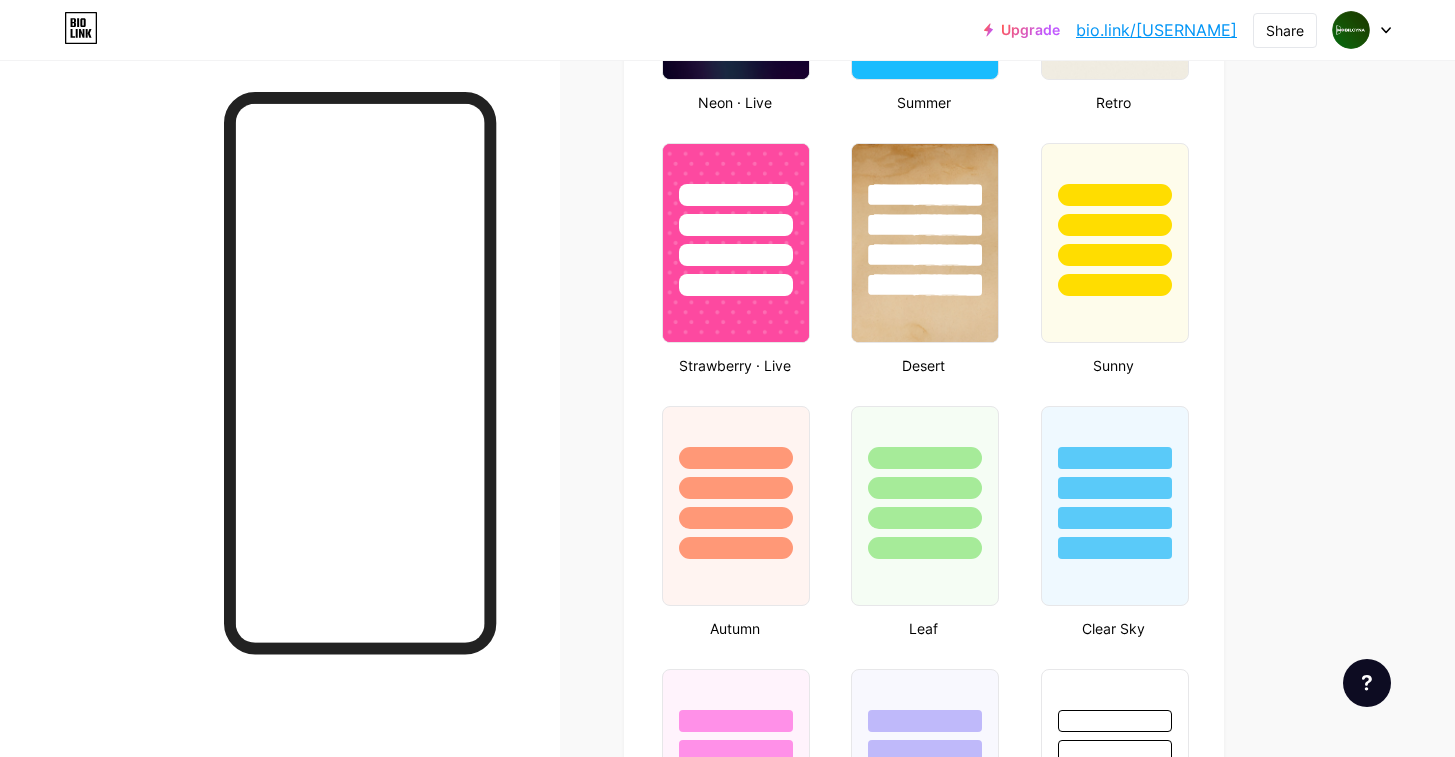 click on "bio.link/[USERNAME]" at bounding box center [1156, 30] 